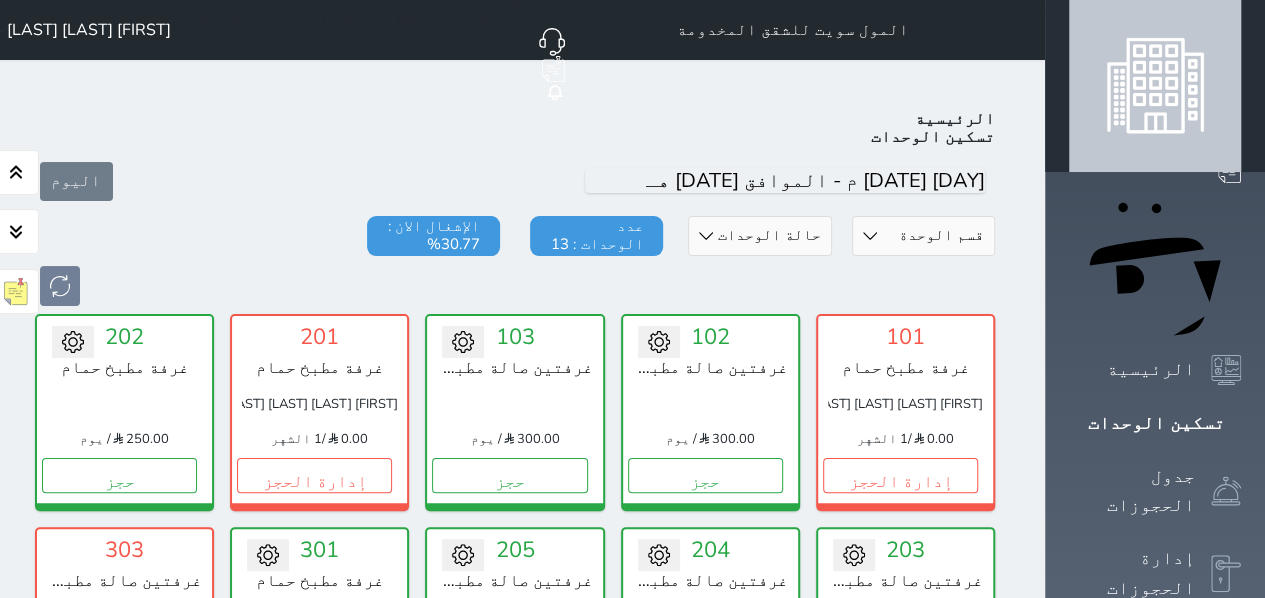 scroll, scrollTop: 241, scrollLeft: 0, axis: vertical 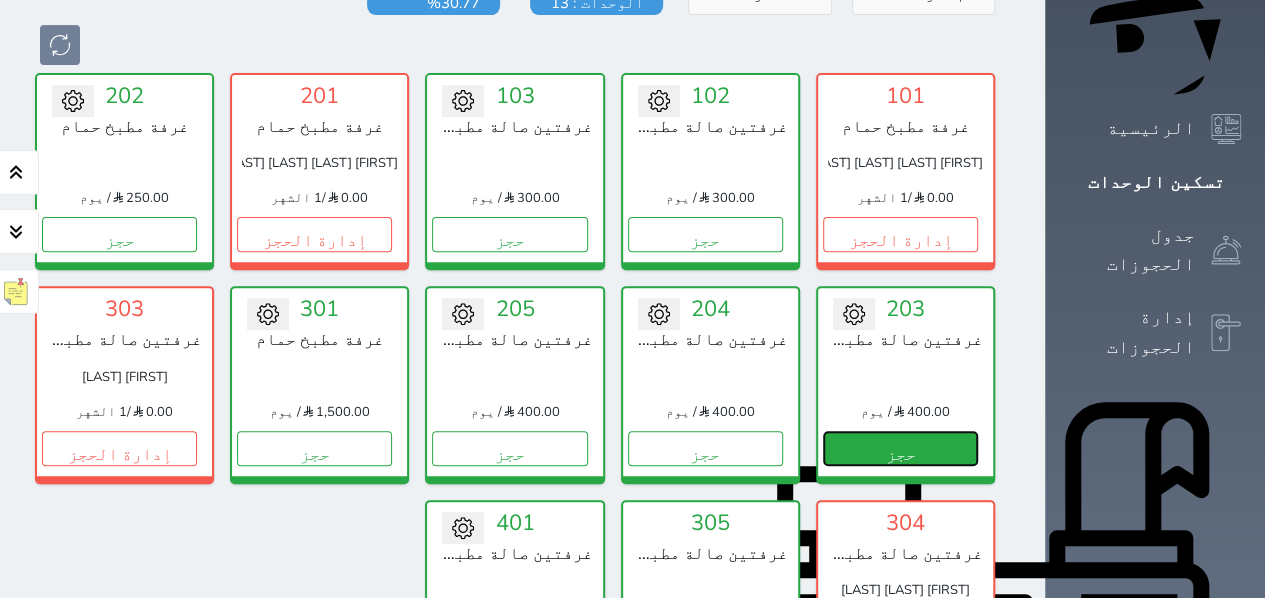 click on "حجز" at bounding box center [900, 448] 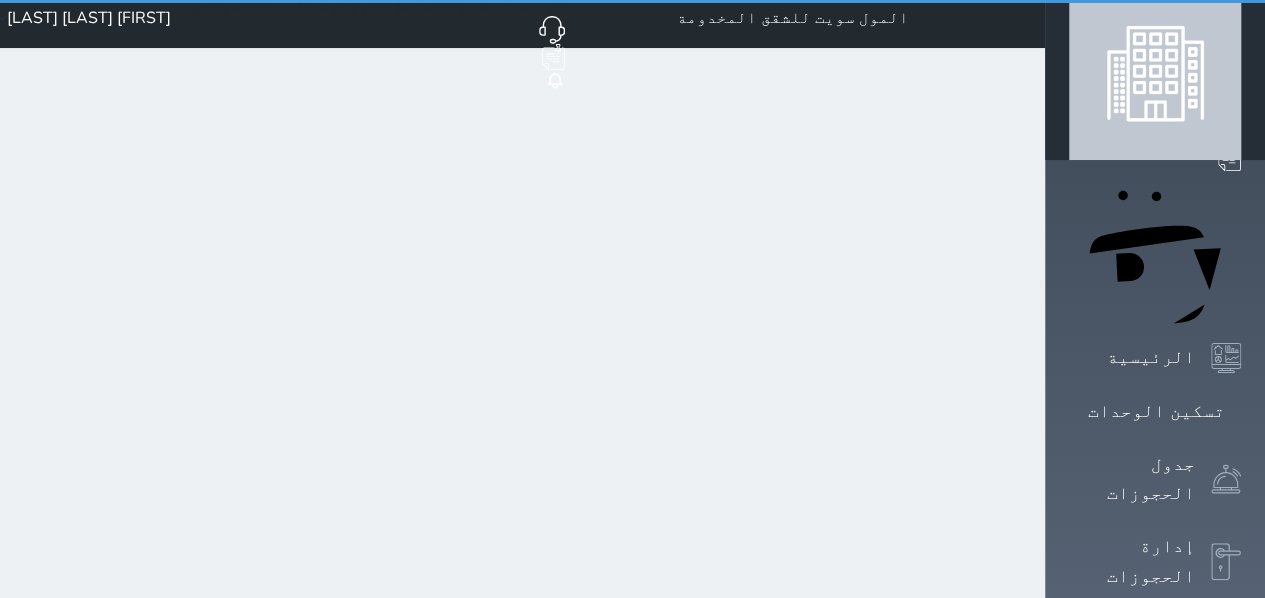 scroll, scrollTop: 0, scrollLeft: 0, axis: both 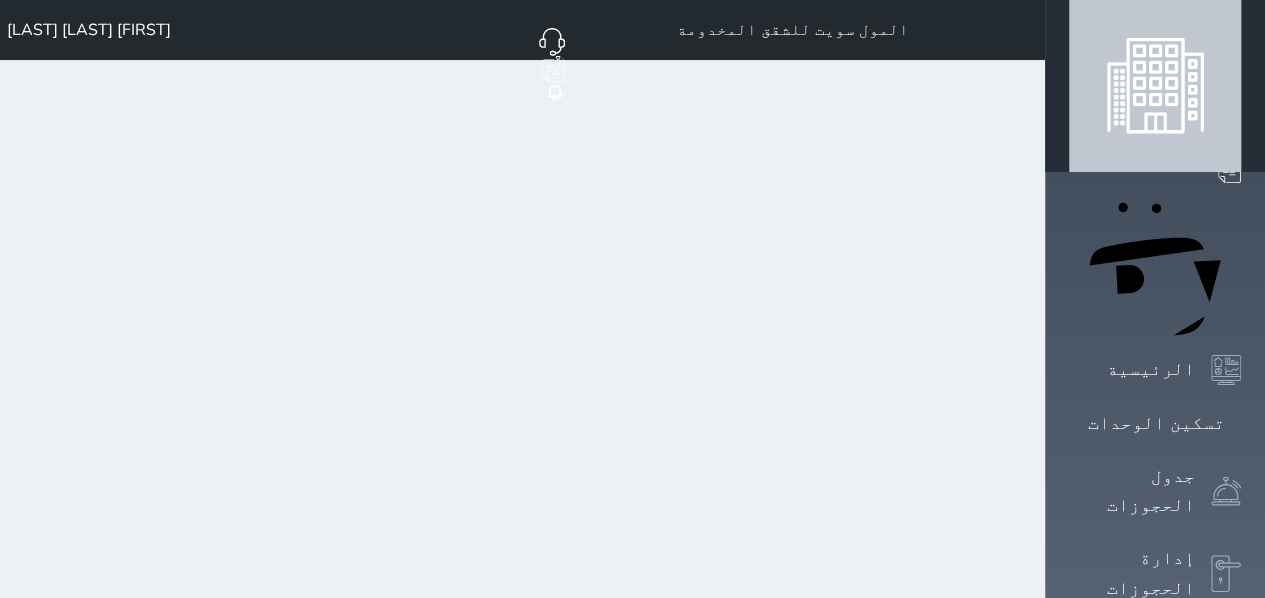 select on "1" 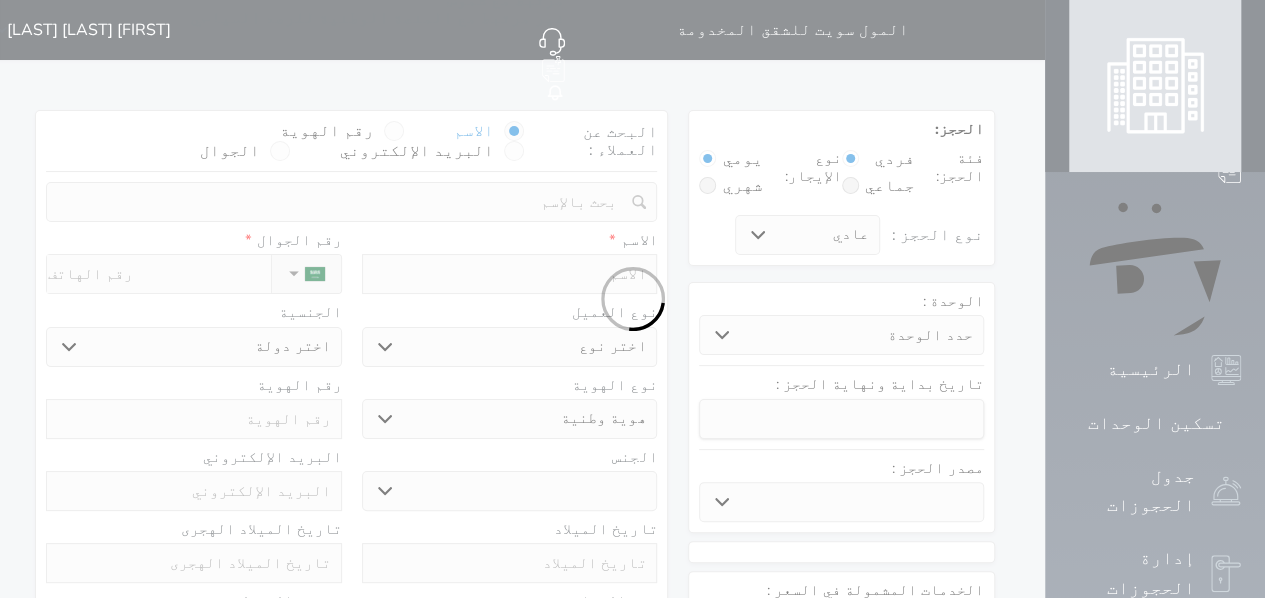 select 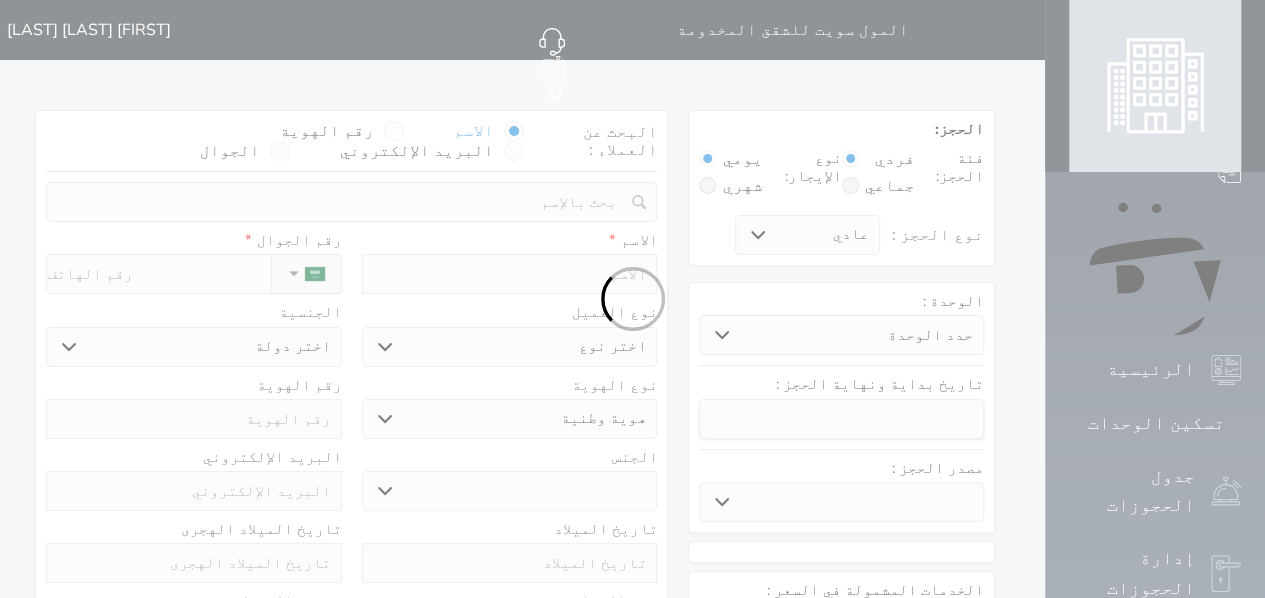 select on "[NUMBER]" 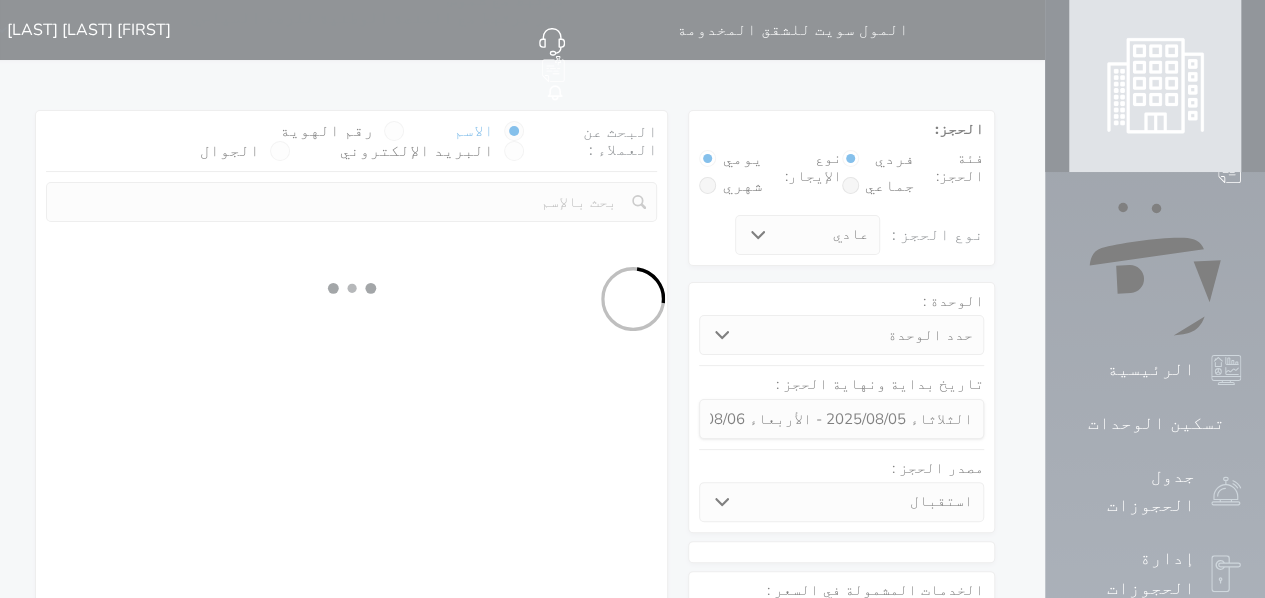 select 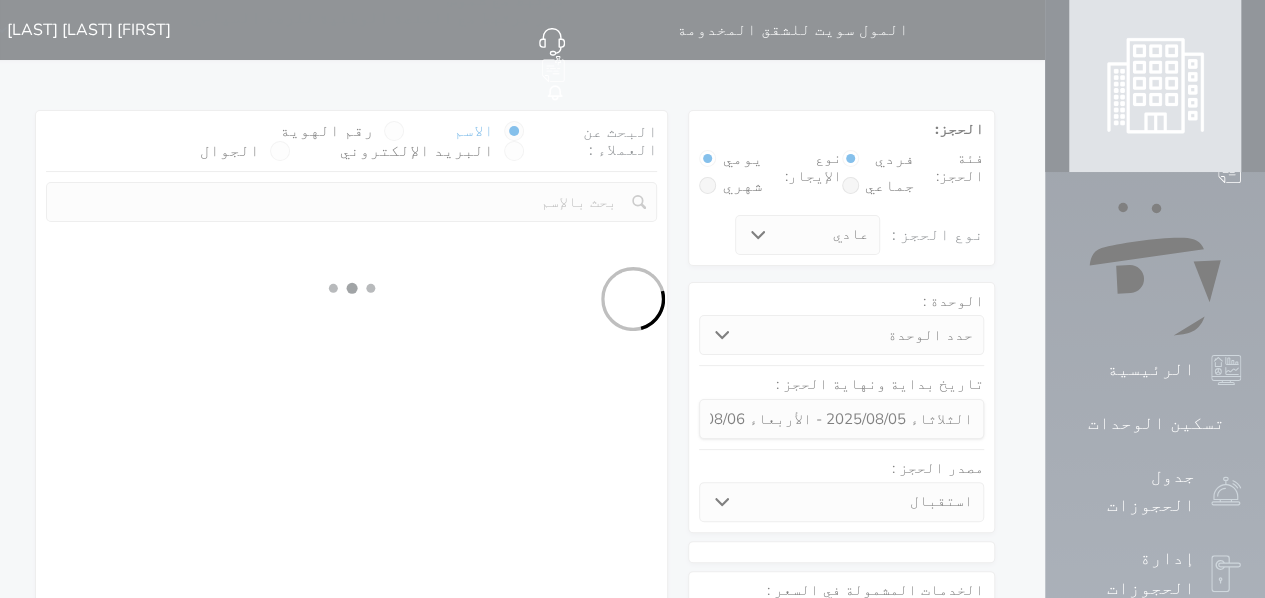 select on "1" 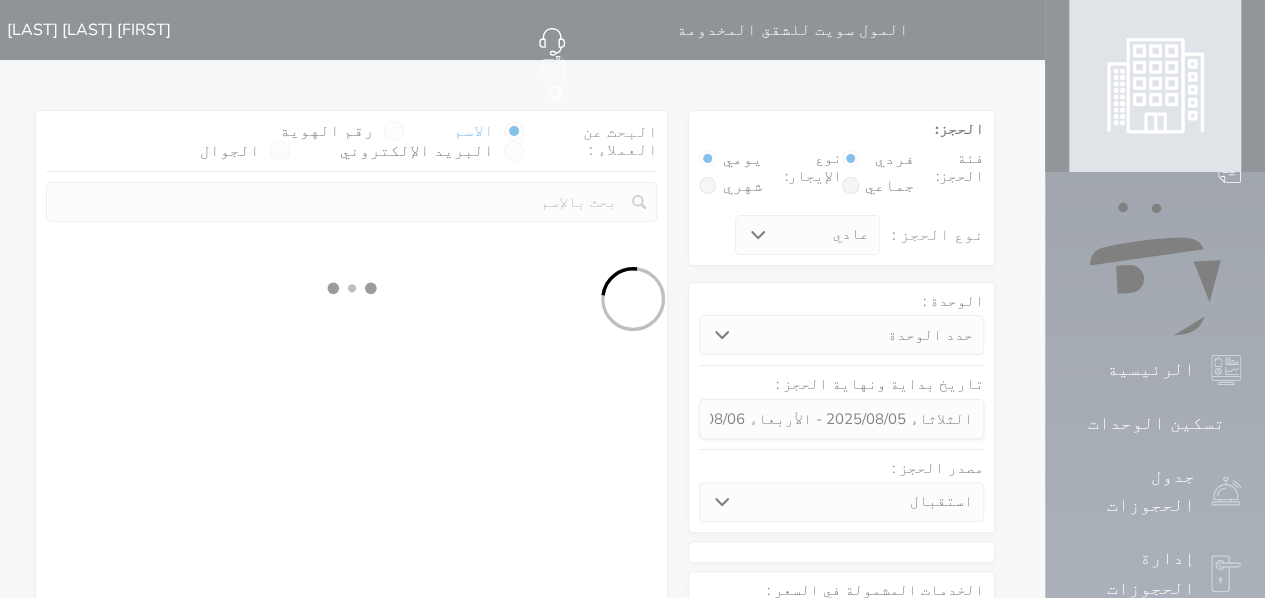 select on "113" 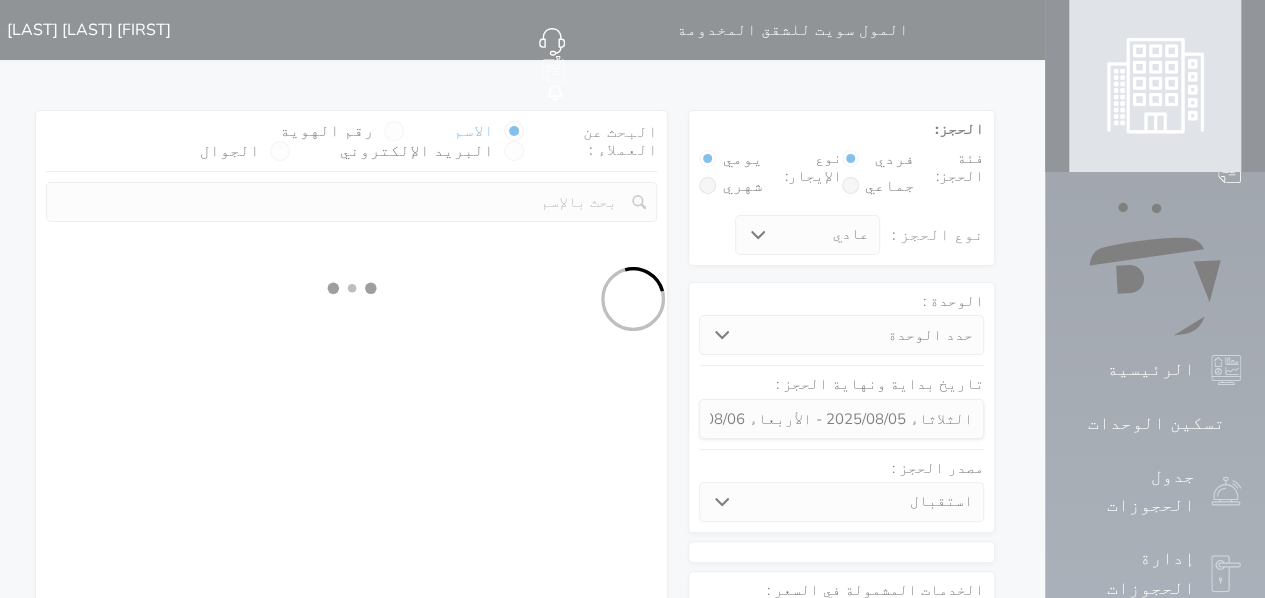 select on "1" 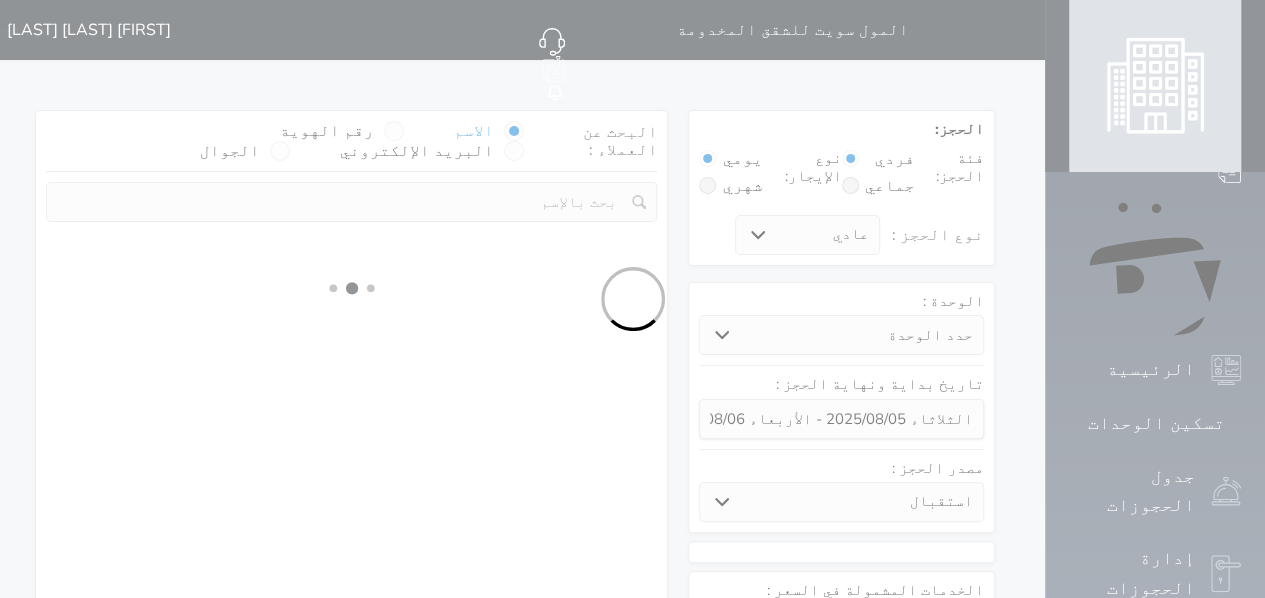 select 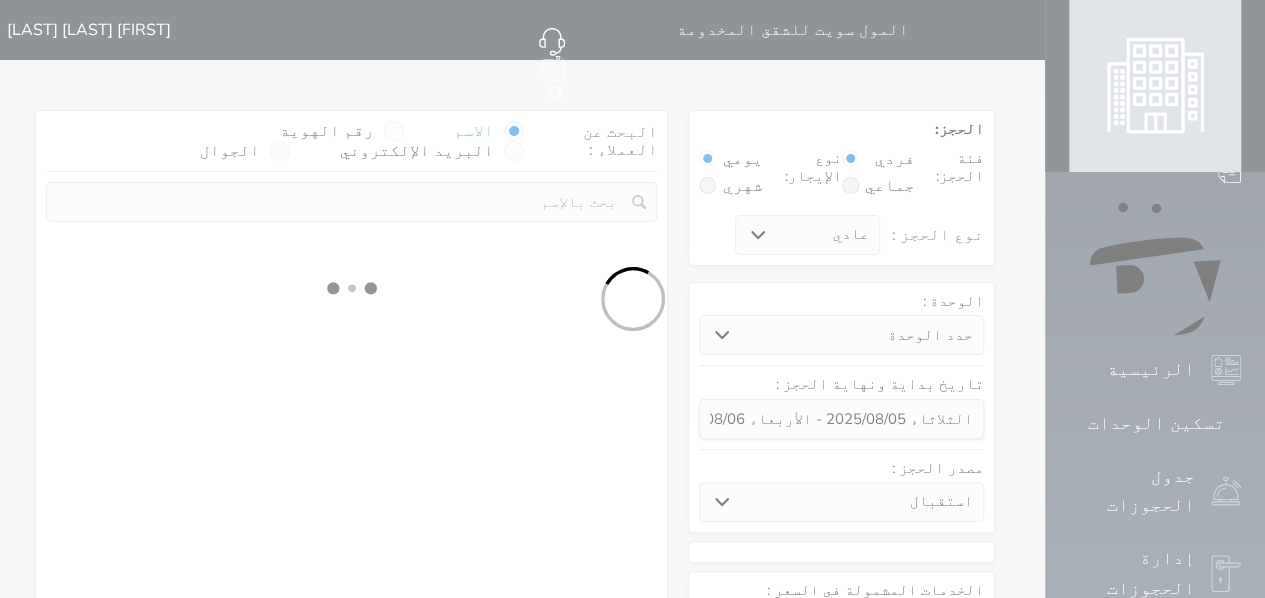 select on "7" 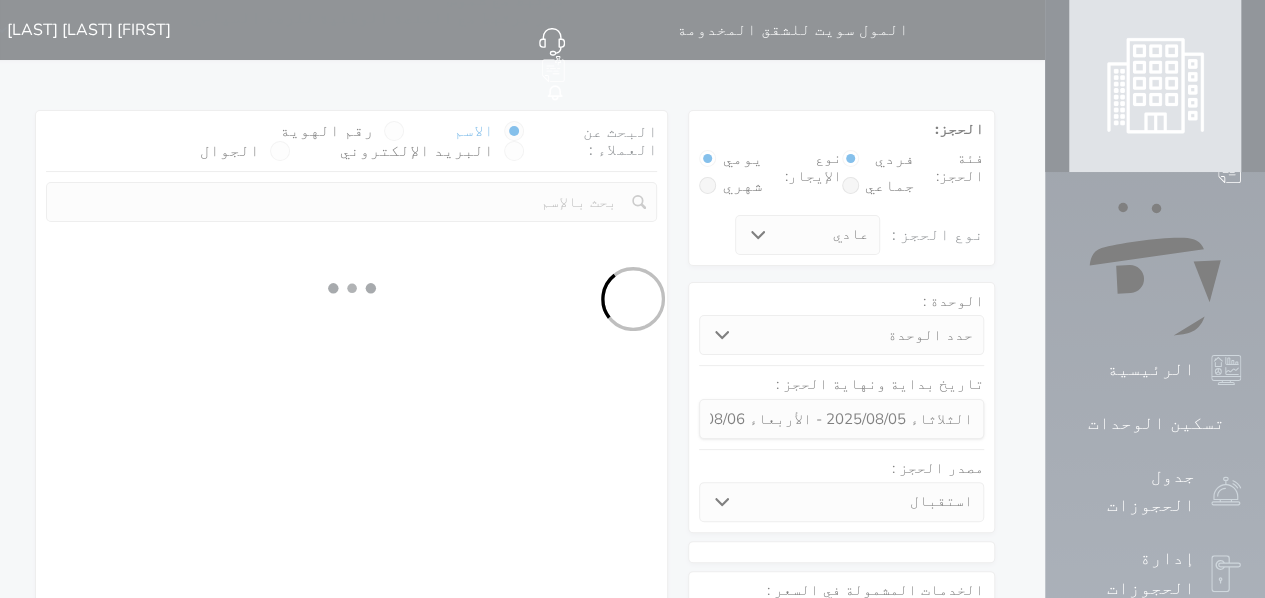 select 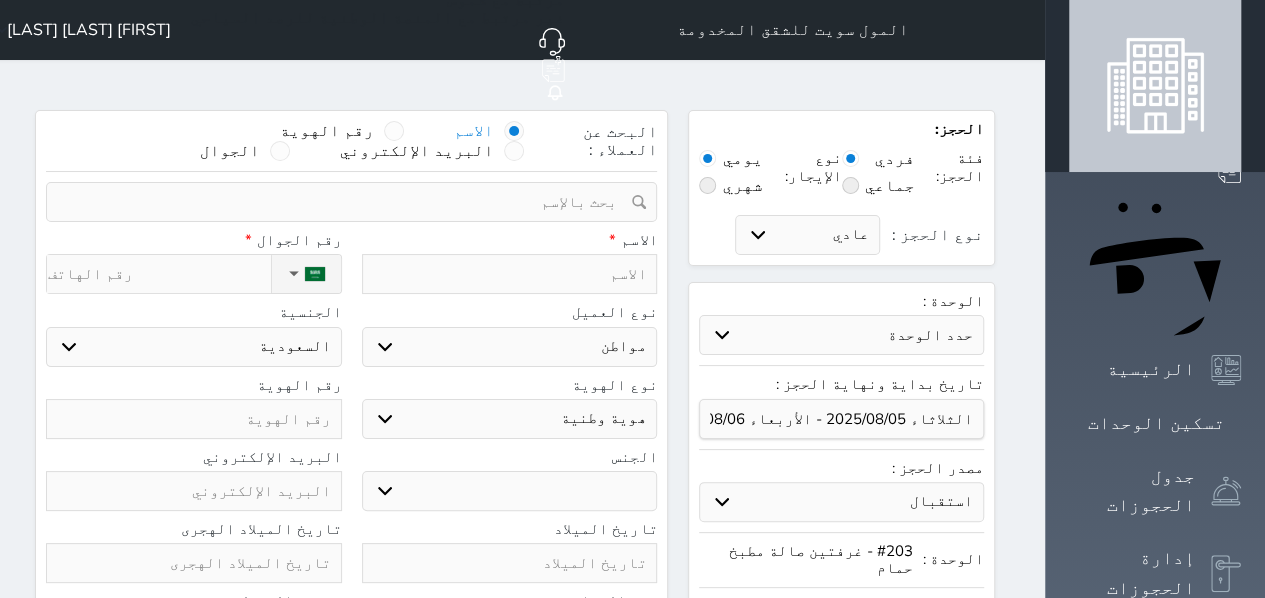 select 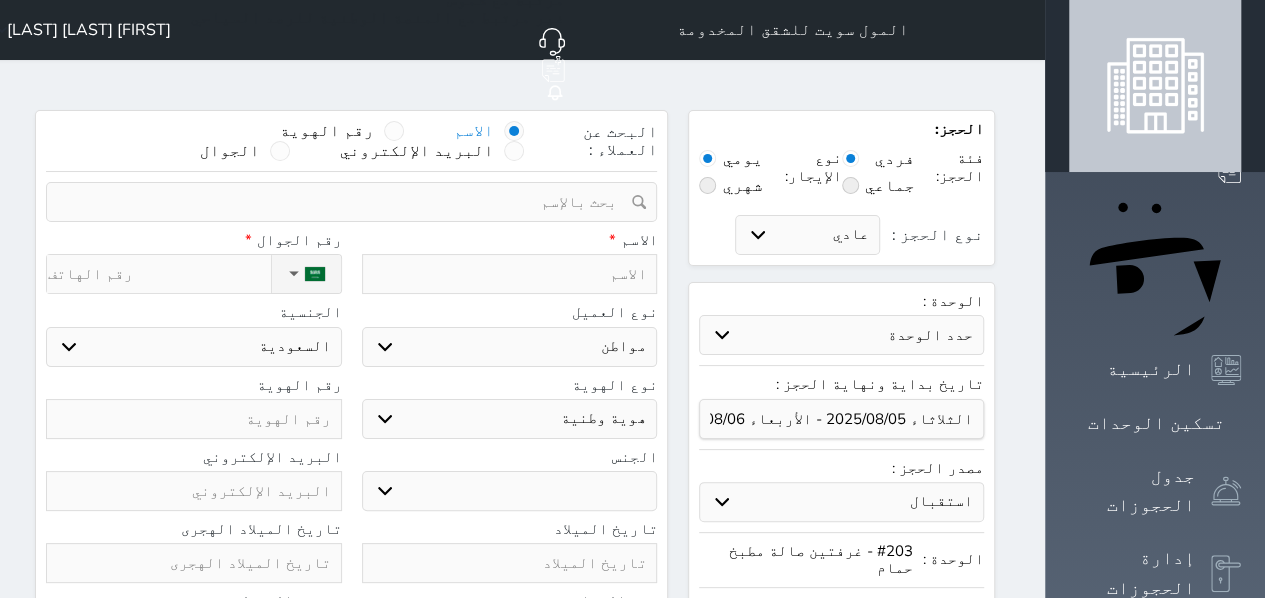 select 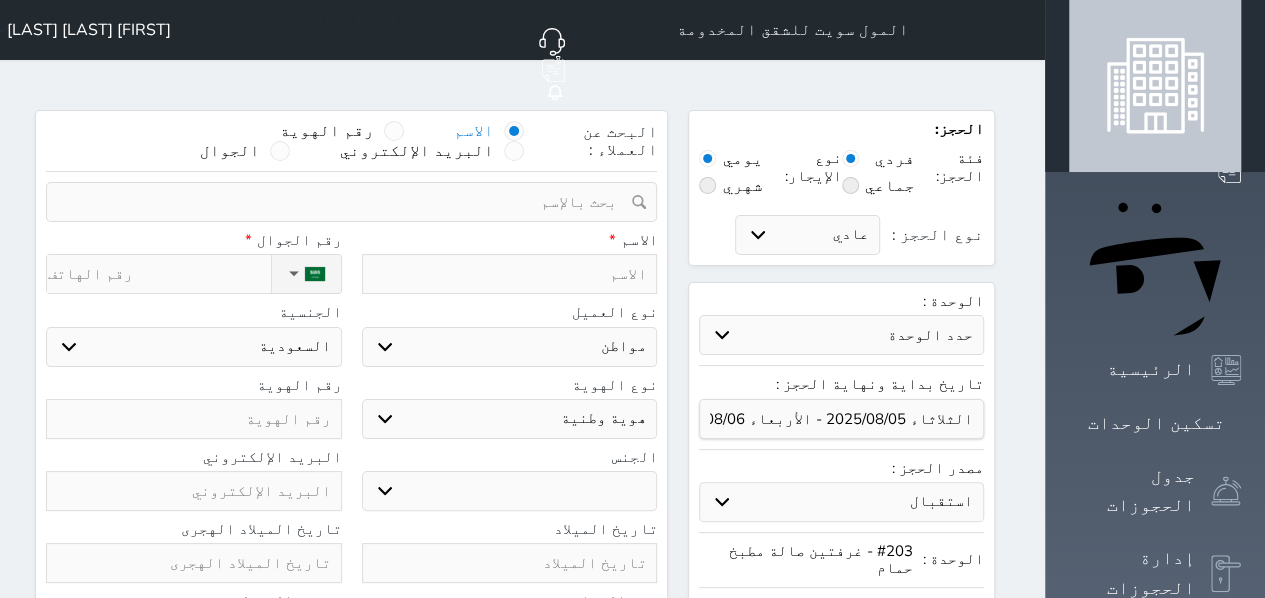 select 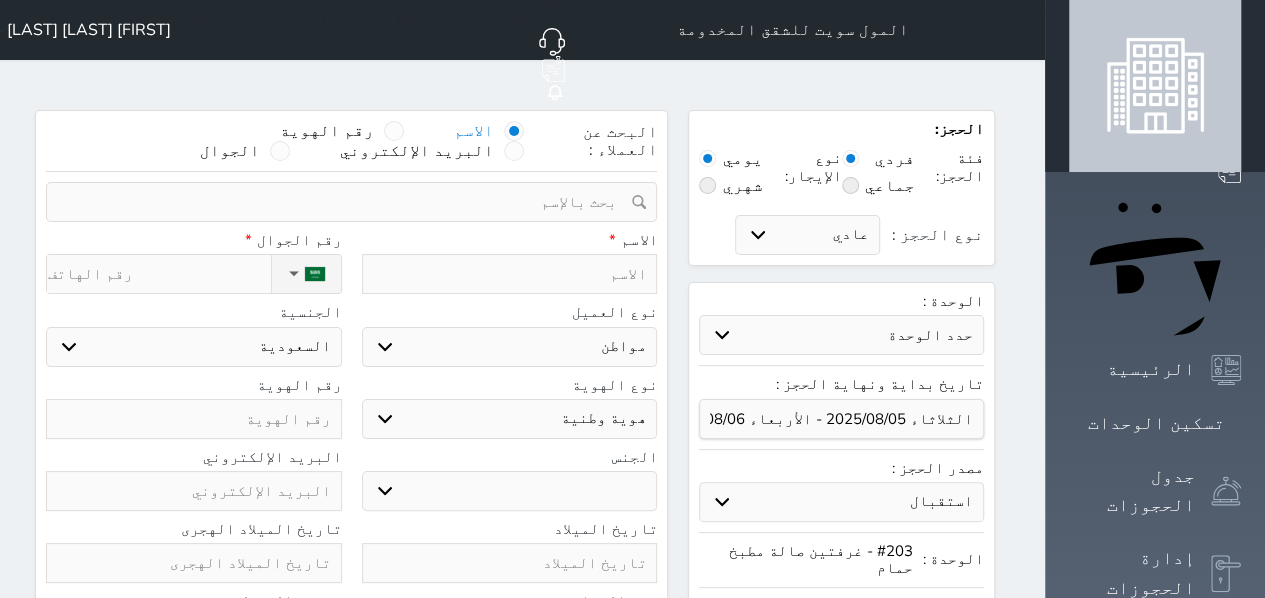 select 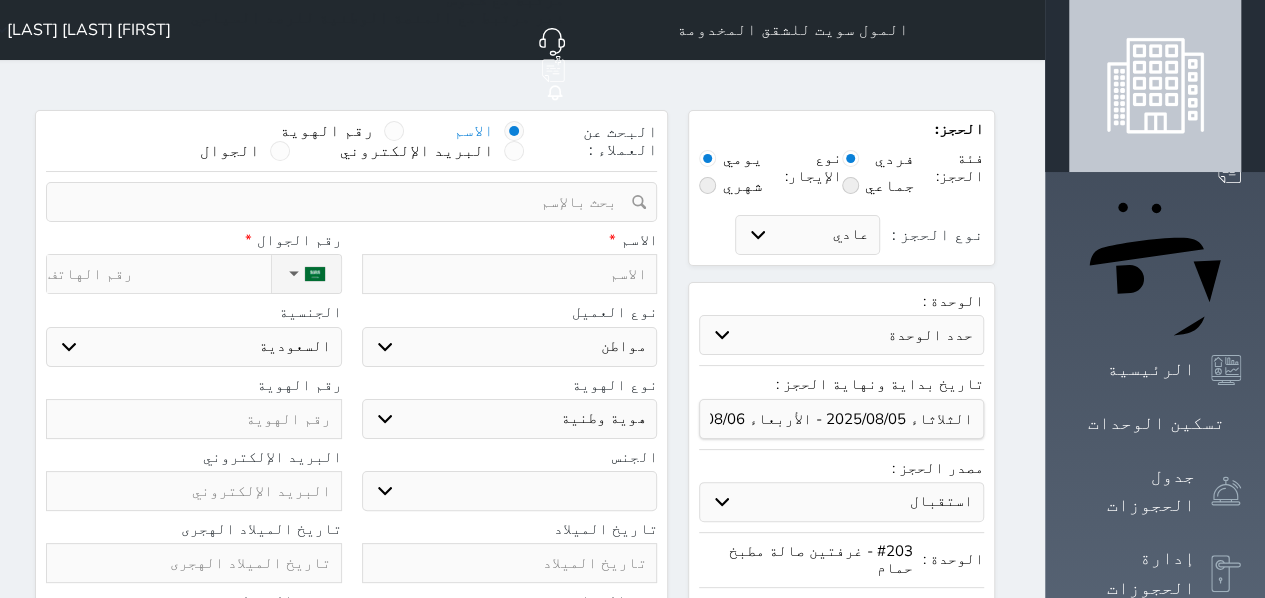select 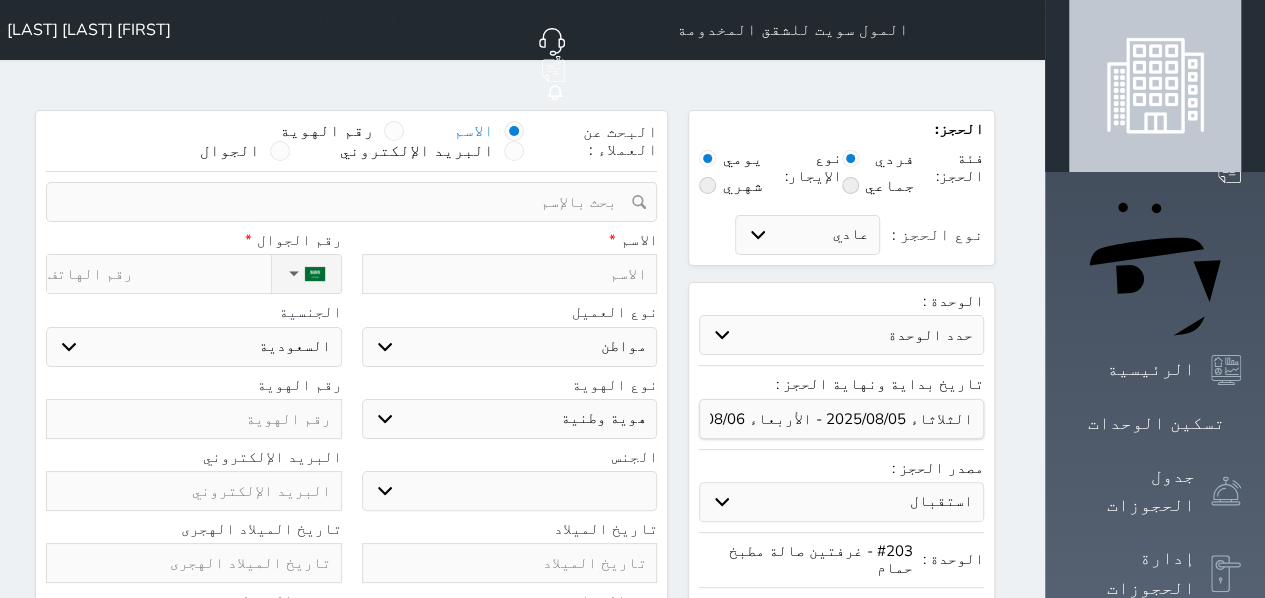 select 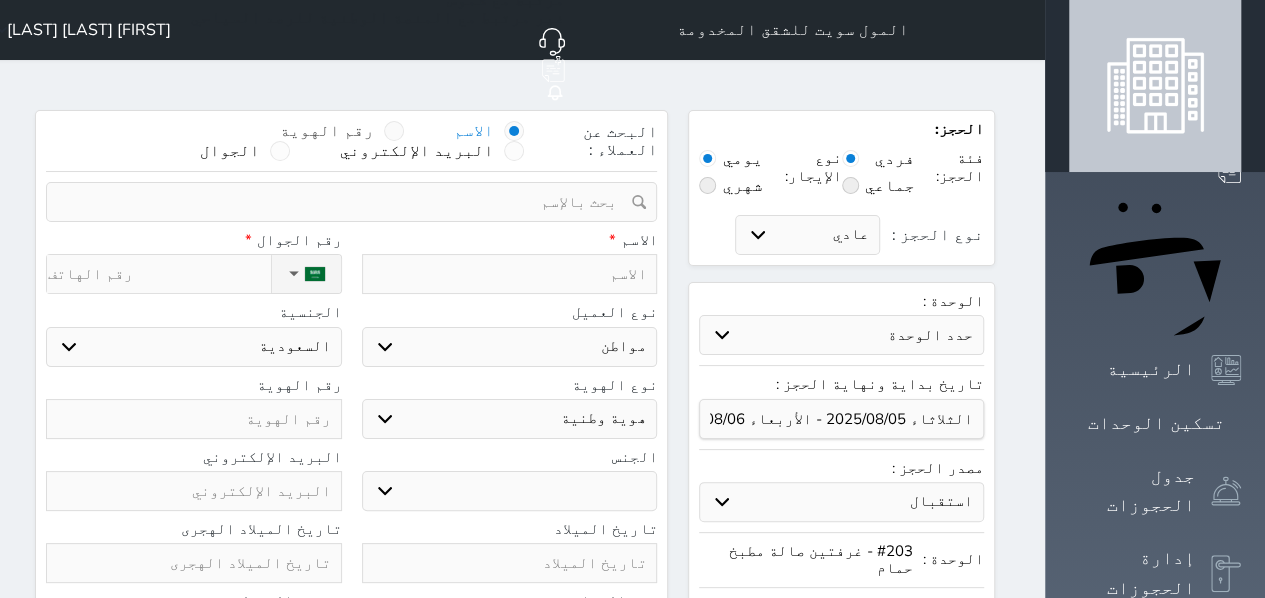 click at bounding box center [394, 131] 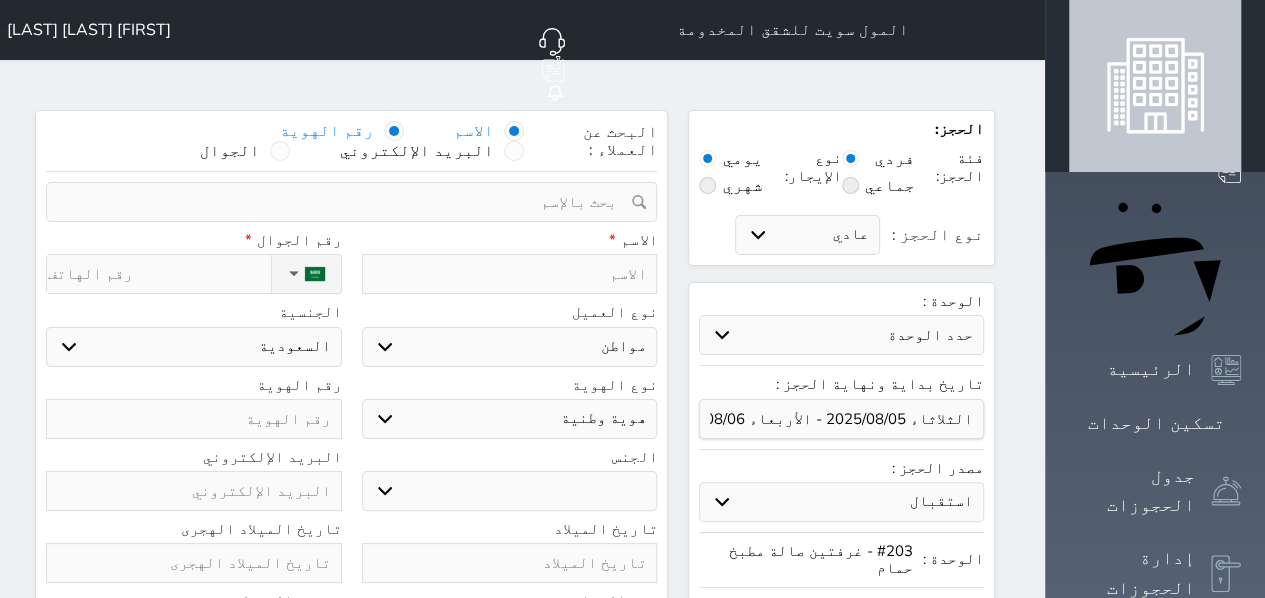 select 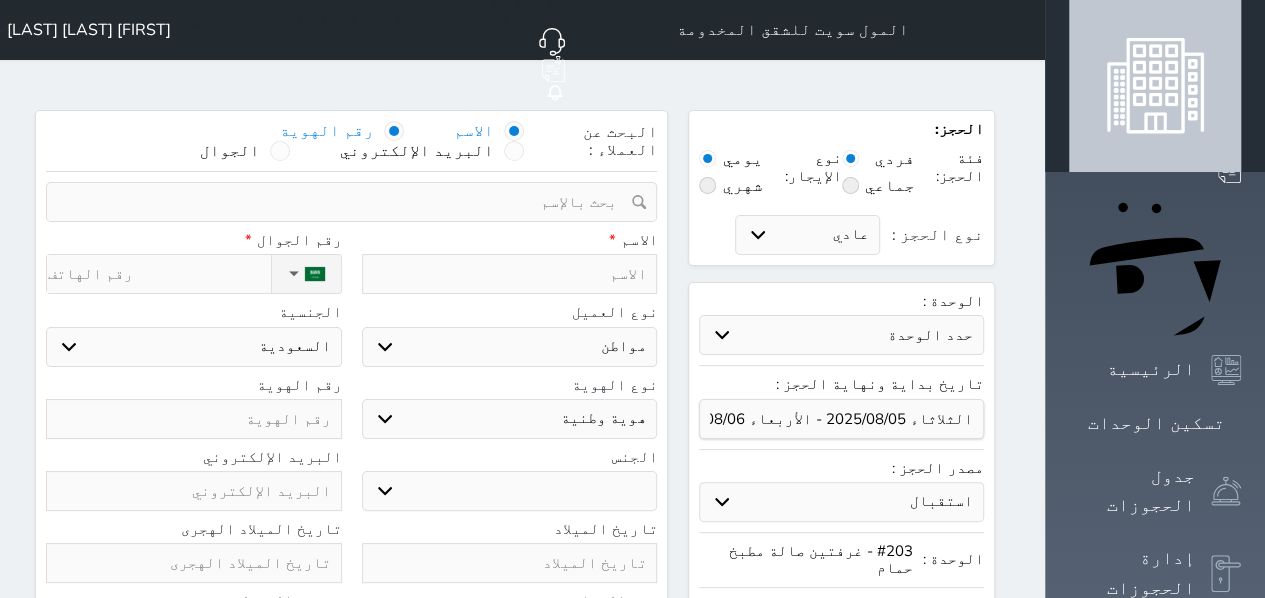 select 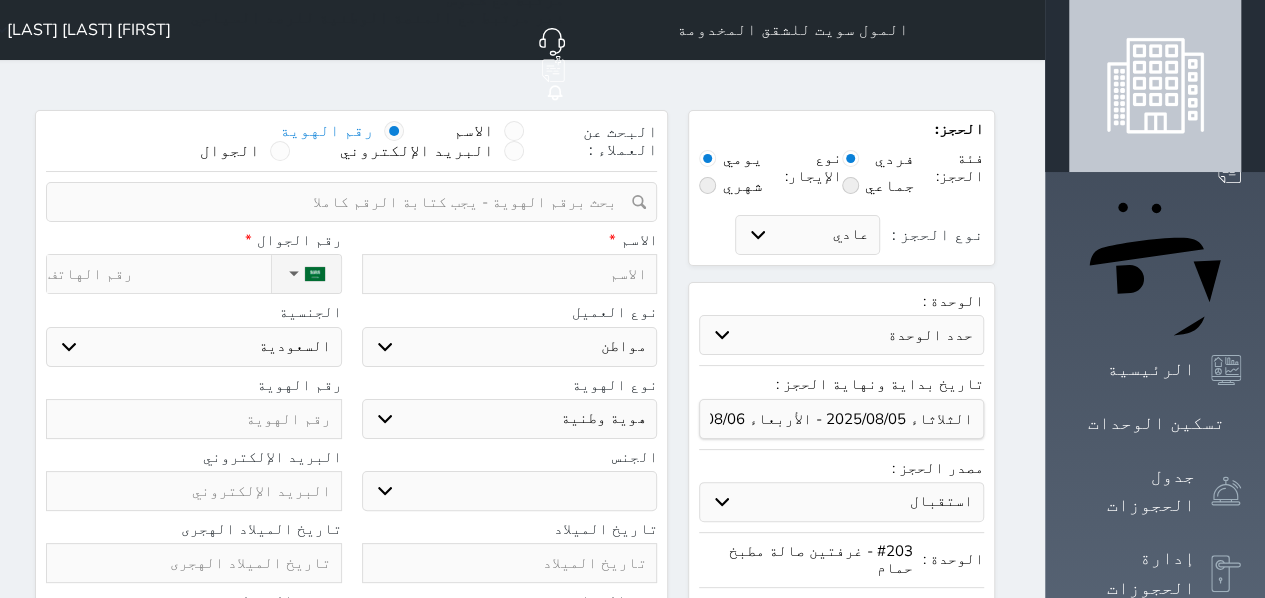 click at bounding box center (344, 202) 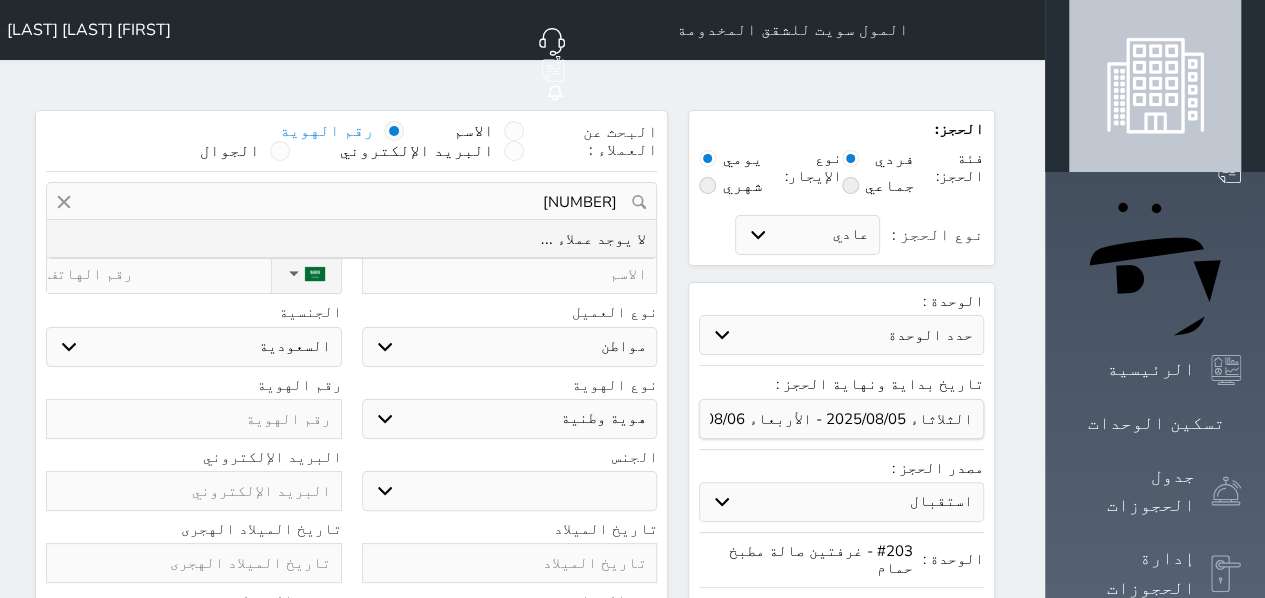 type on "[NUMBER]" 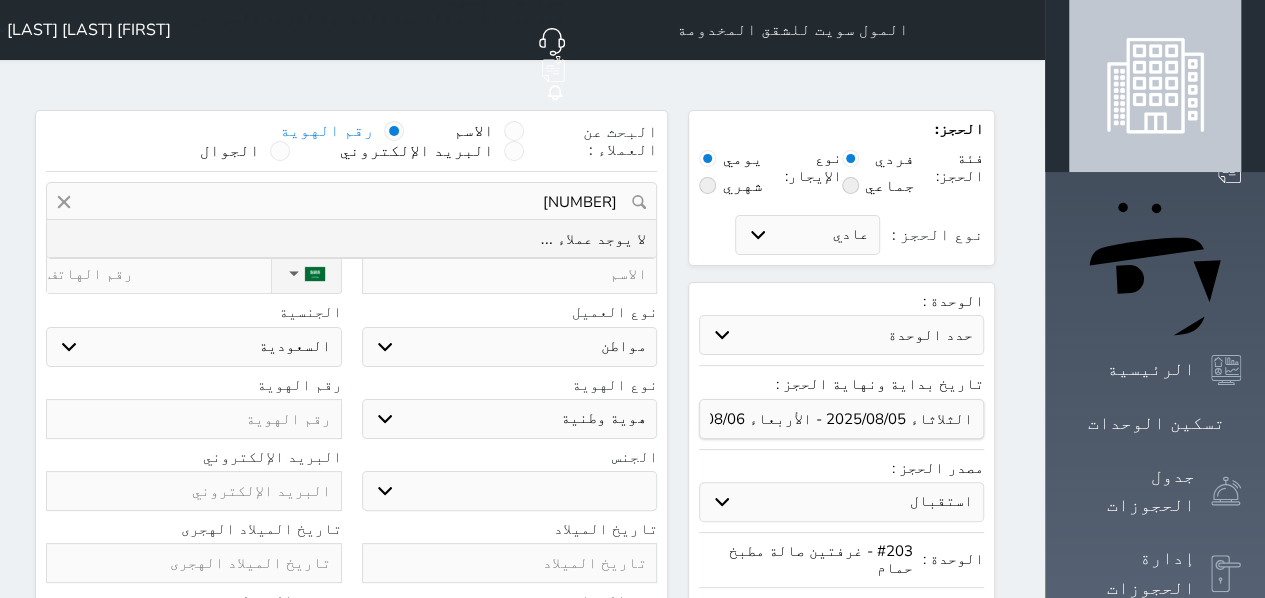 click on "[NUMBER]" at bounding box center [351, 202] 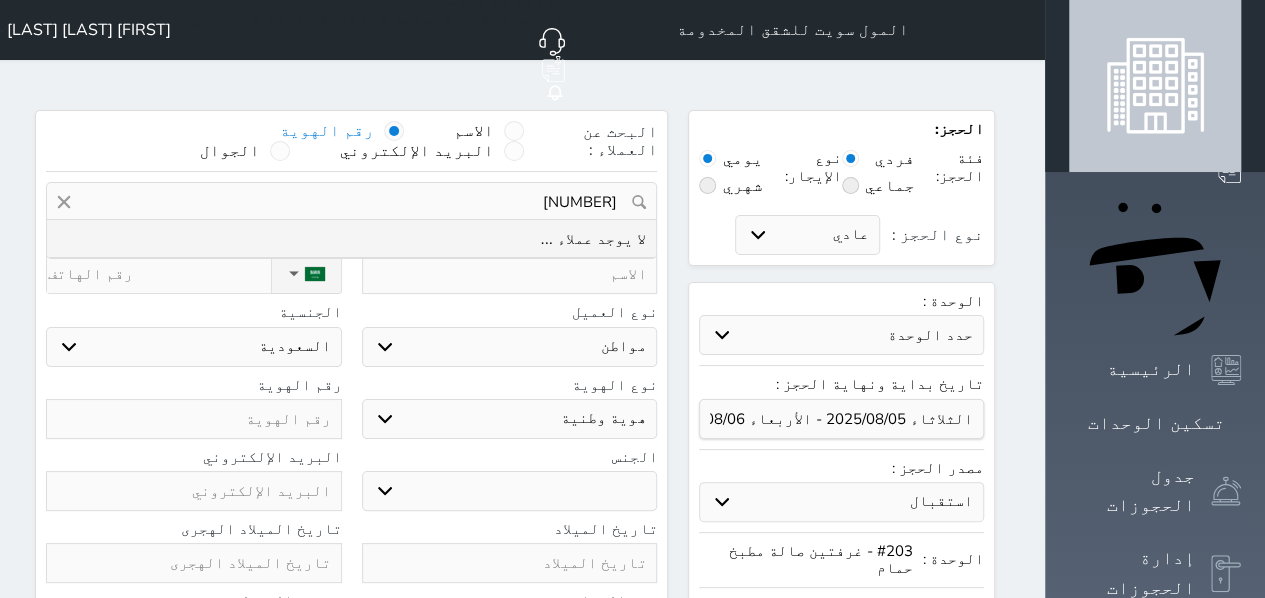 type 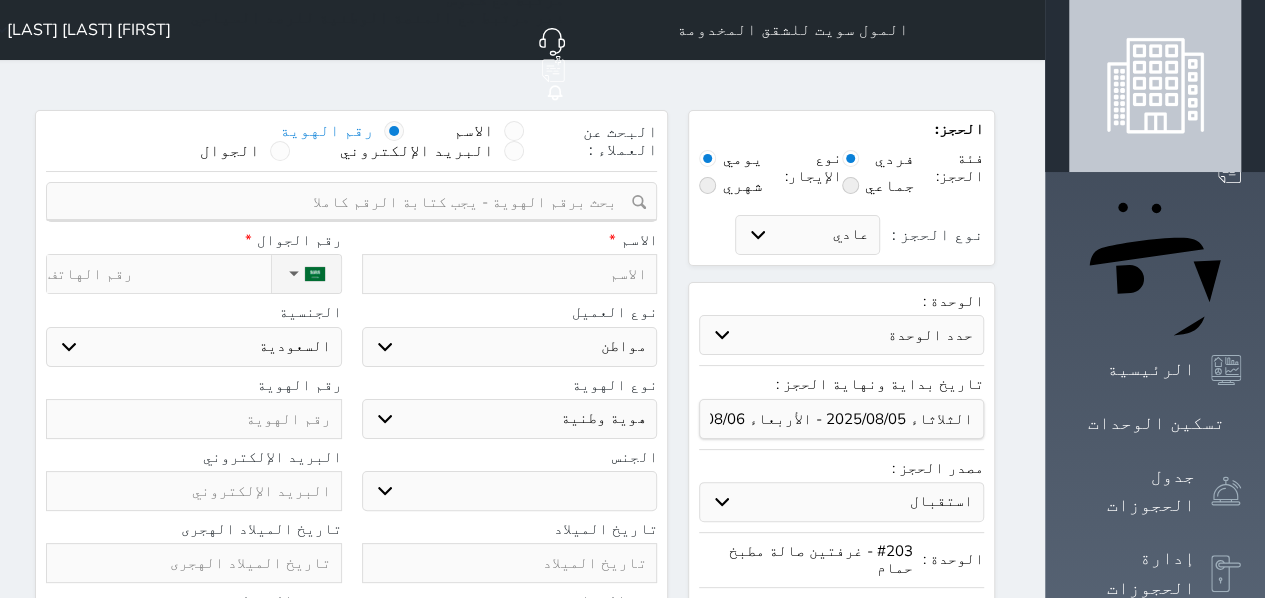 click at bounding box center [510, 274] 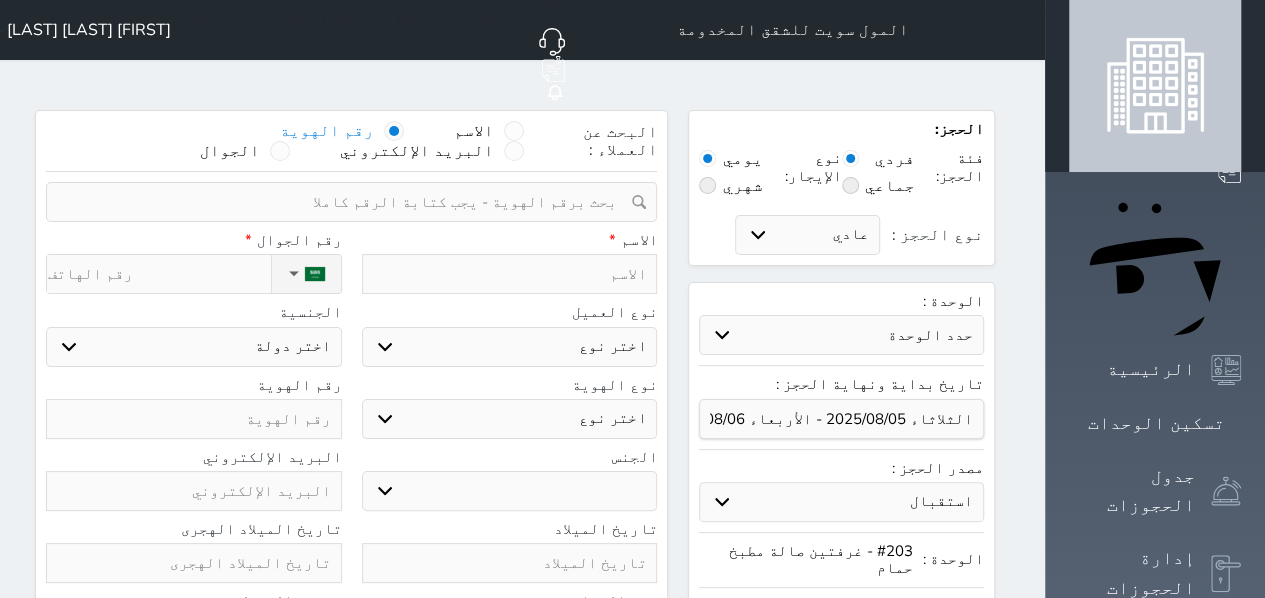 type on "ح" 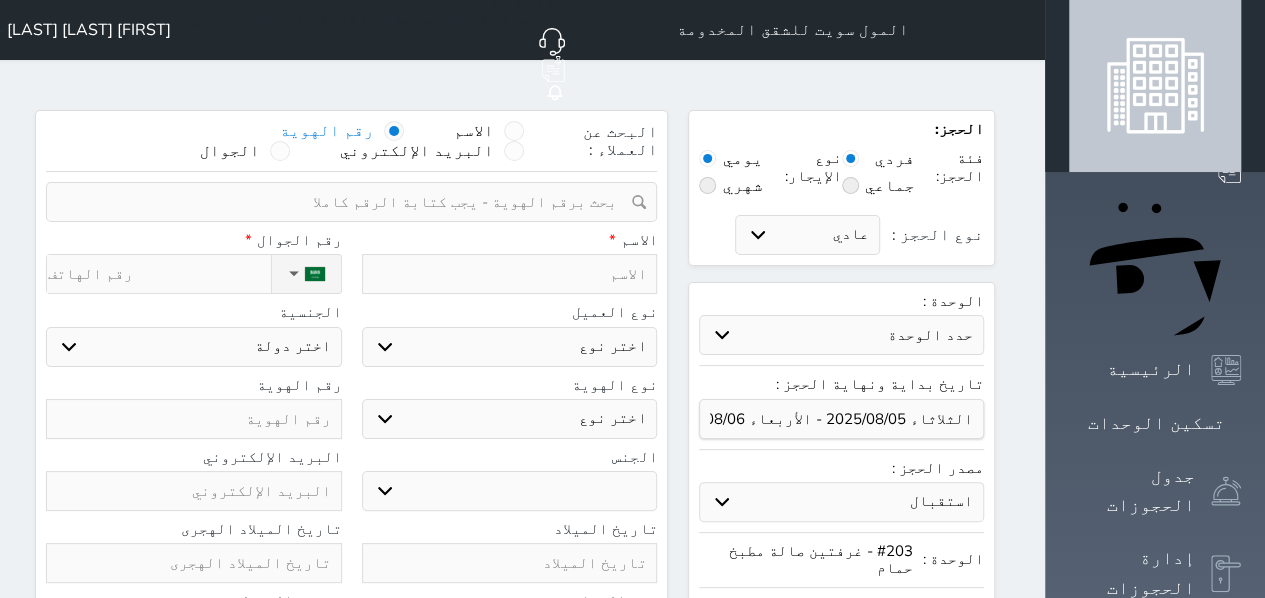 select 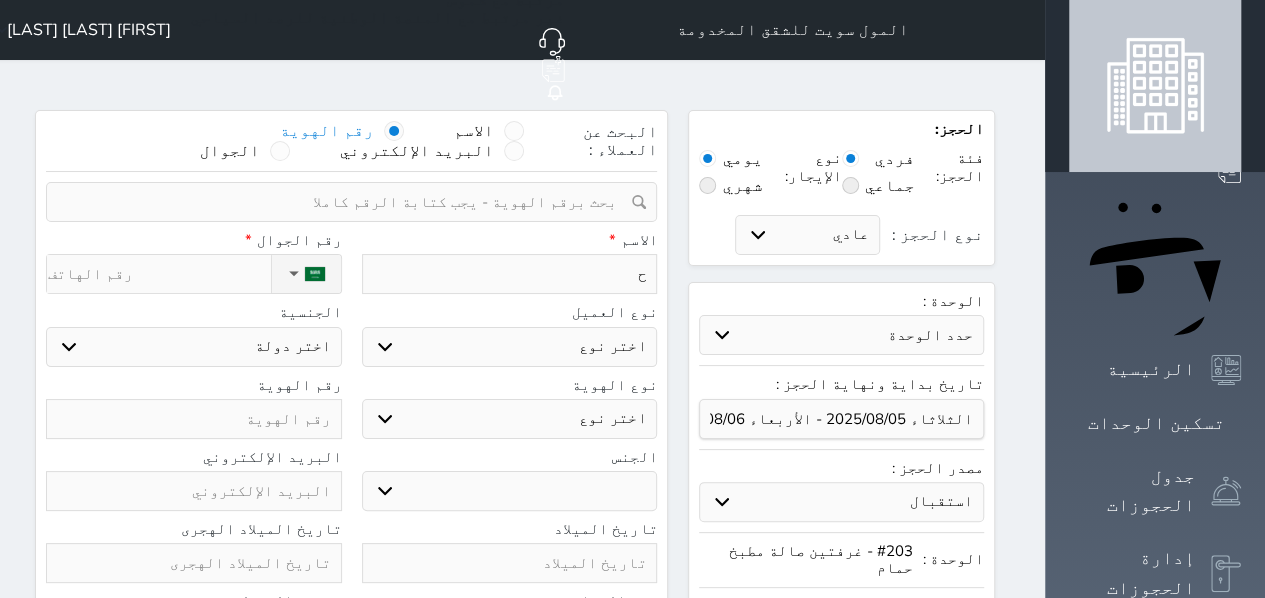 type on "حس" 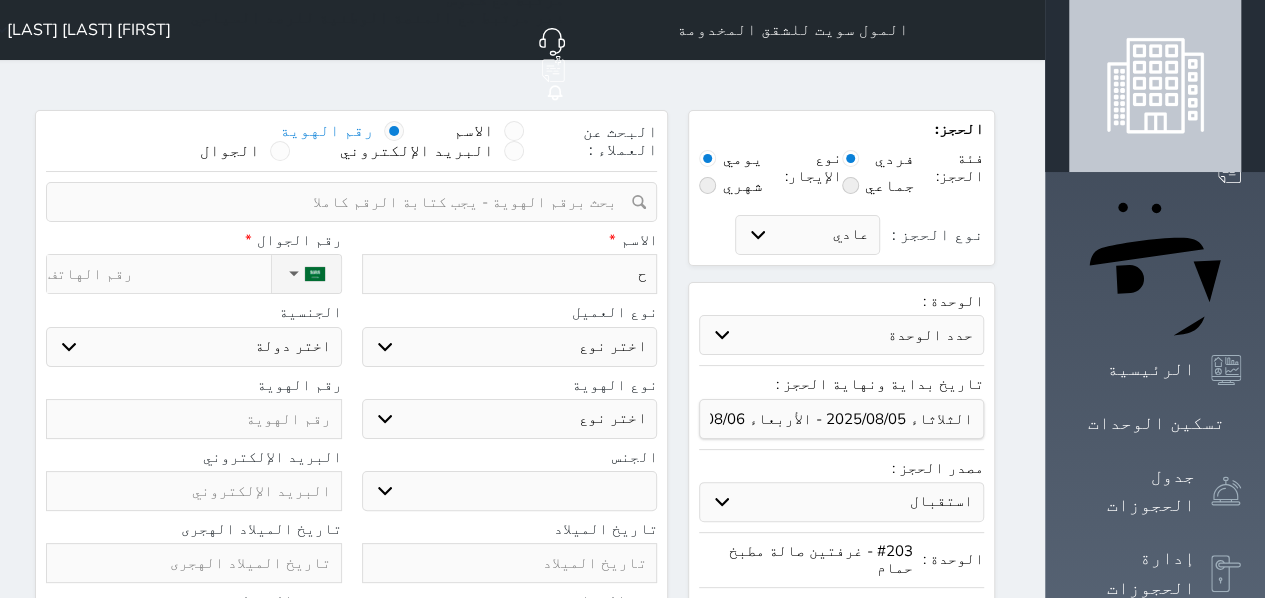 select 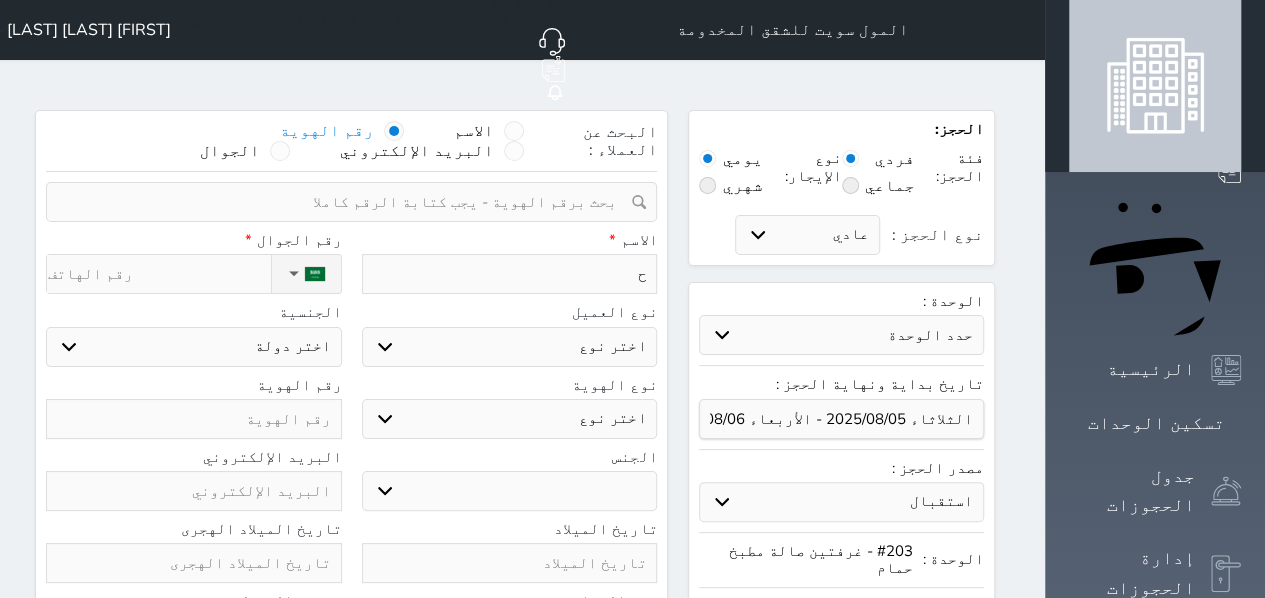 select 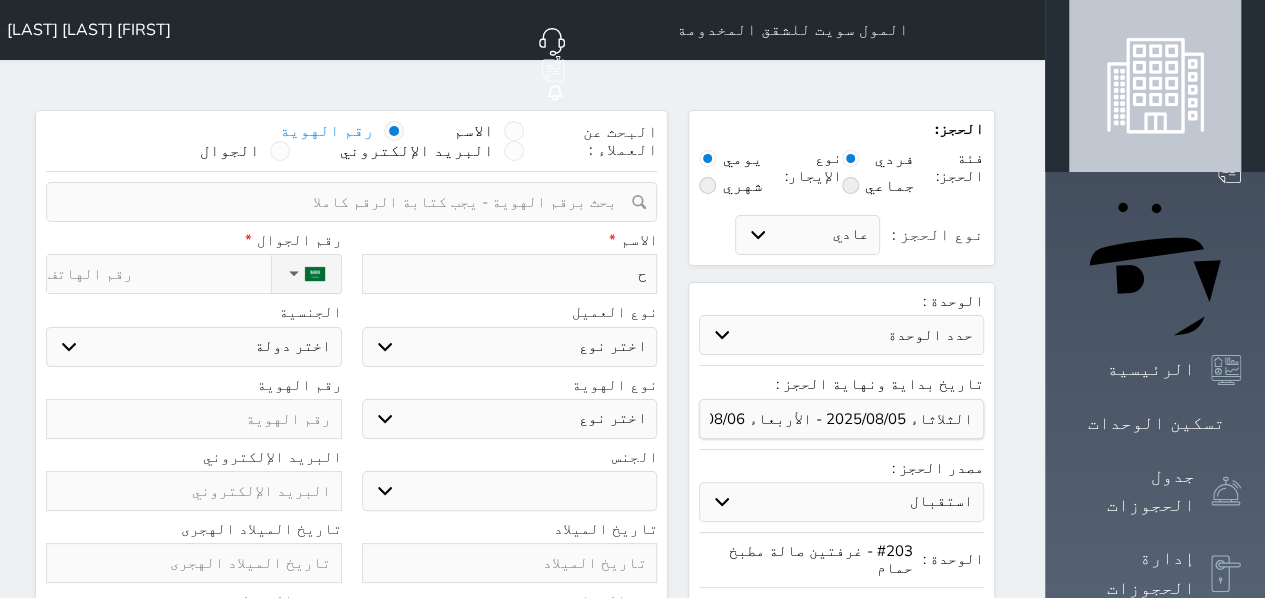 select 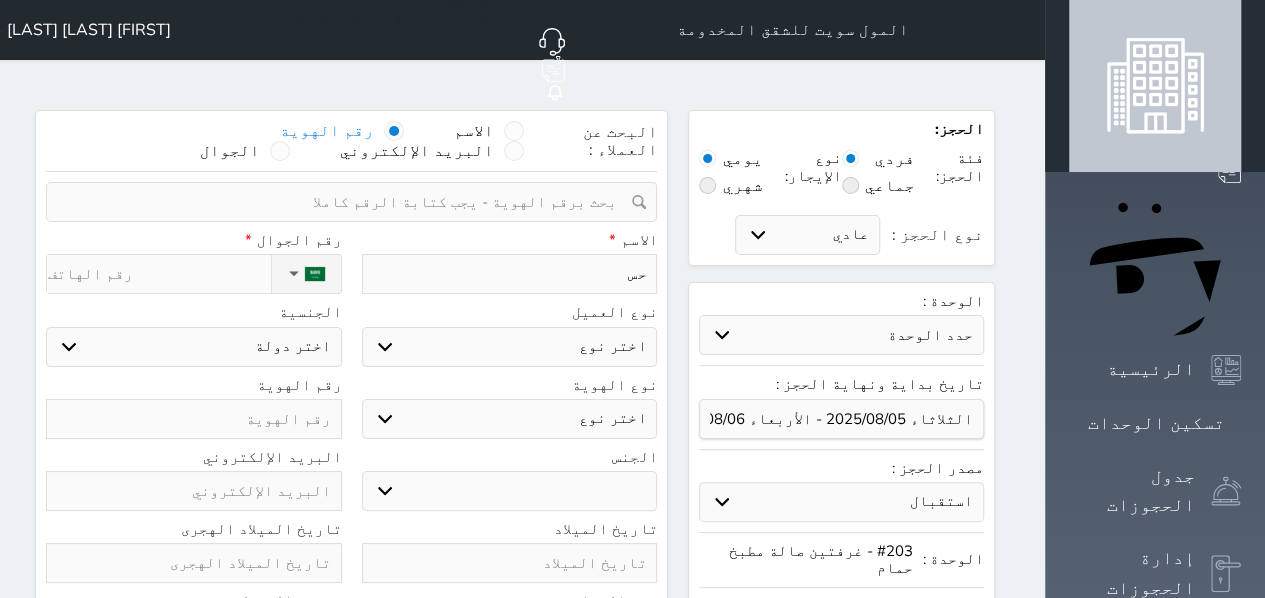 type on "حسي" 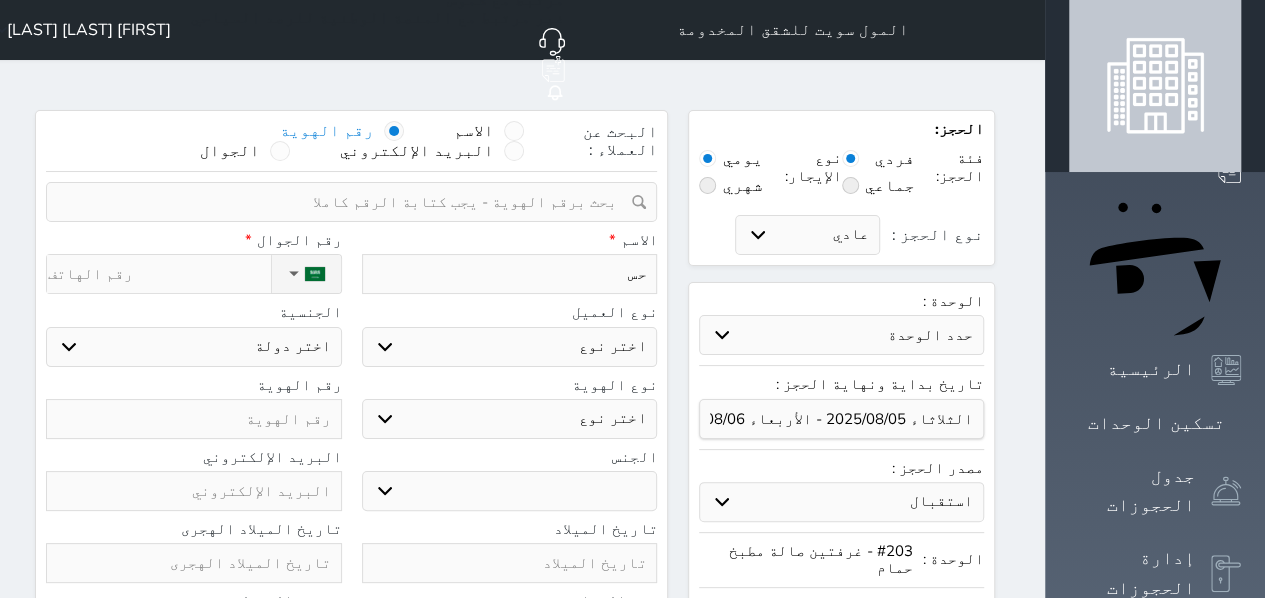 select 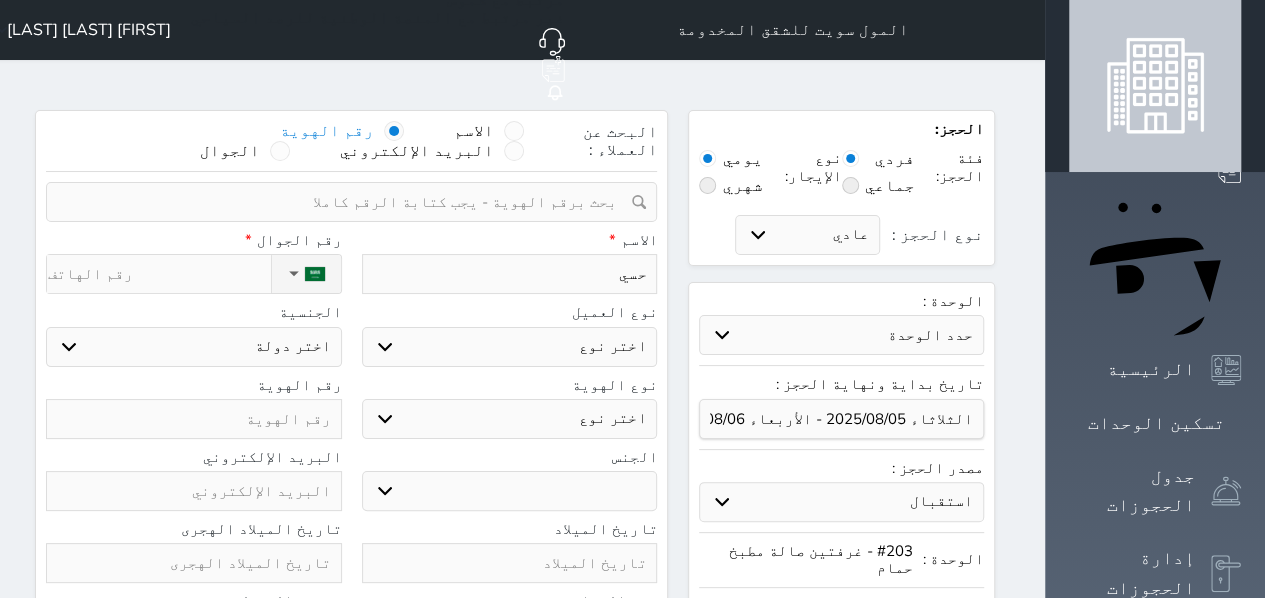 type on "حسين" 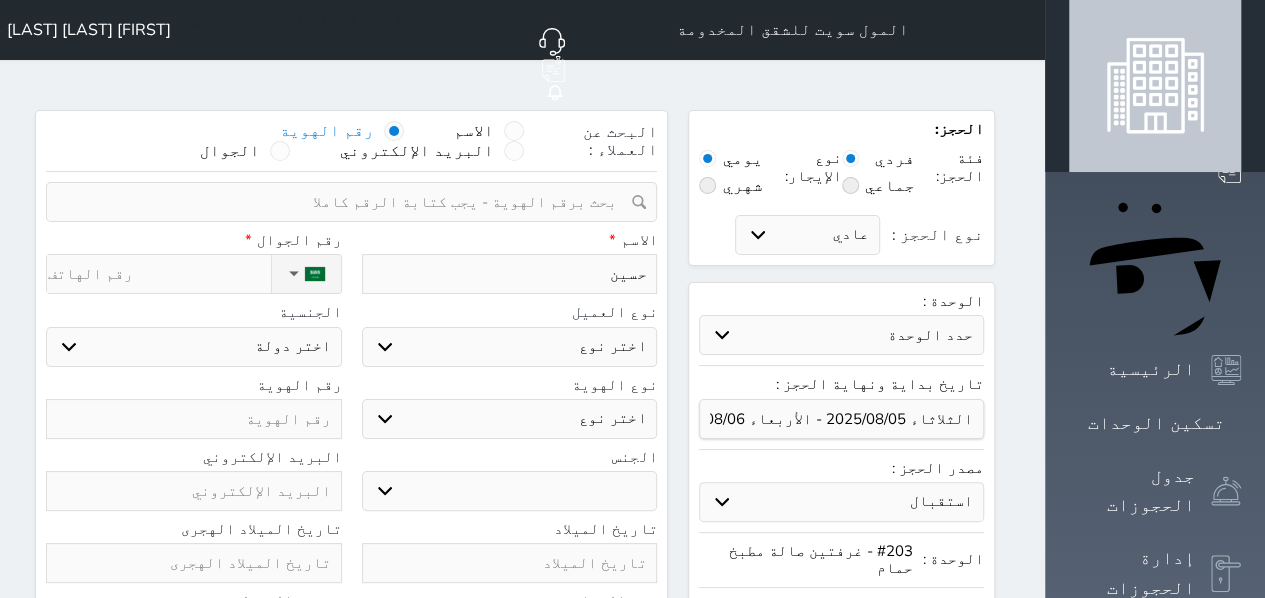 select 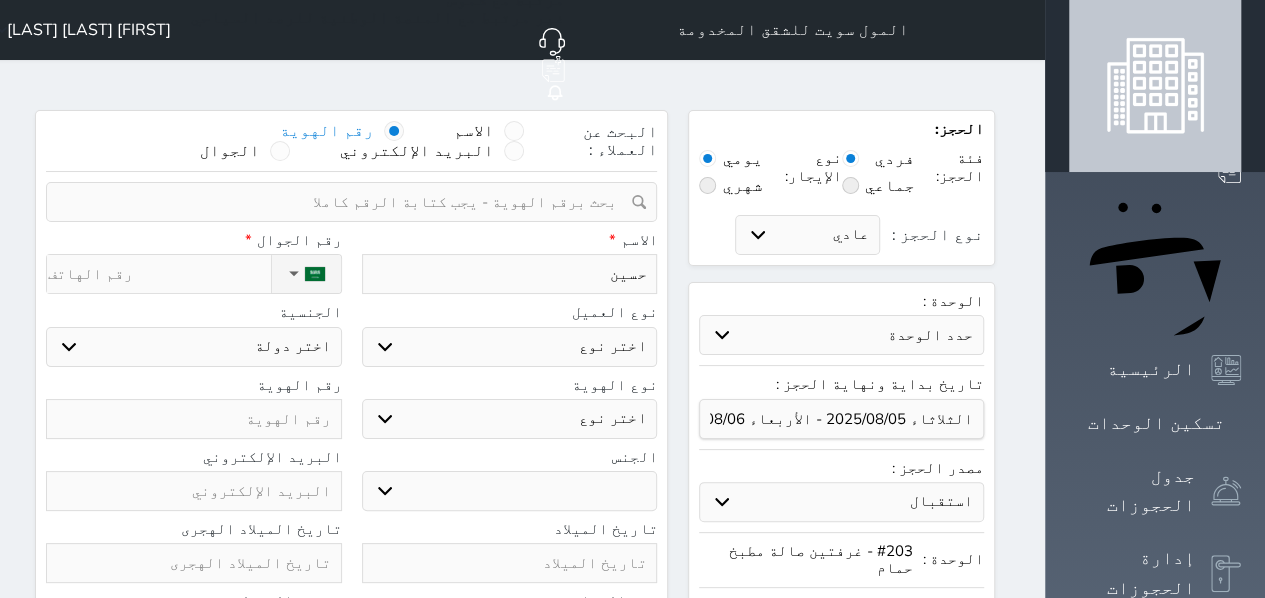type on "[FIRST]" 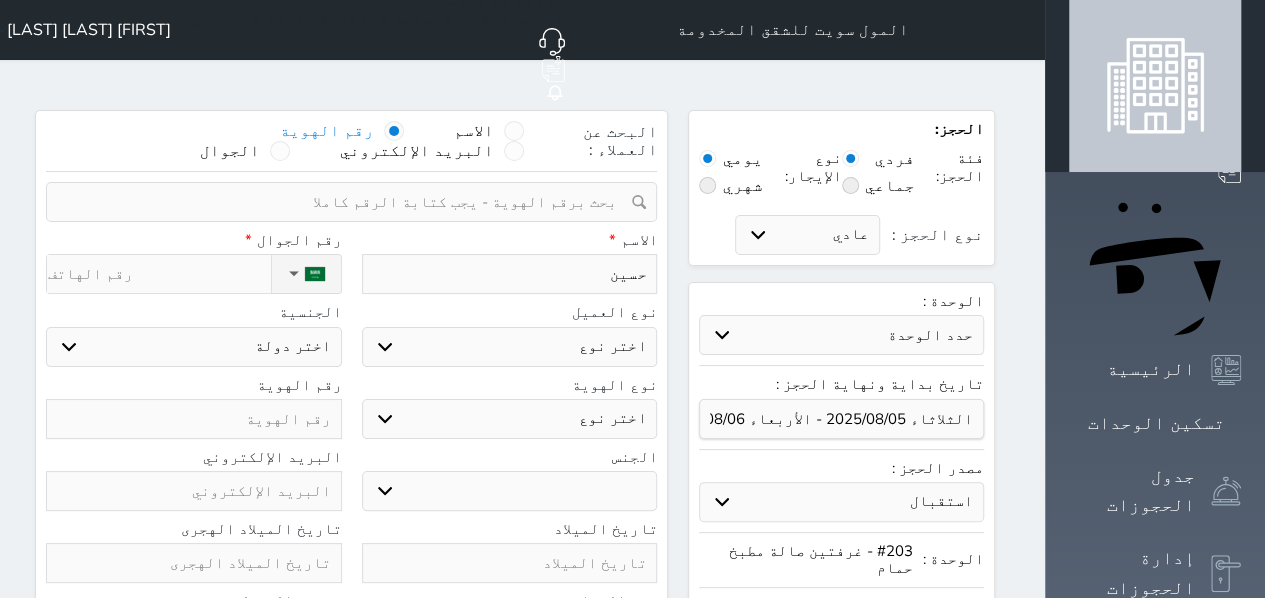 select 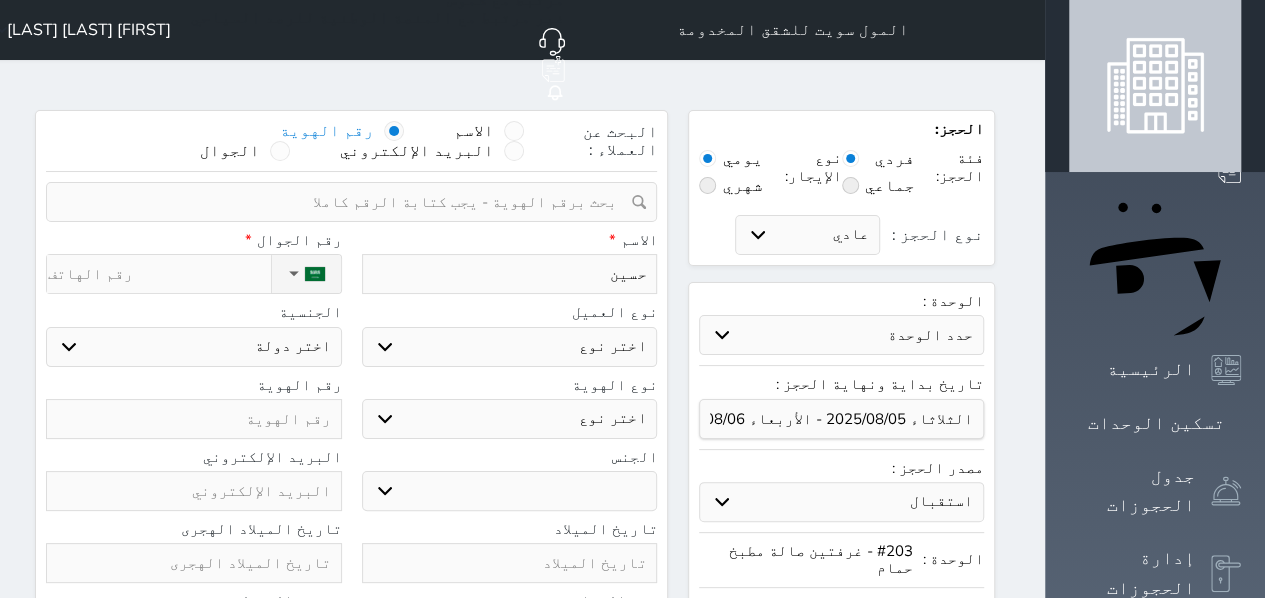 select 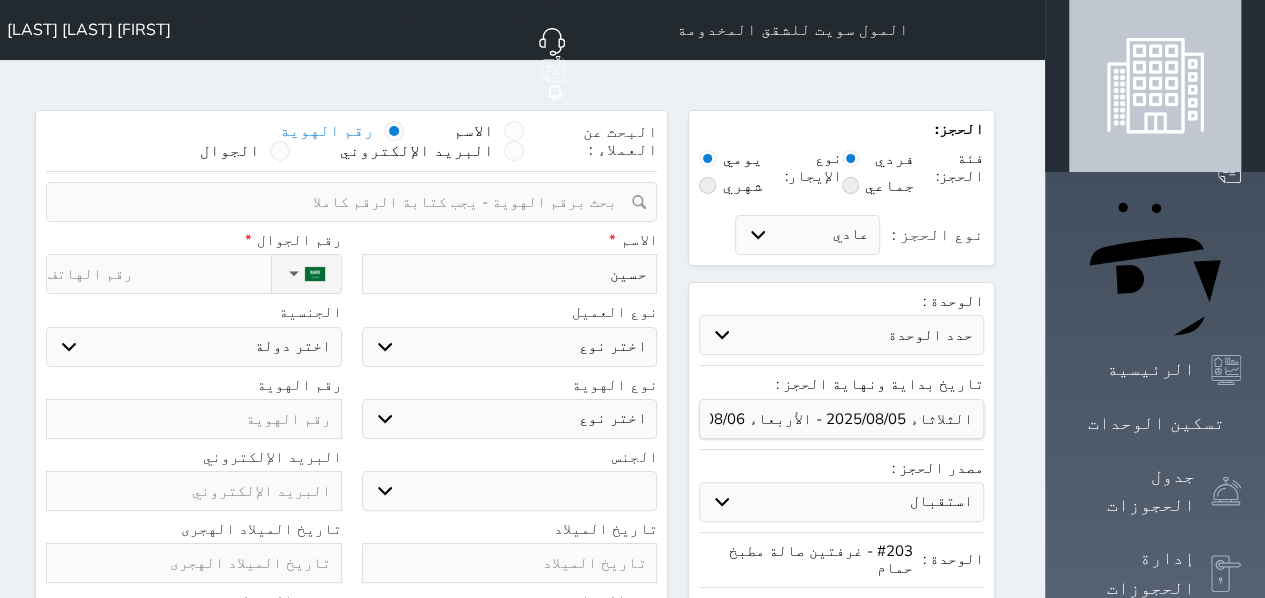 select 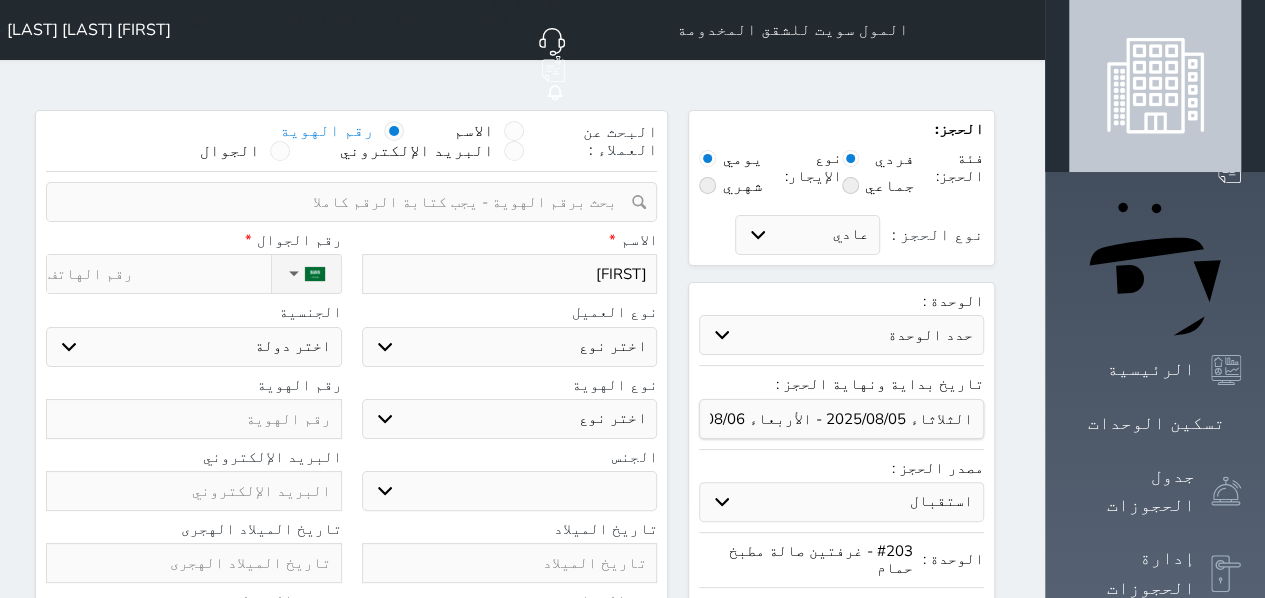 type on "[FIRST]" 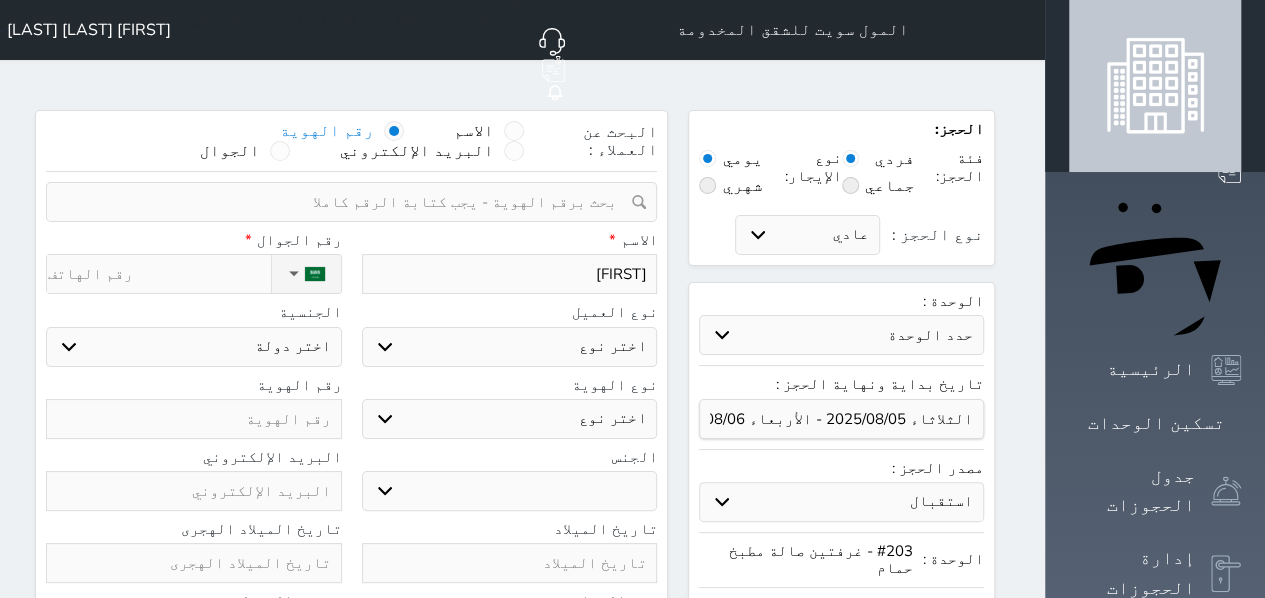 select 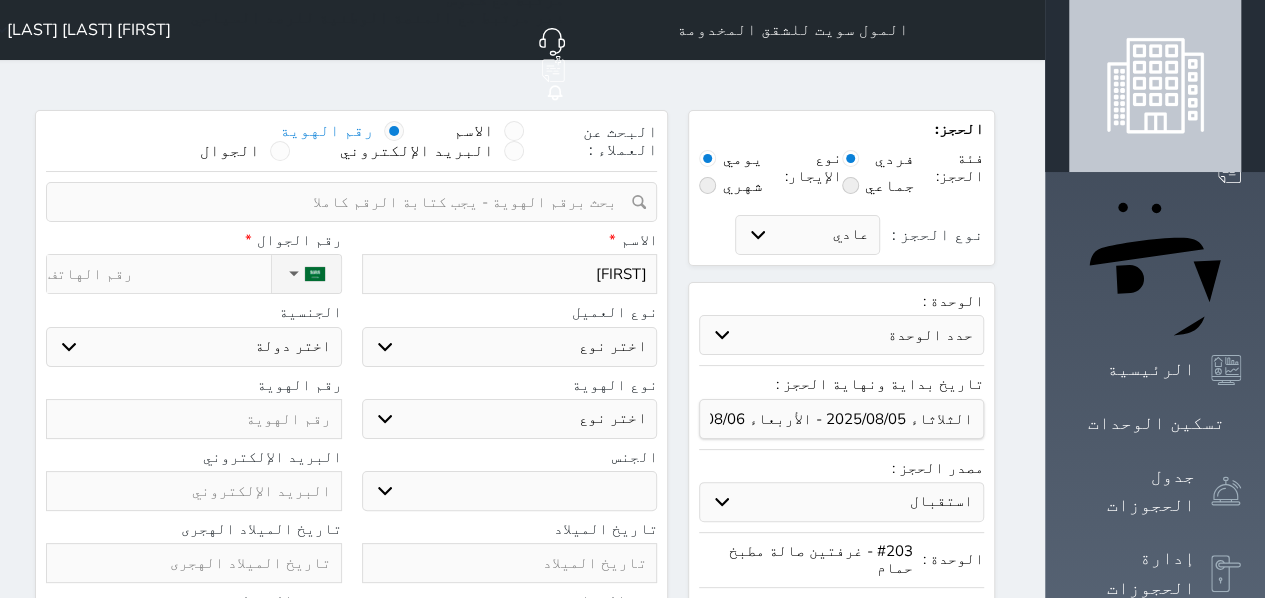 type on "[FIRST]" 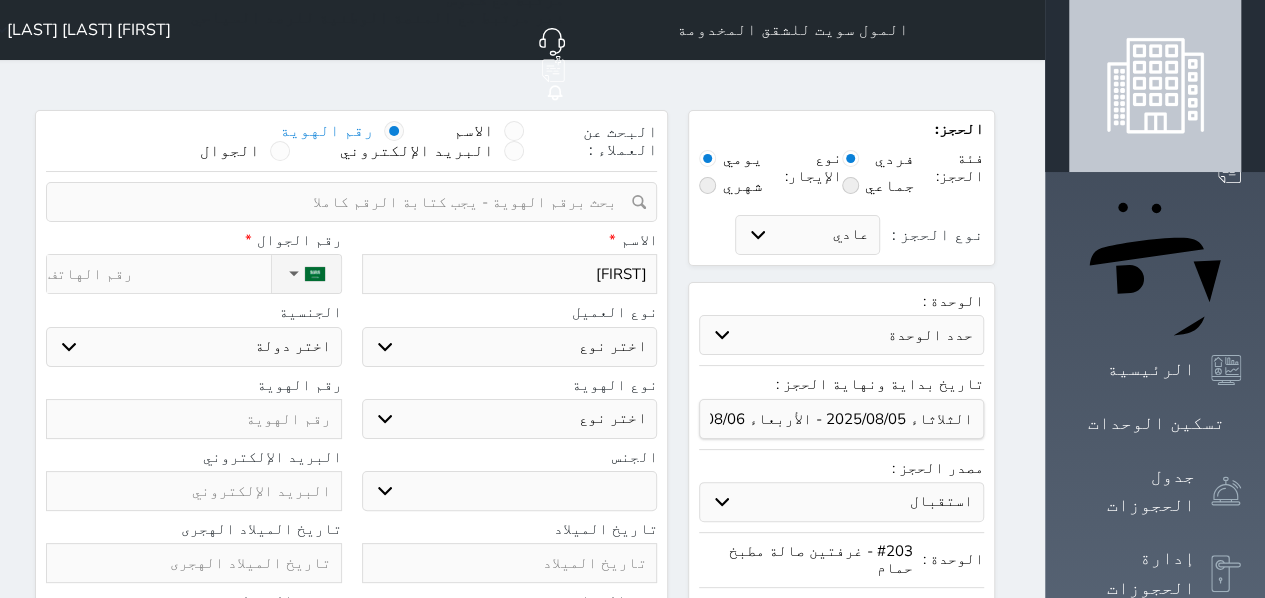 select 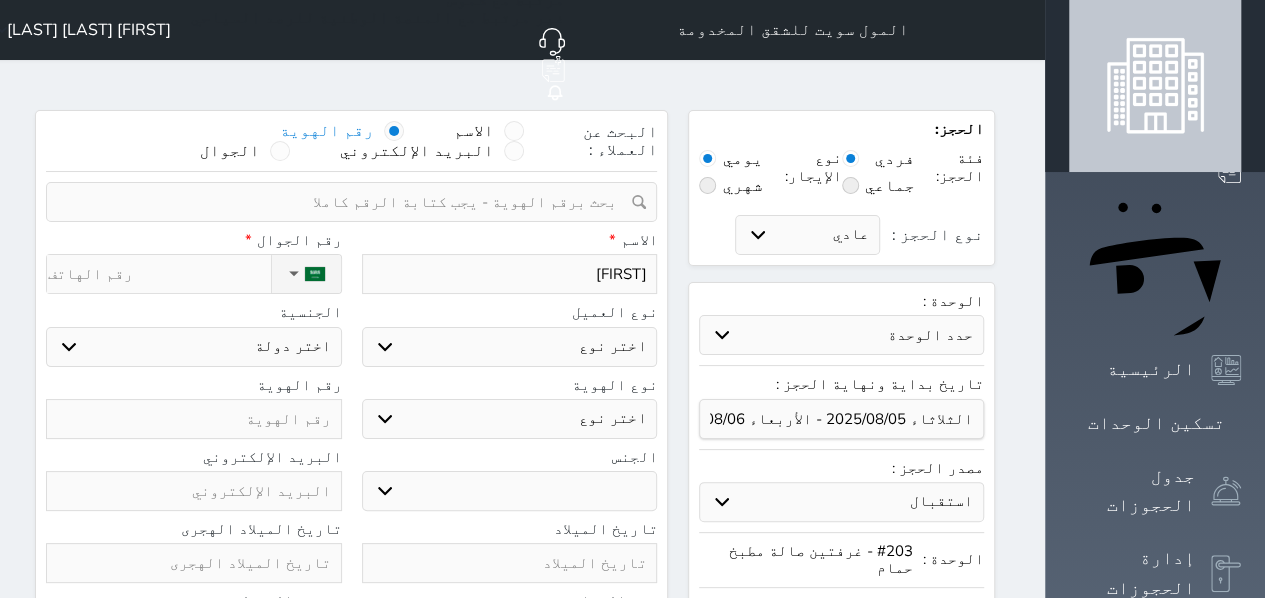 type on "حسين" 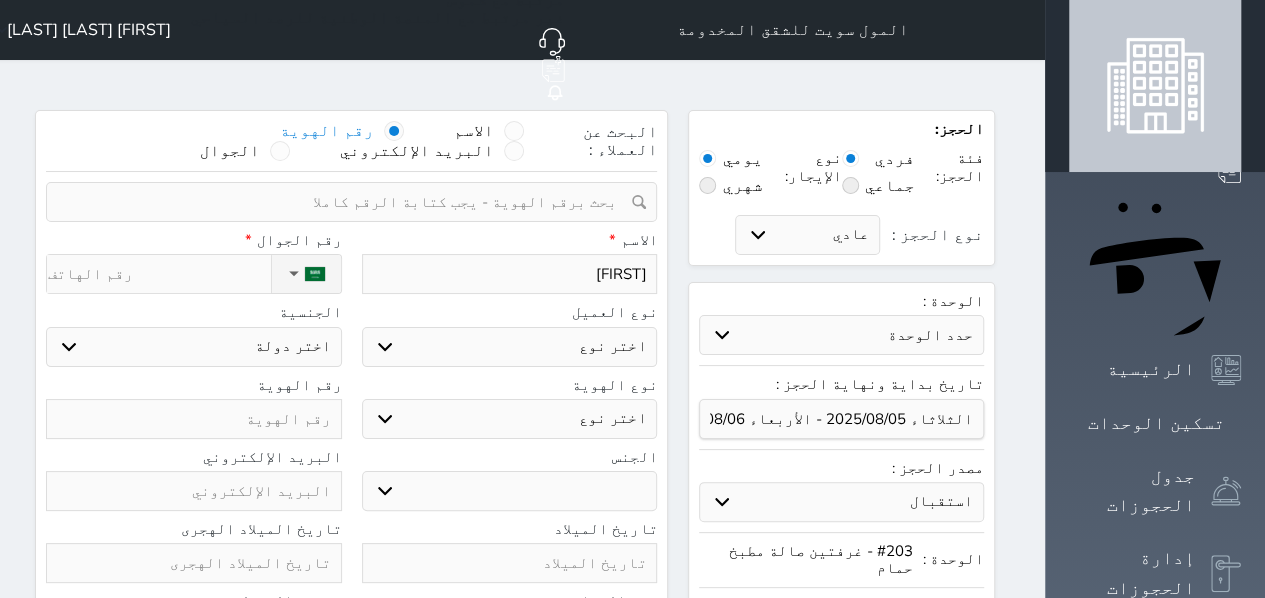 select 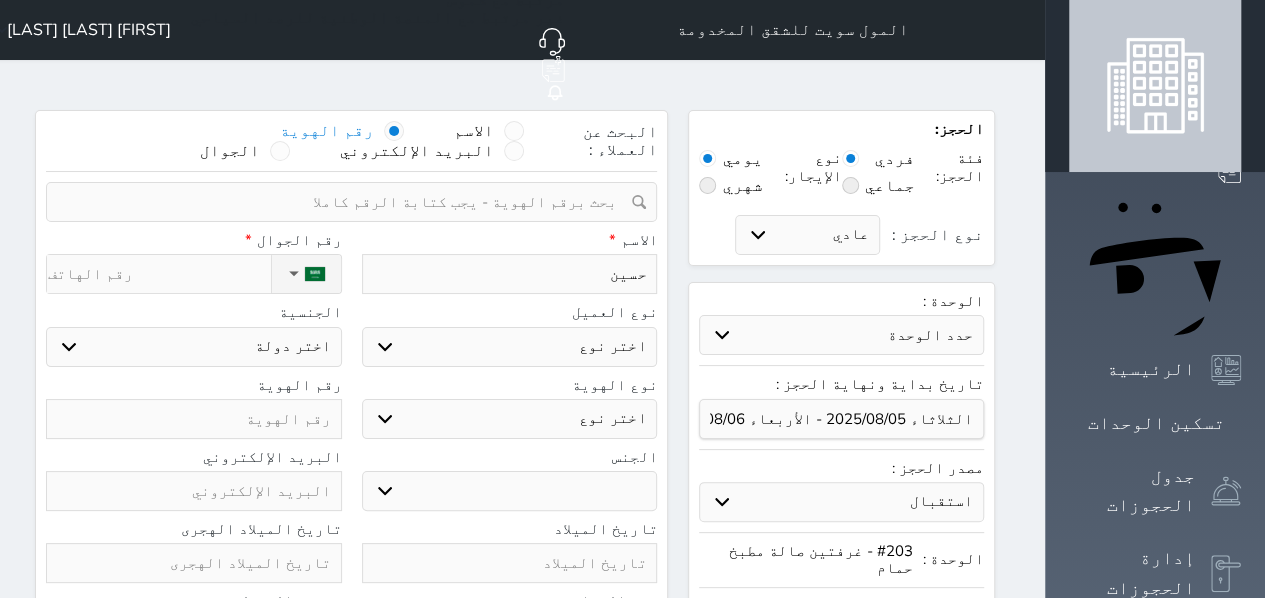 type on "حسين" 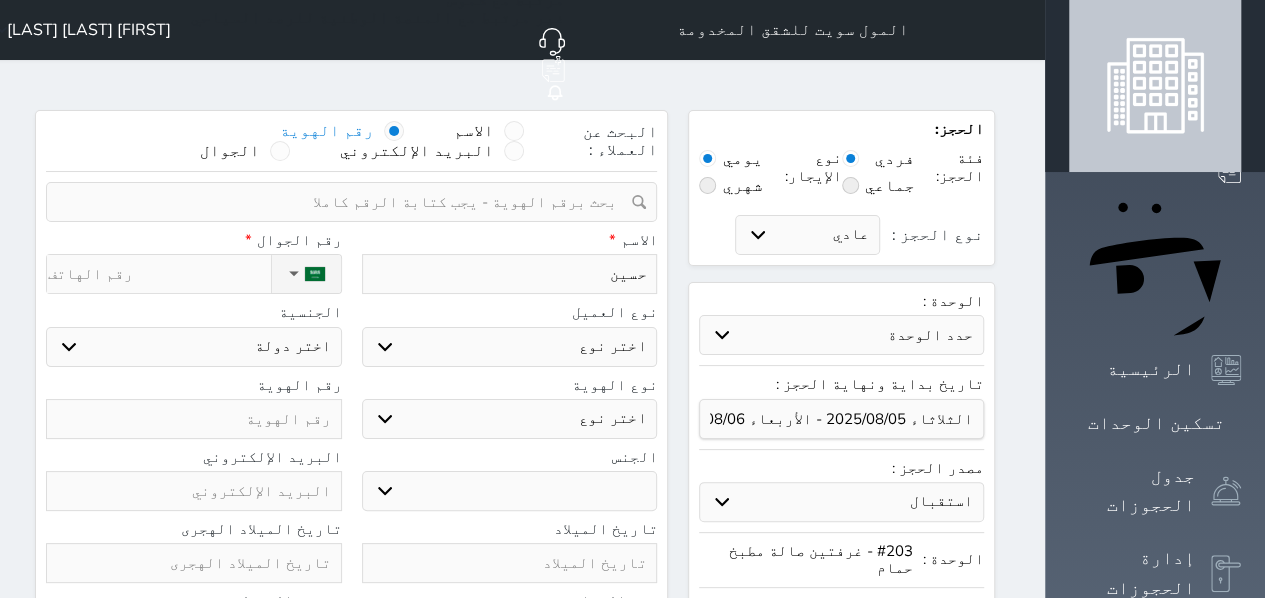 select 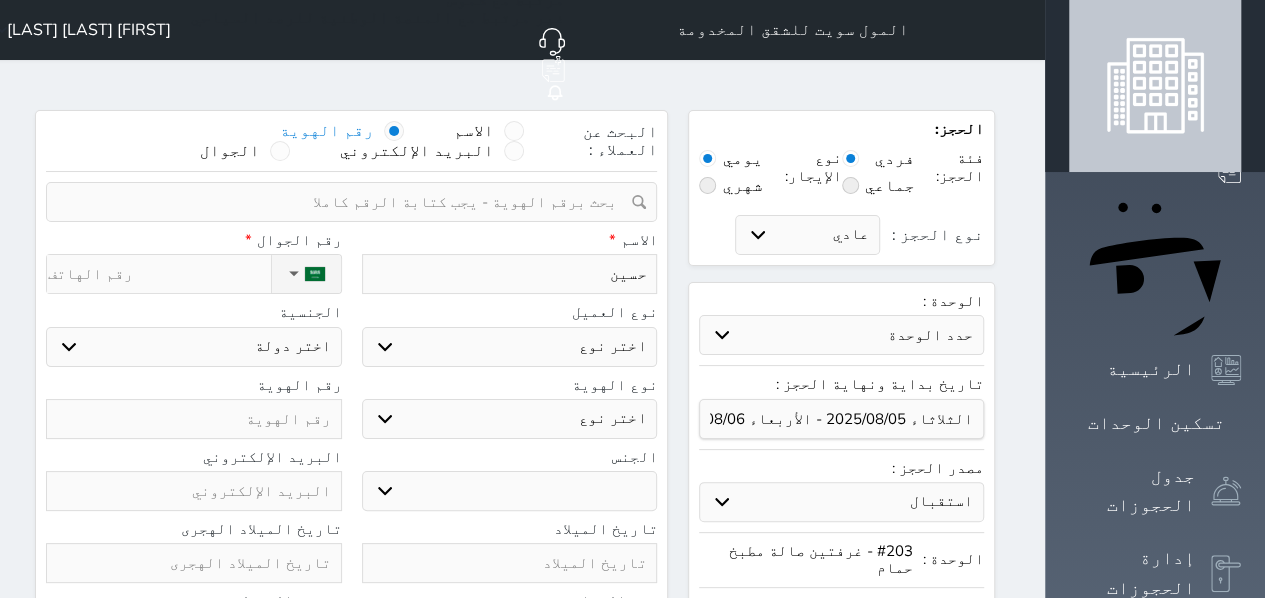 type on "[FIRST] ب" 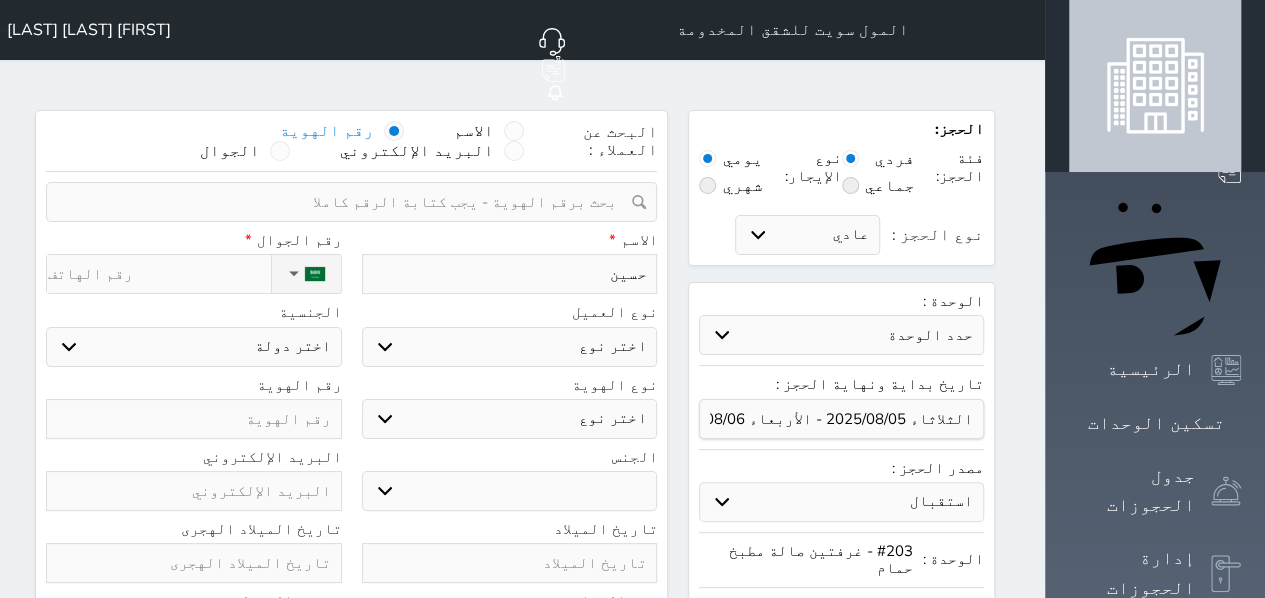 select 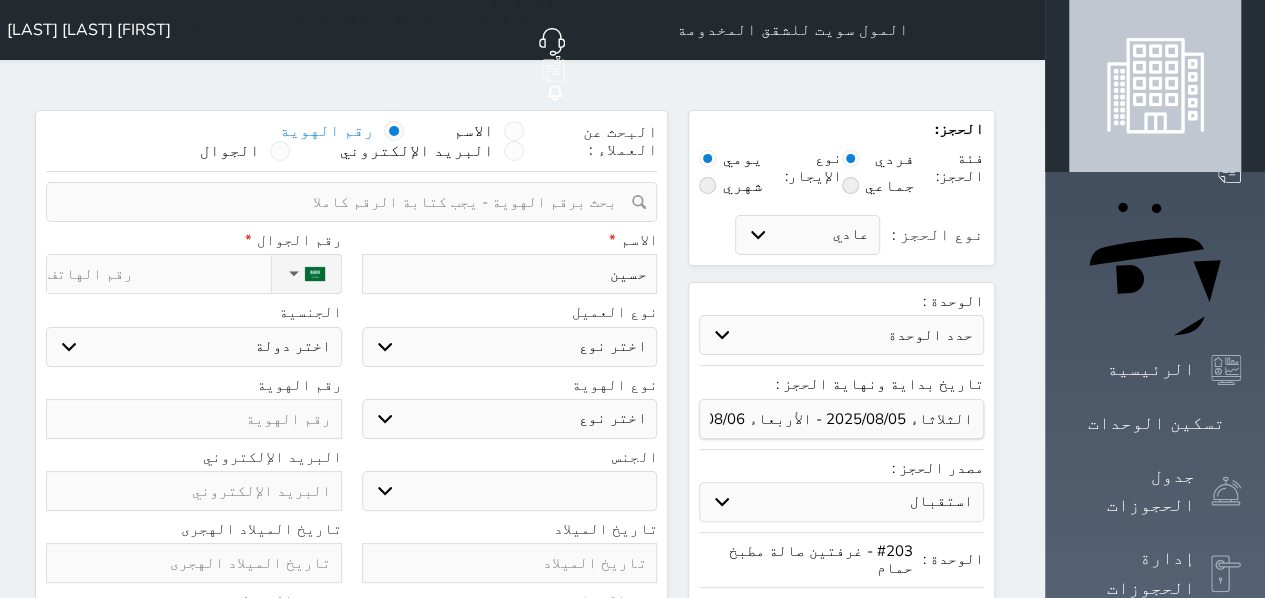 select 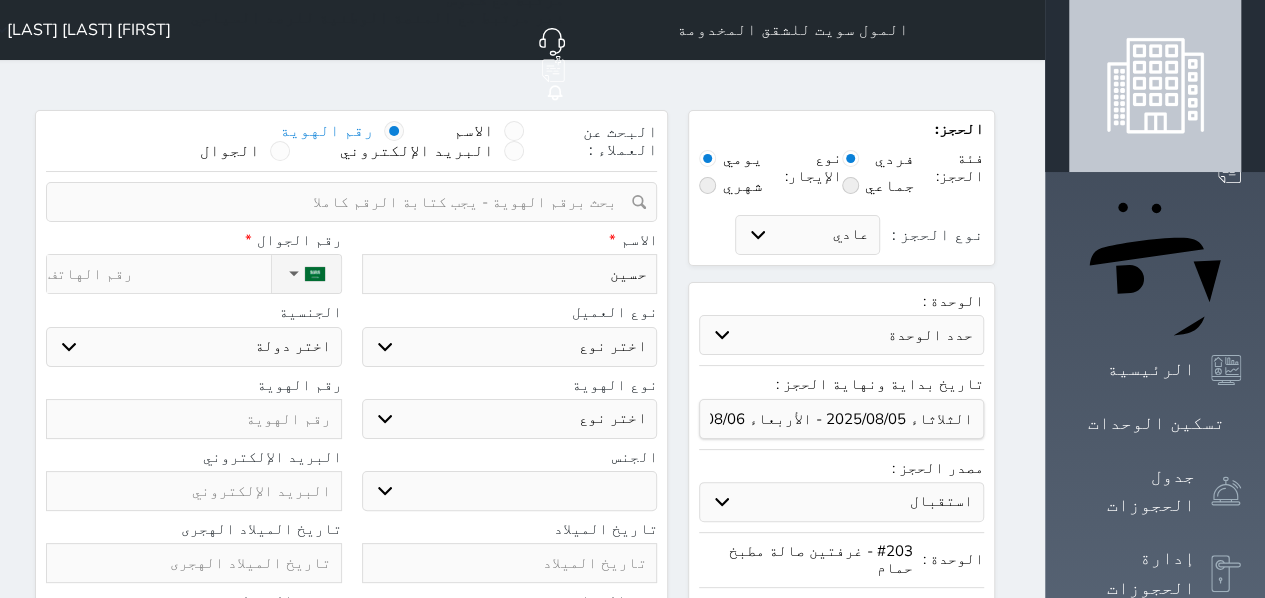 select 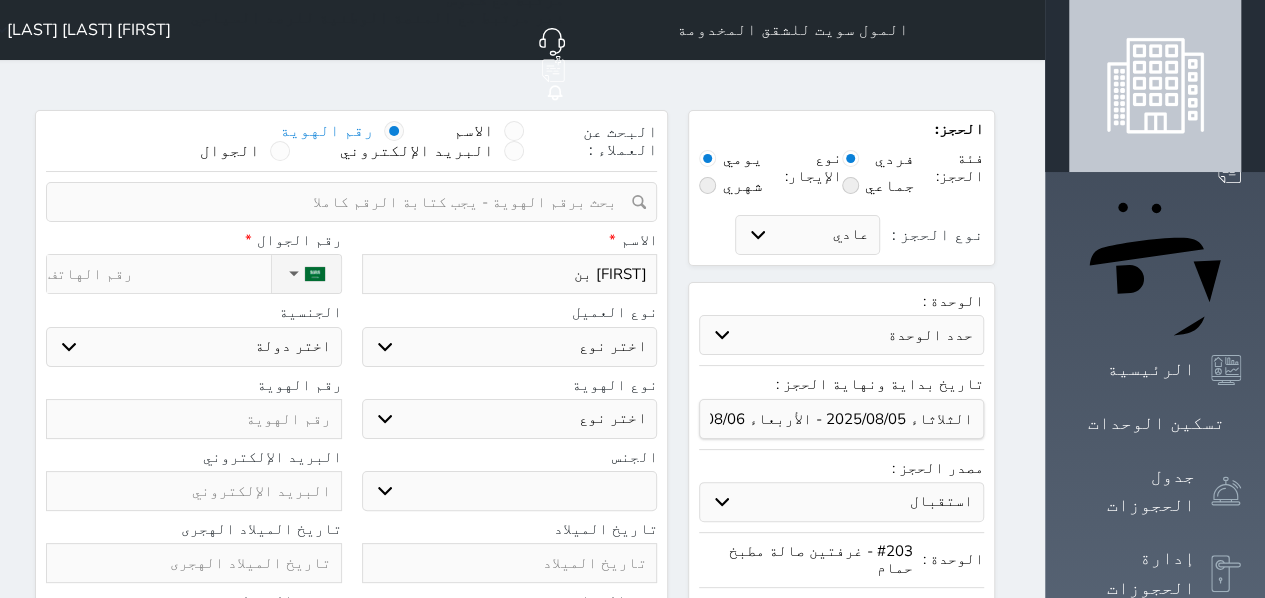 type on "[FIRST] بن" 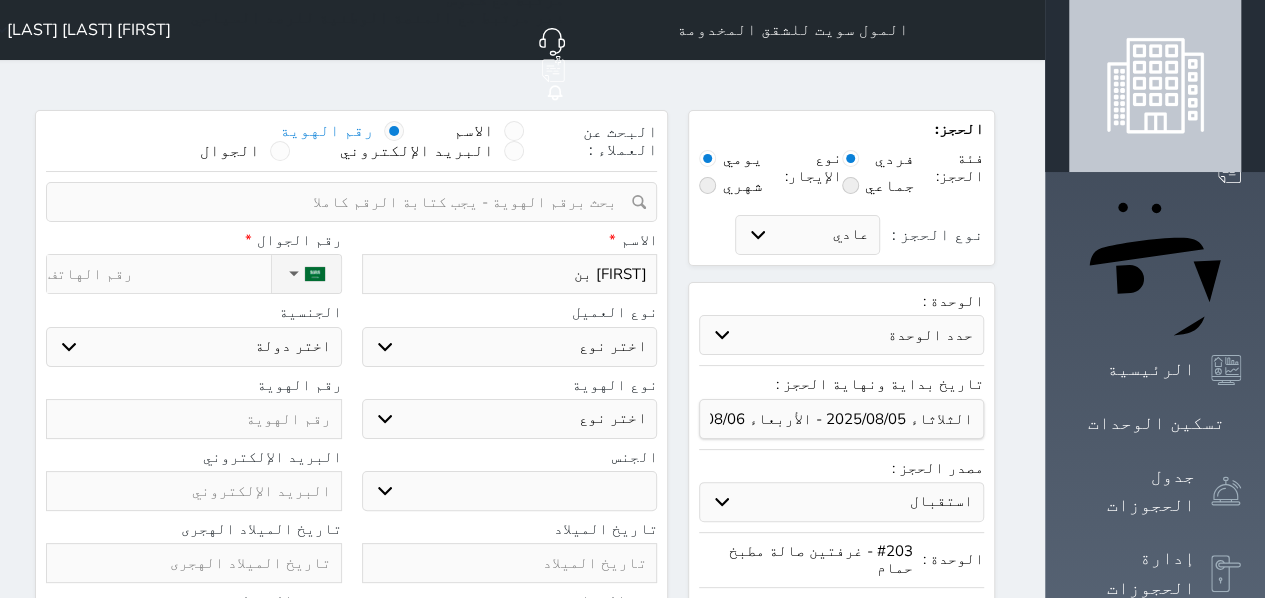 select 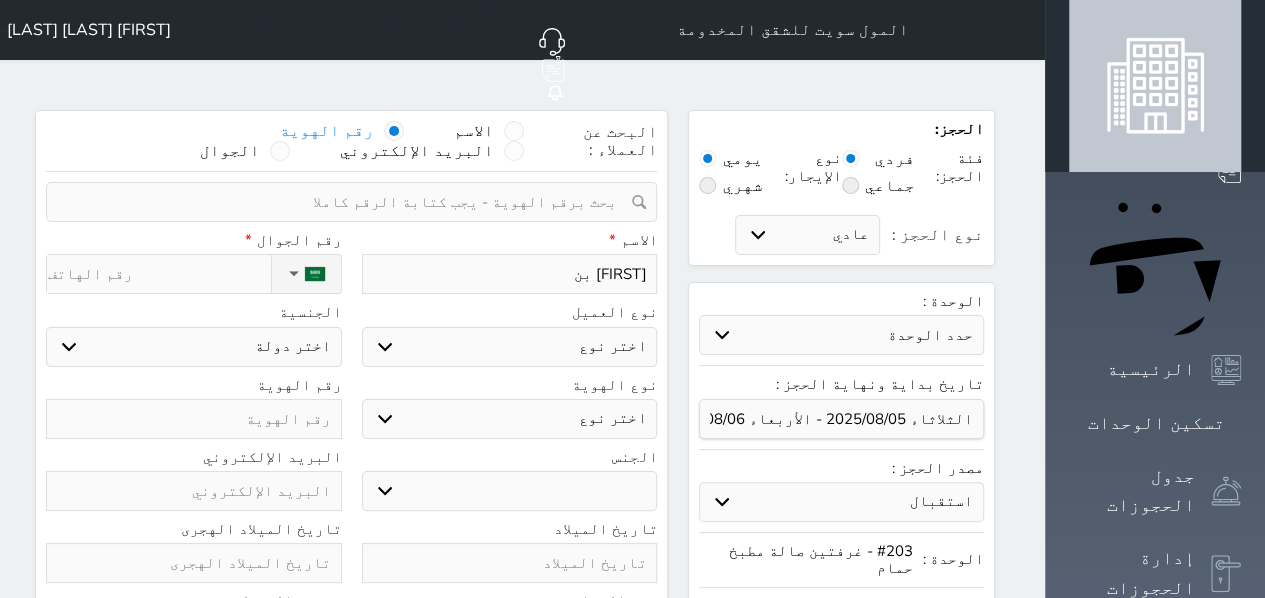 type on "[FIRST] بن [LAST]" 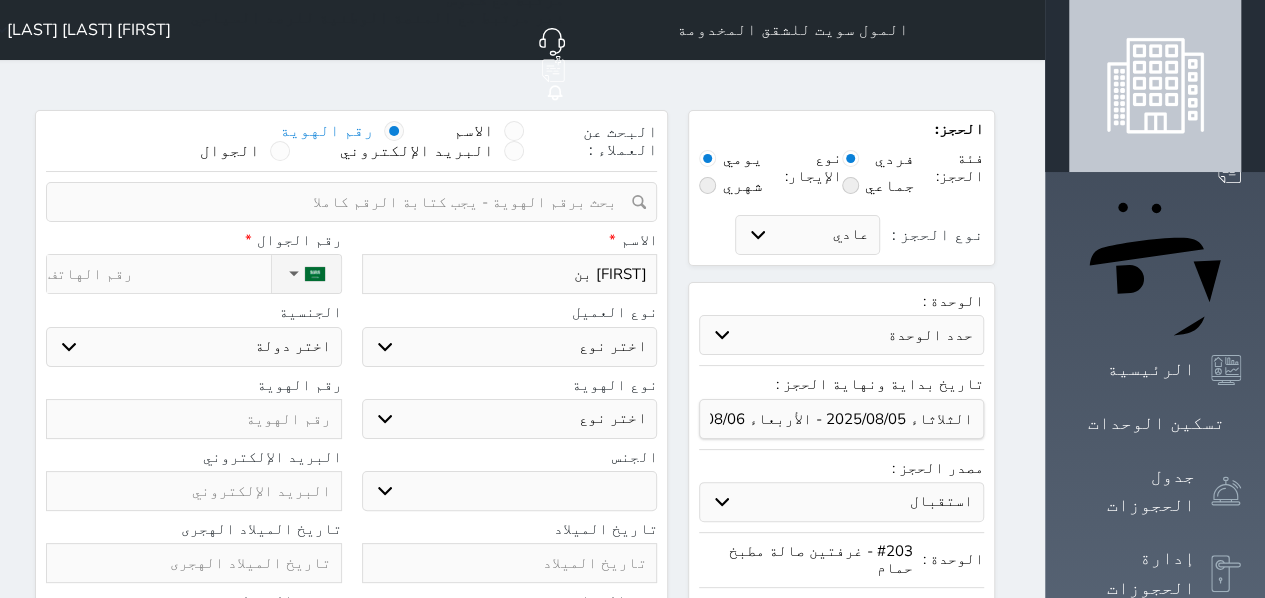 select 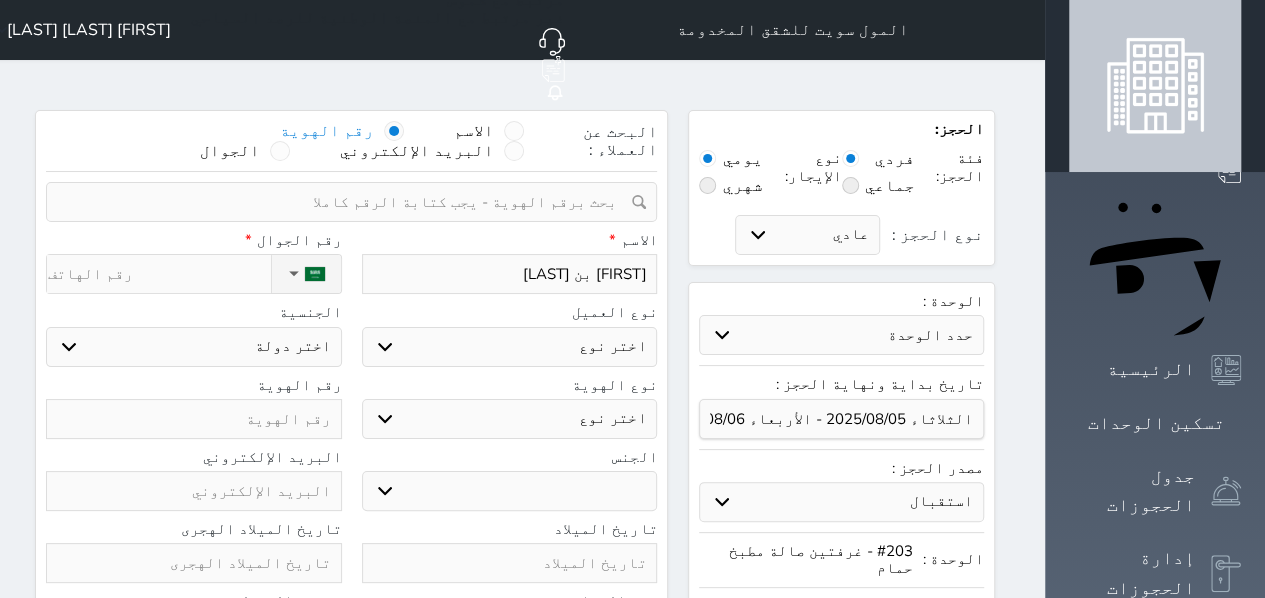 select 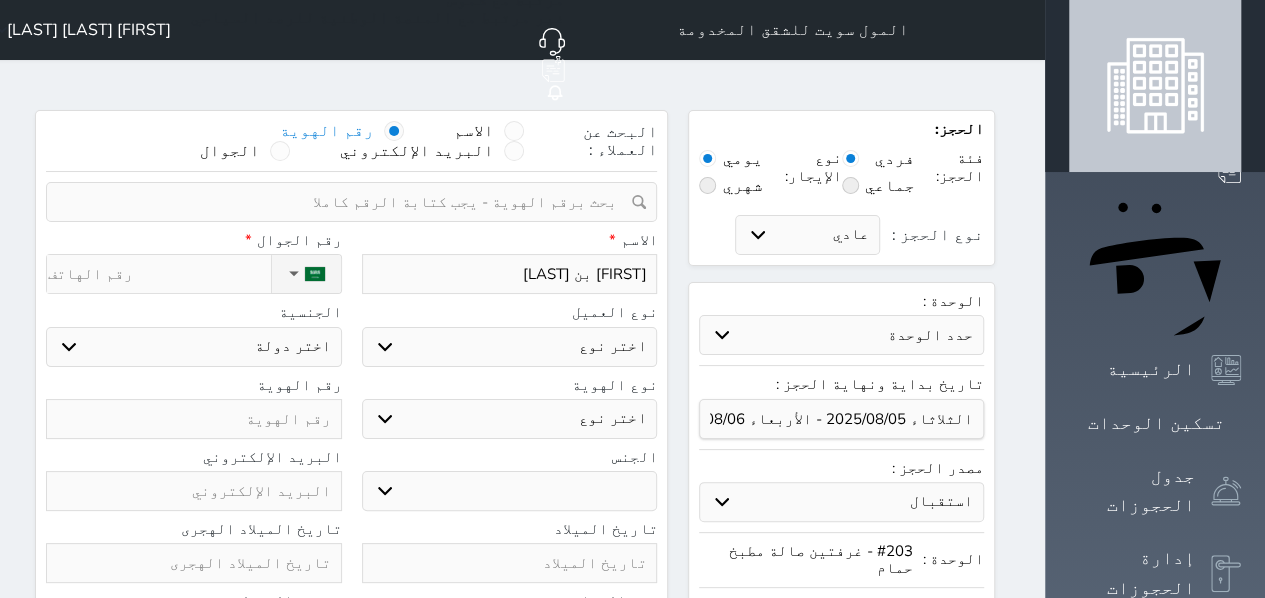 select 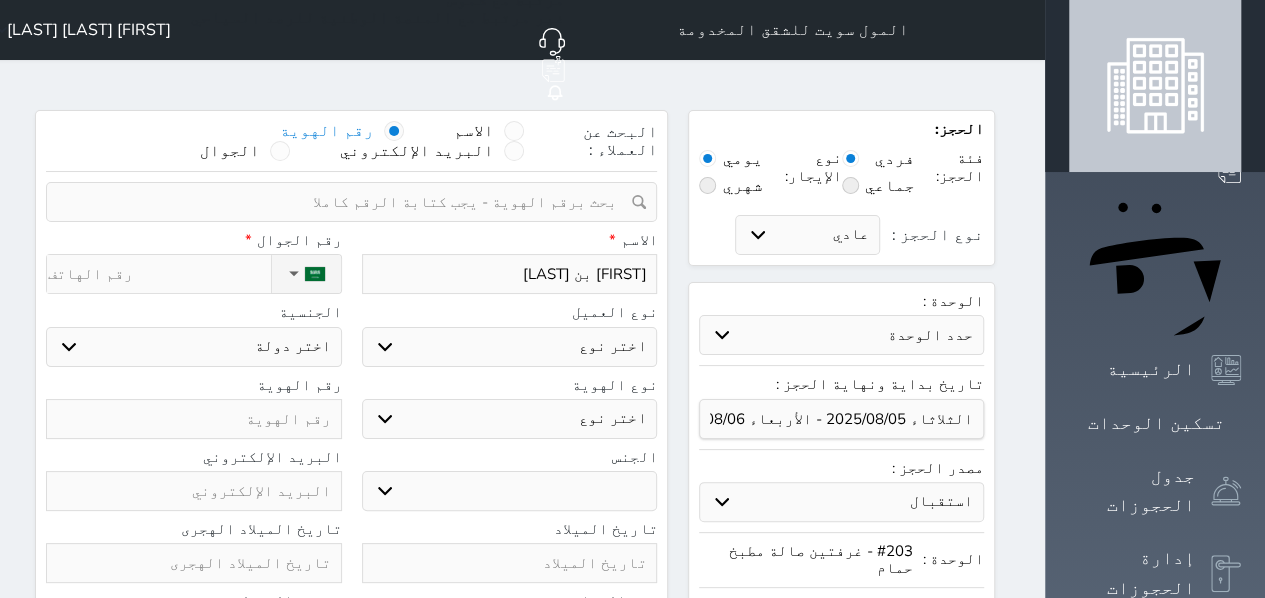 type on "[FIRST] بن [LAST]" 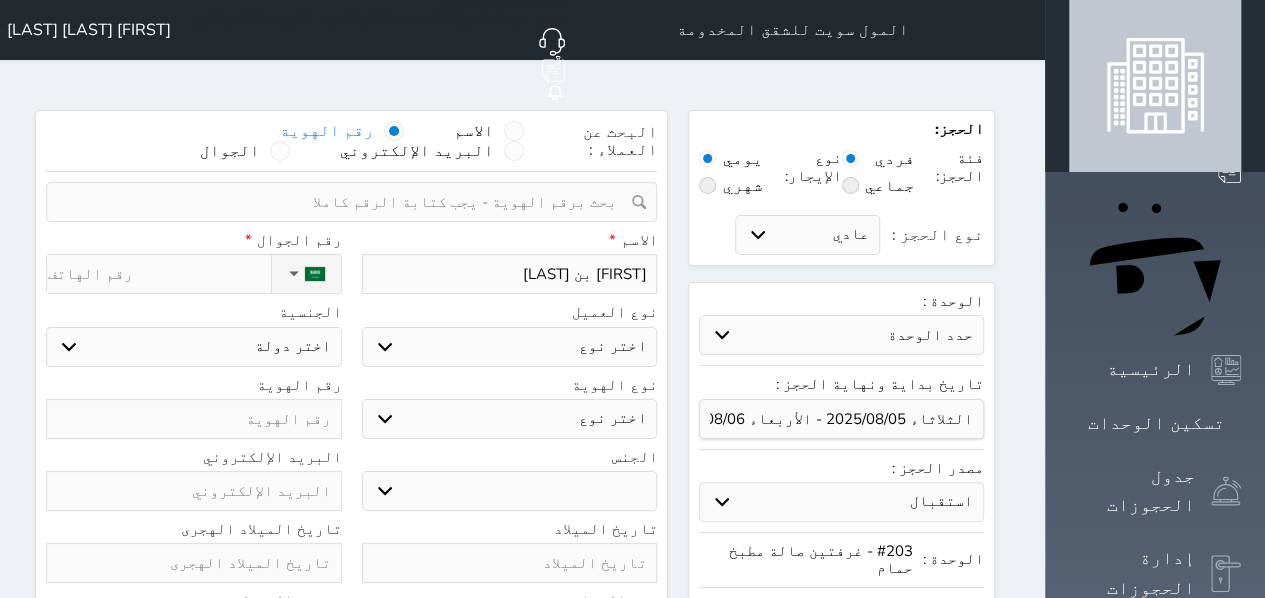 select 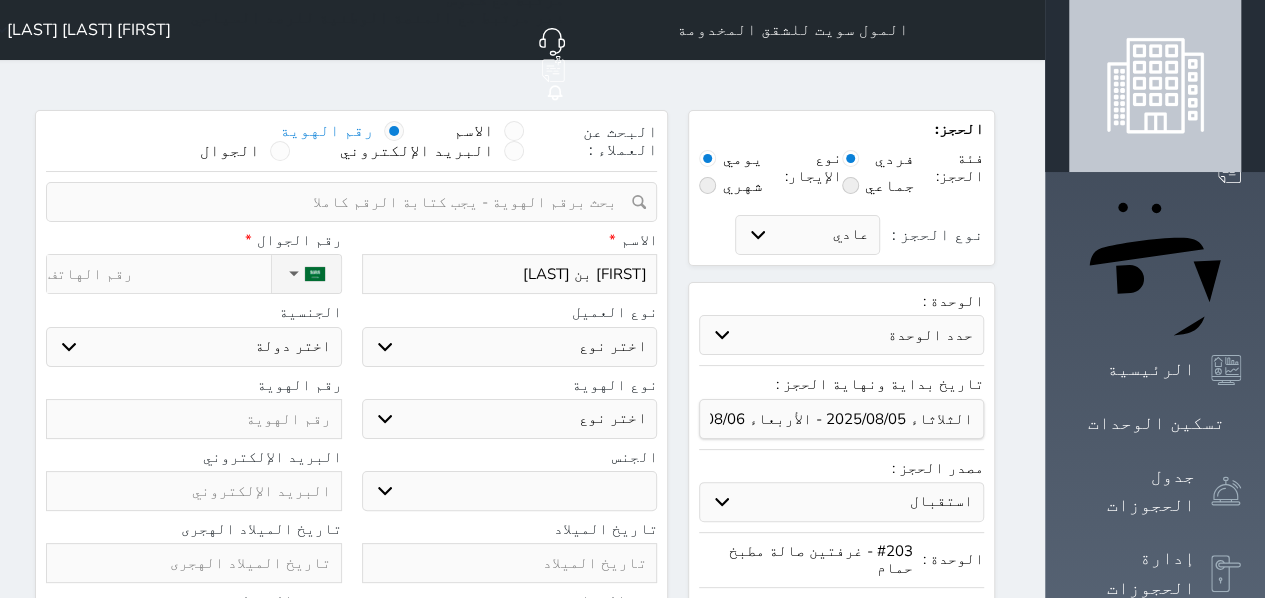 type on "[FIRST] بن [LAST]" 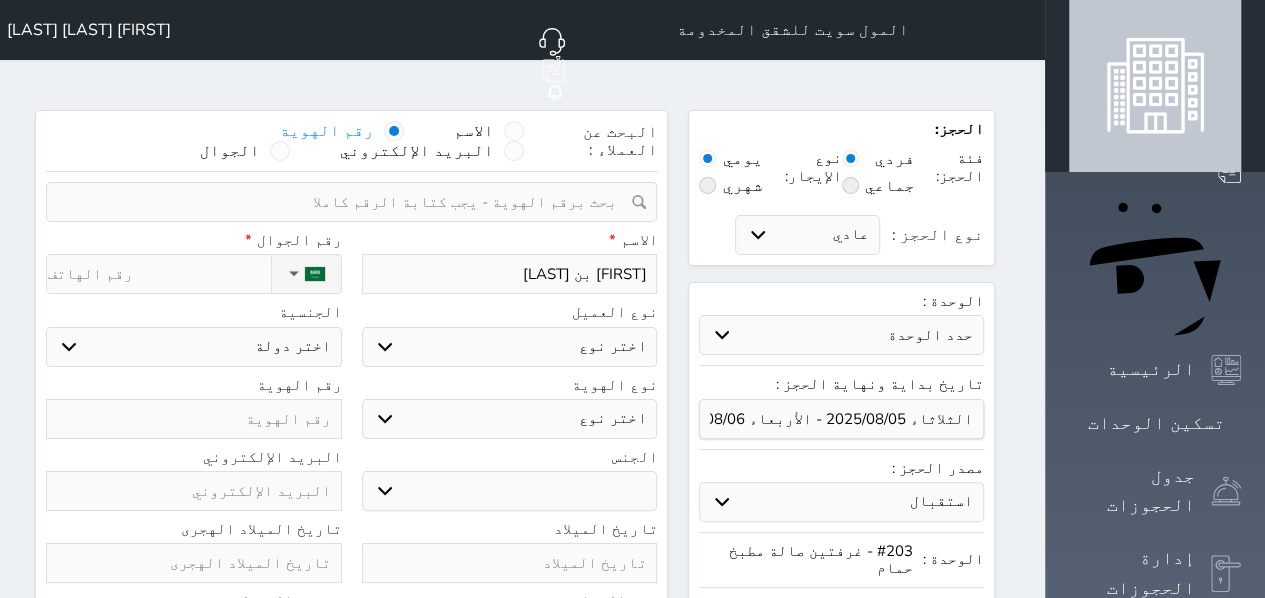 select 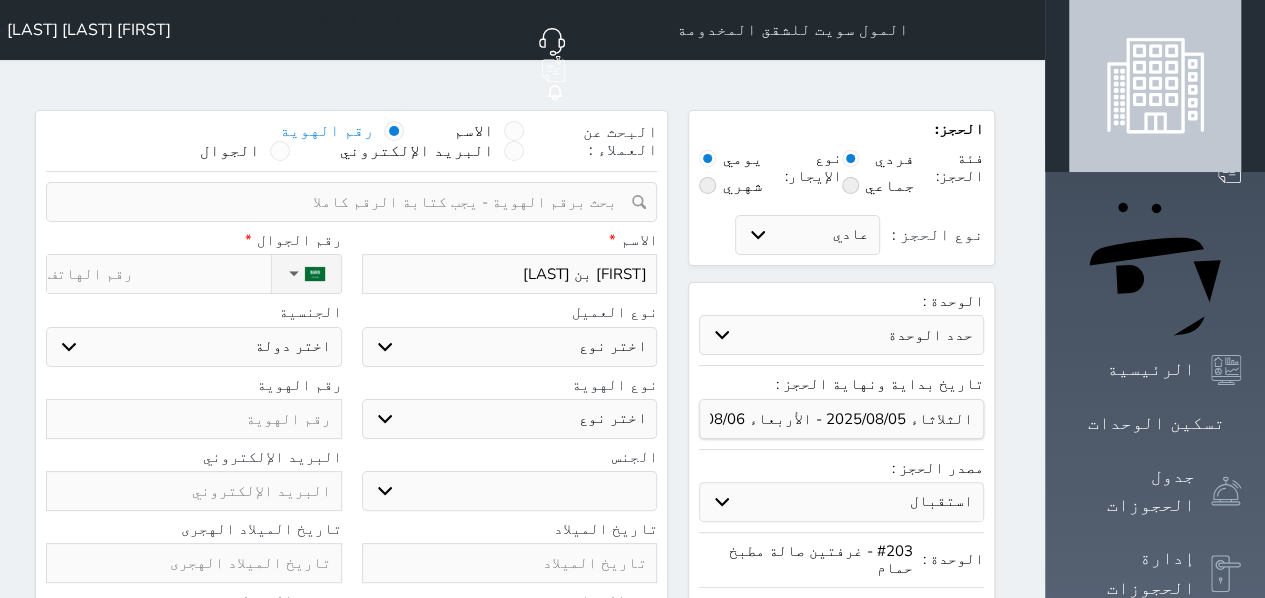 type on "[FIRST] بن [LAST]" 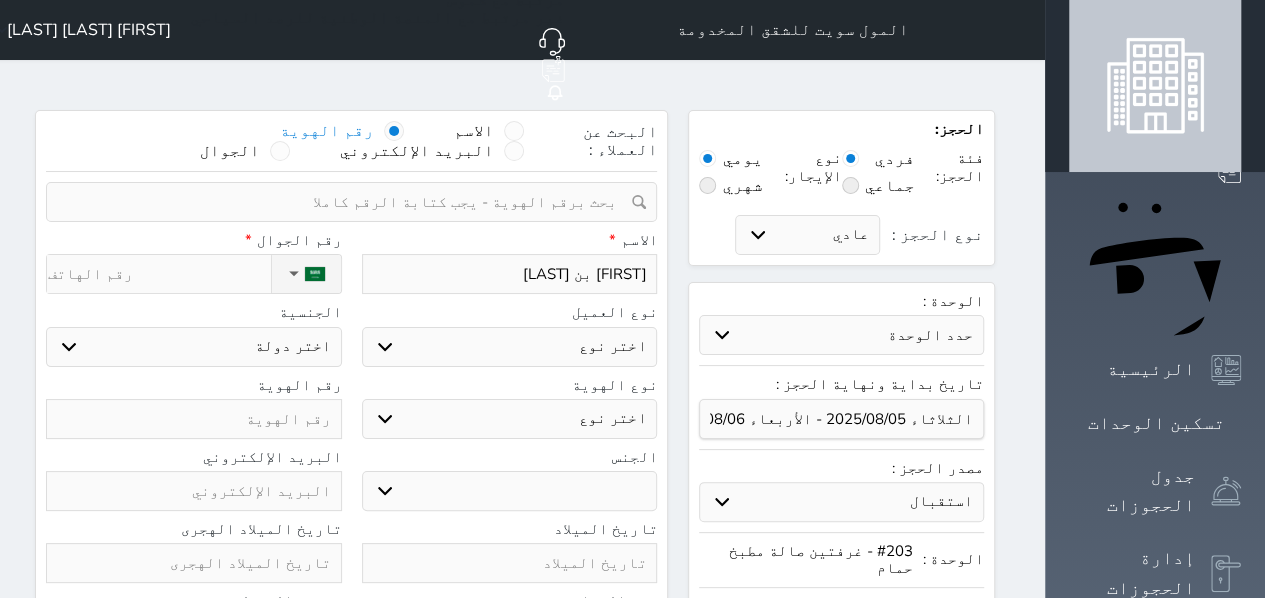 select 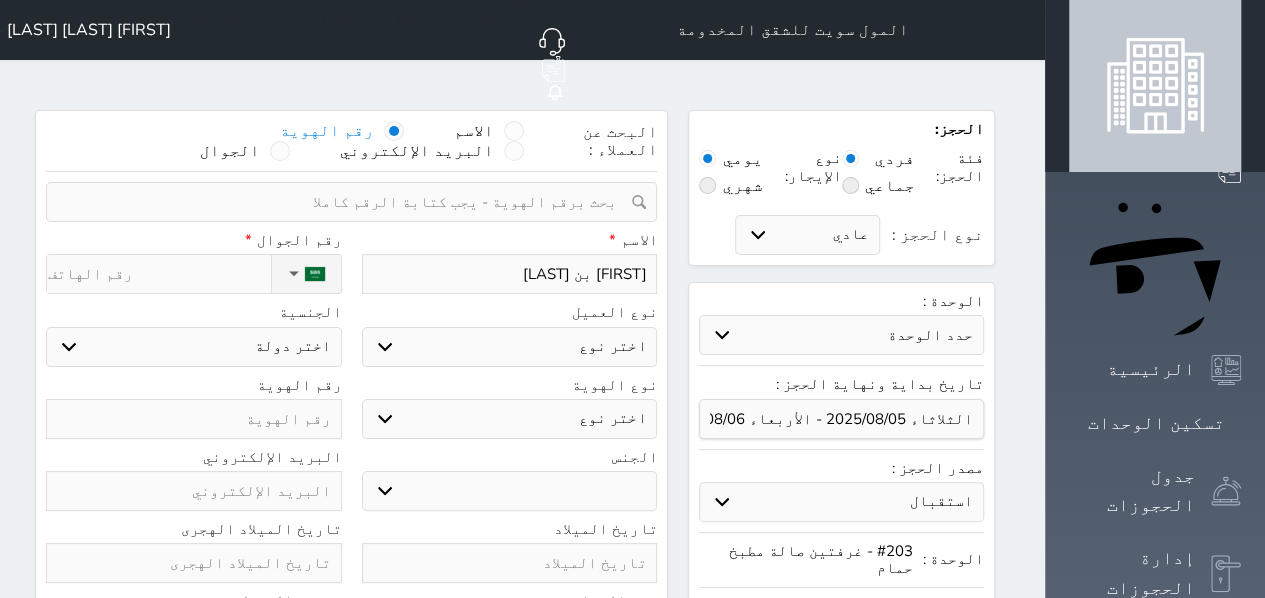 type on "[FIRST] بن [LAST]" 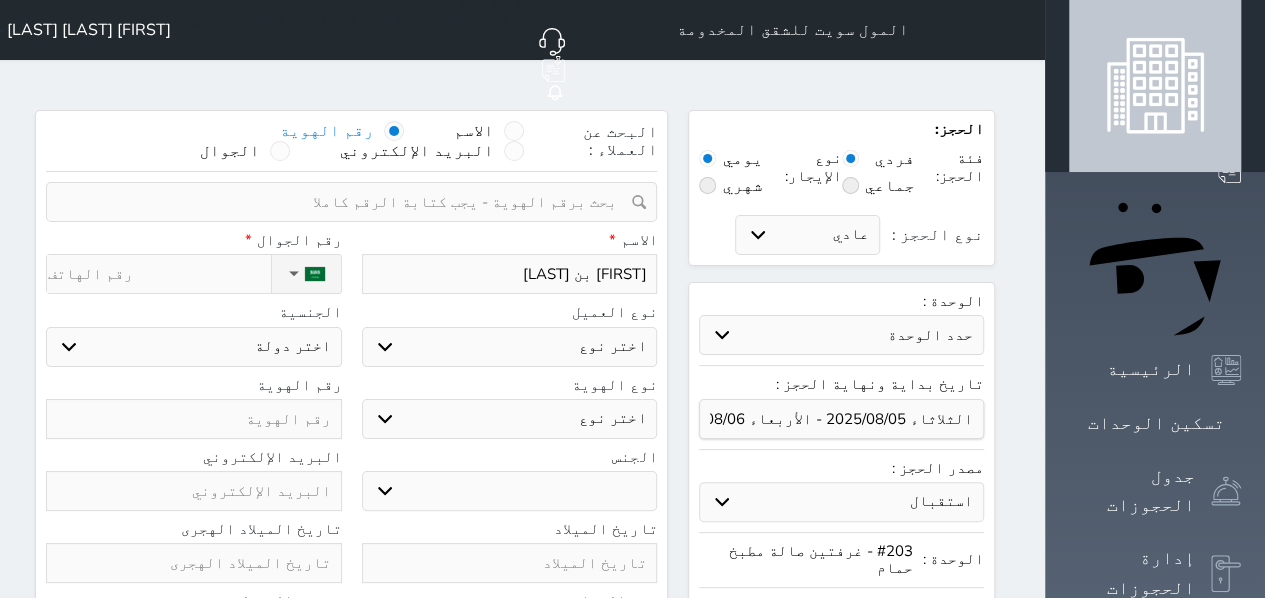 select 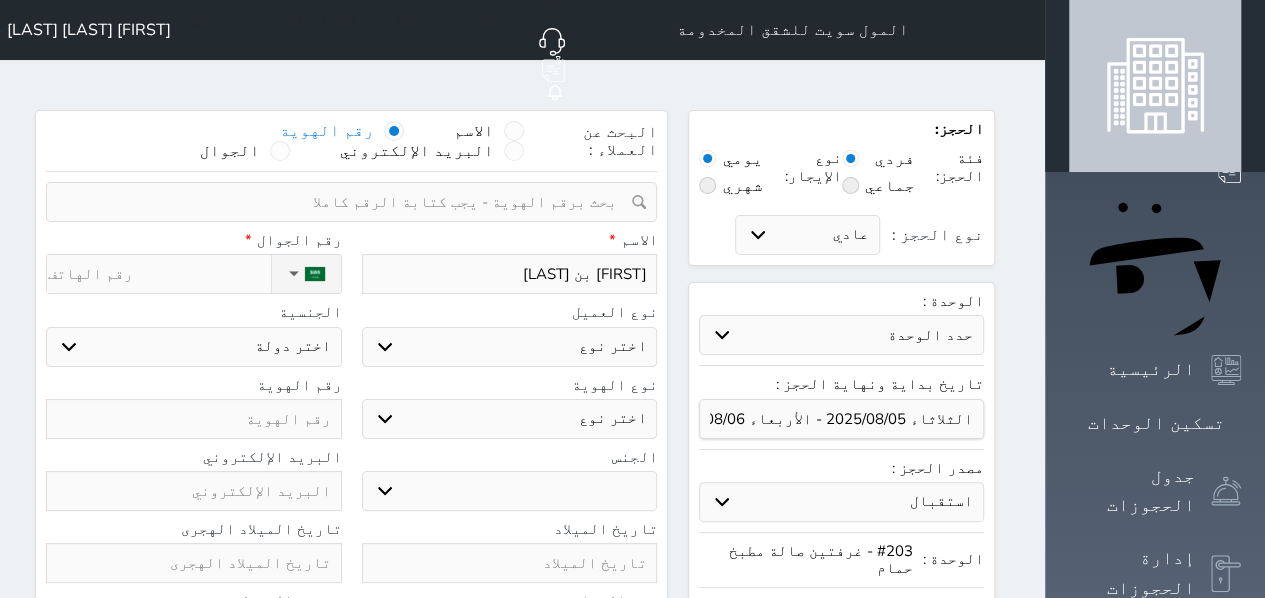 type on "[FIRST] بن [LAST] بن" 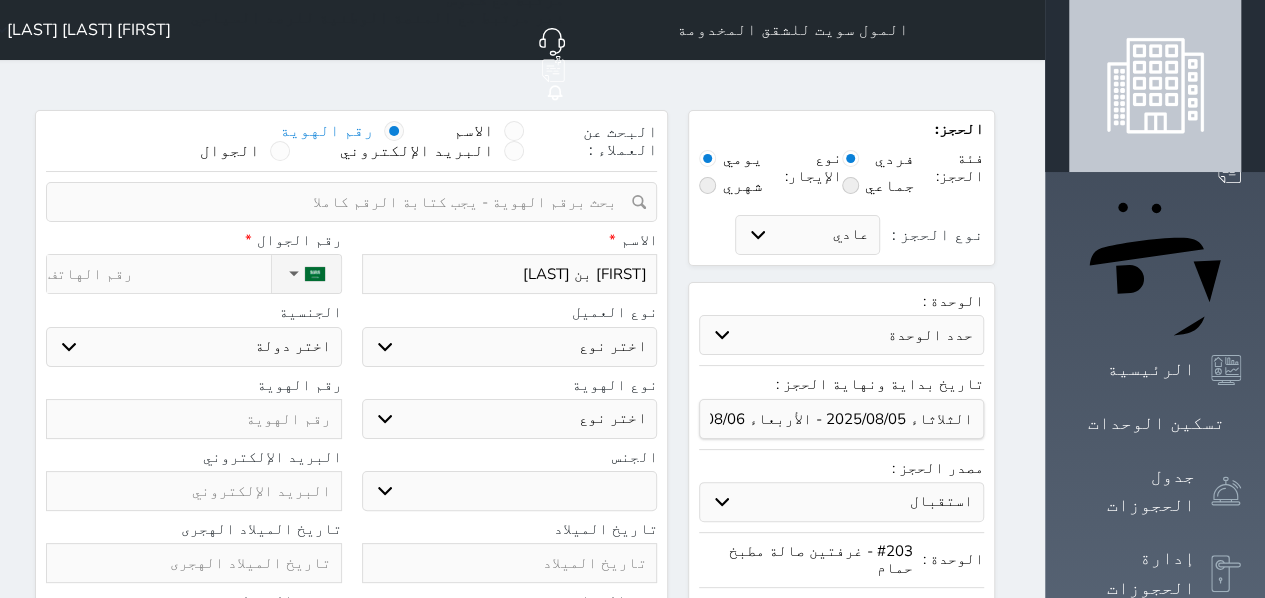 select 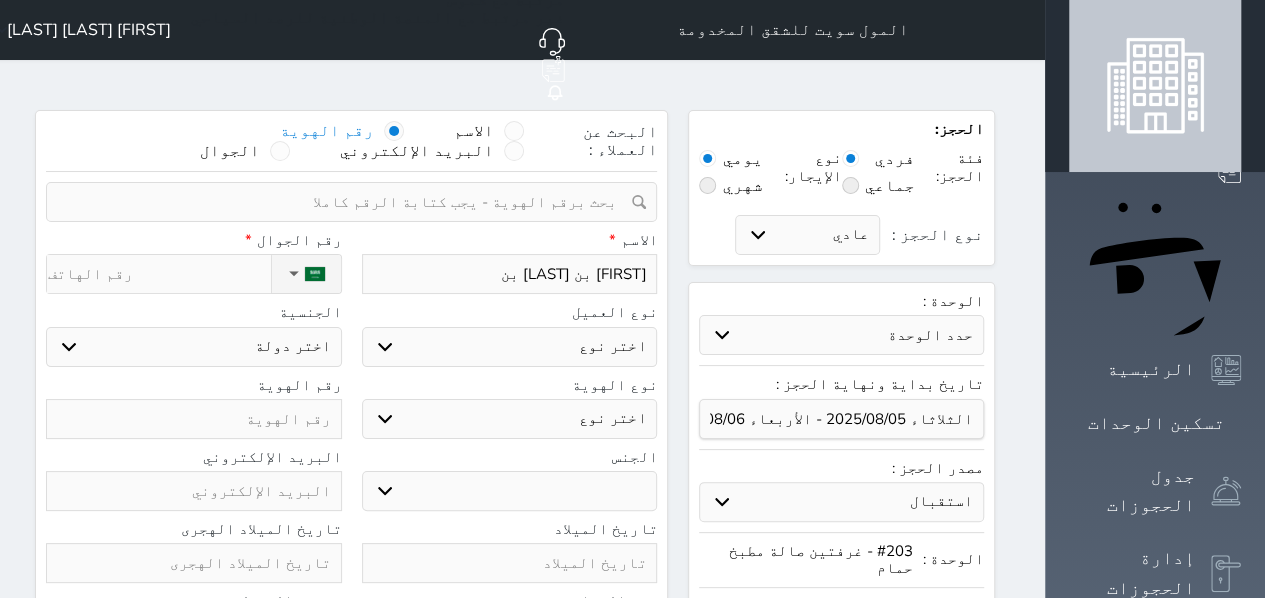 type on "[FIRST] بن [LAST] بن" 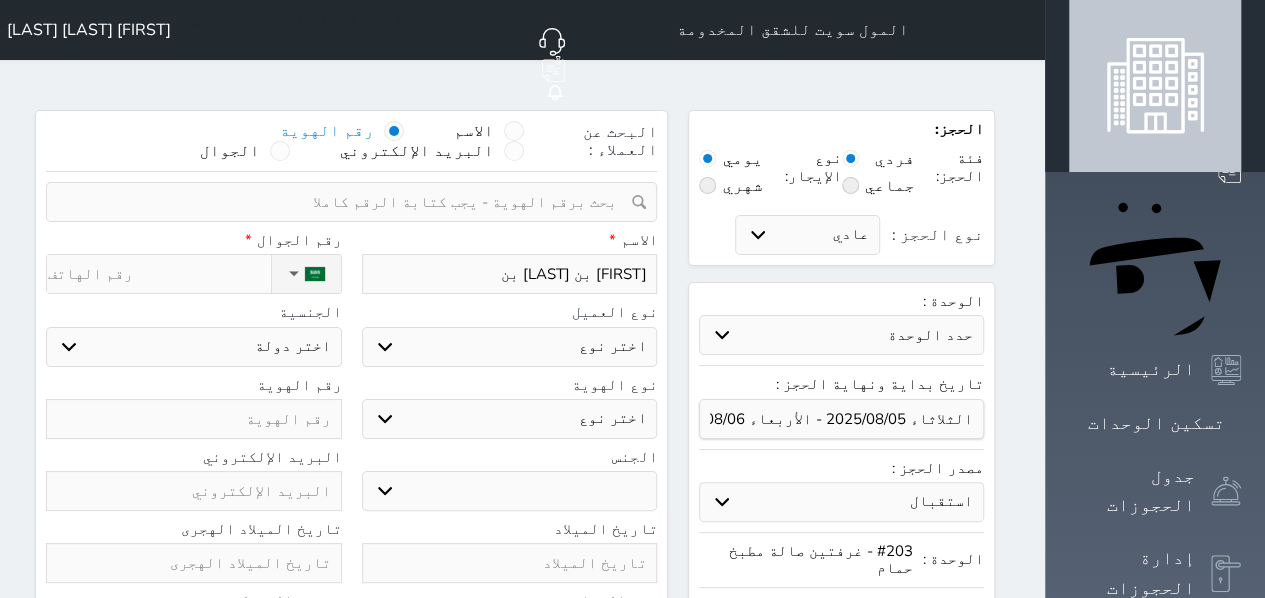 select 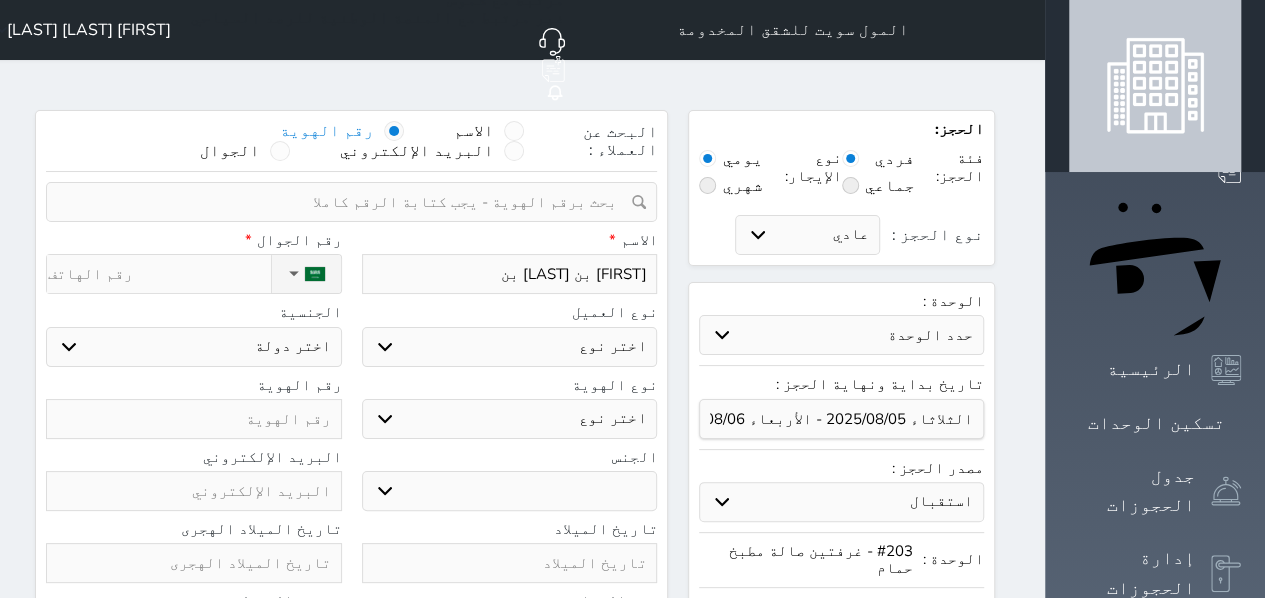 type on "[FIRST] بن [LAST] بن [LAST]" 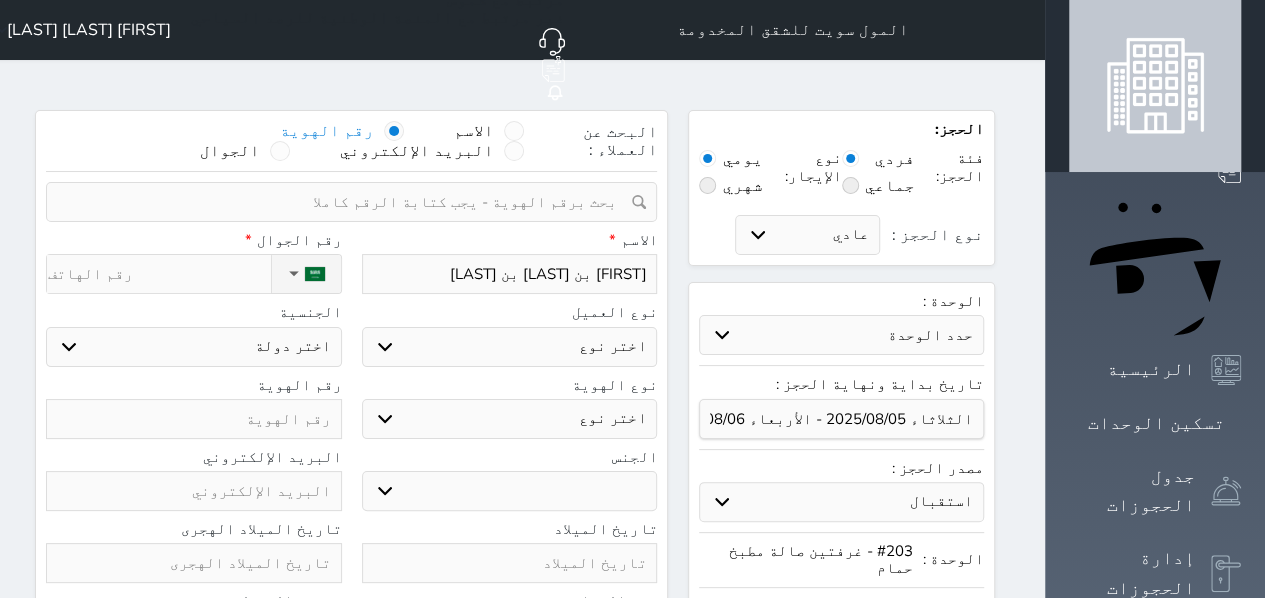select 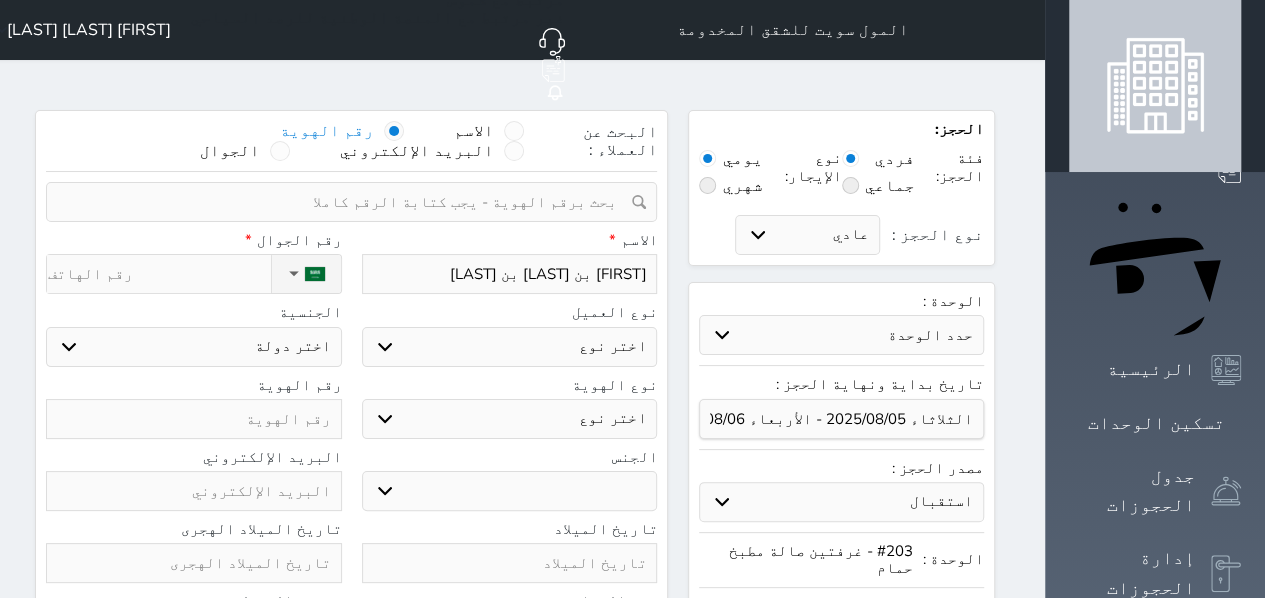 select 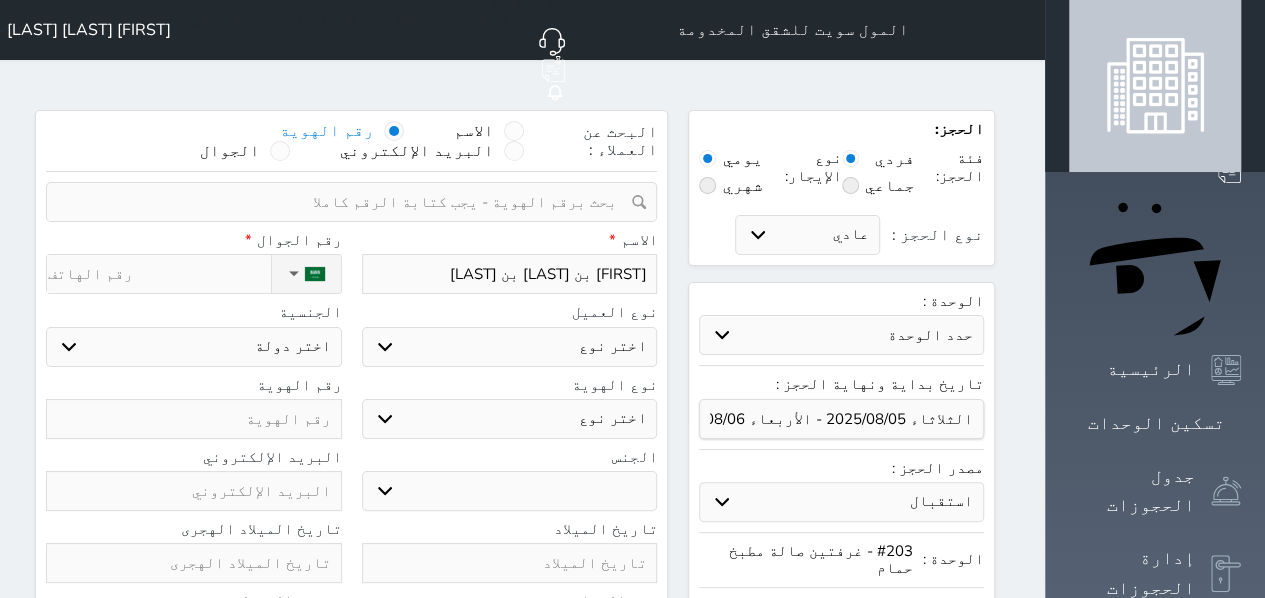 select 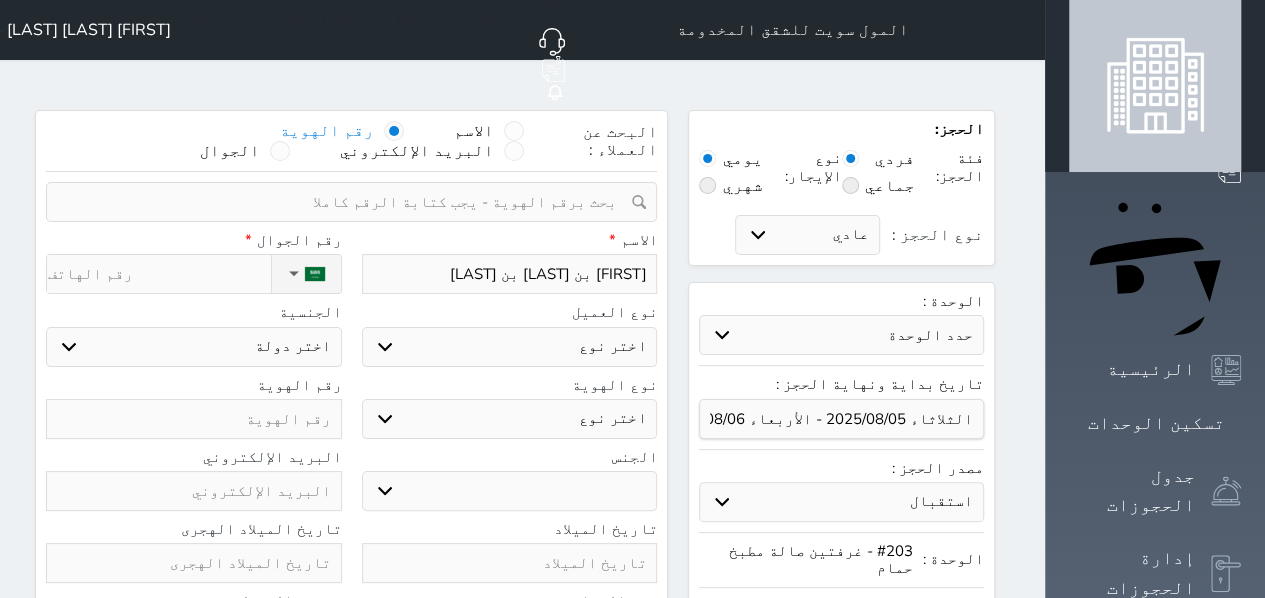 type on "[FIRST] بن [LAST] بن [LAST]" 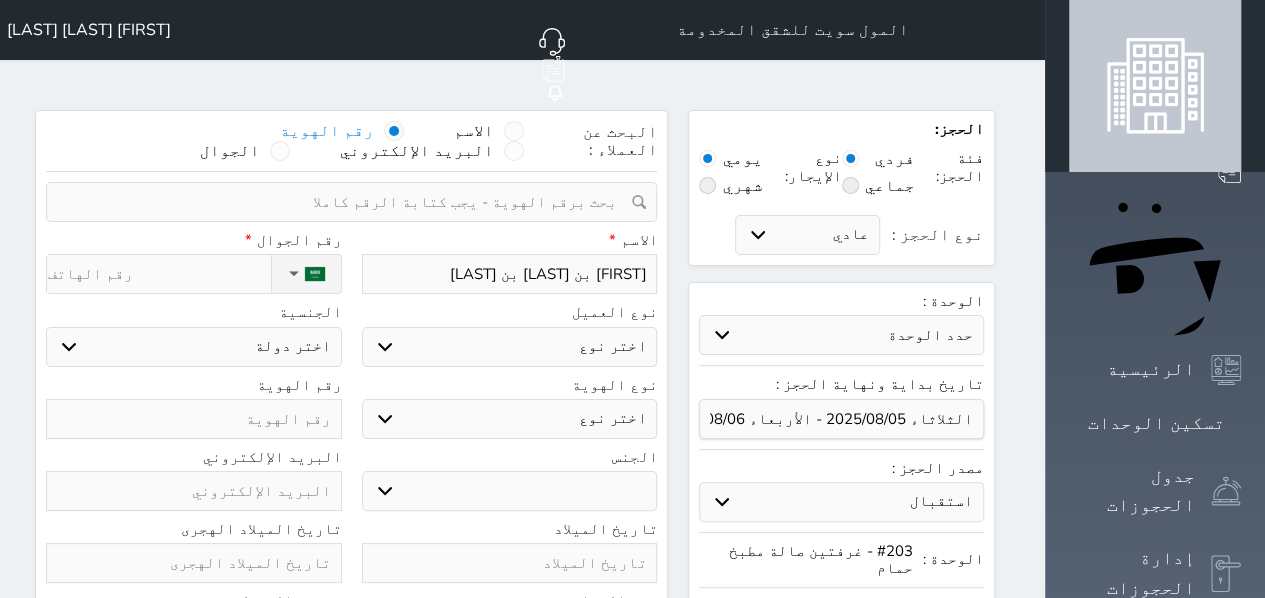 select 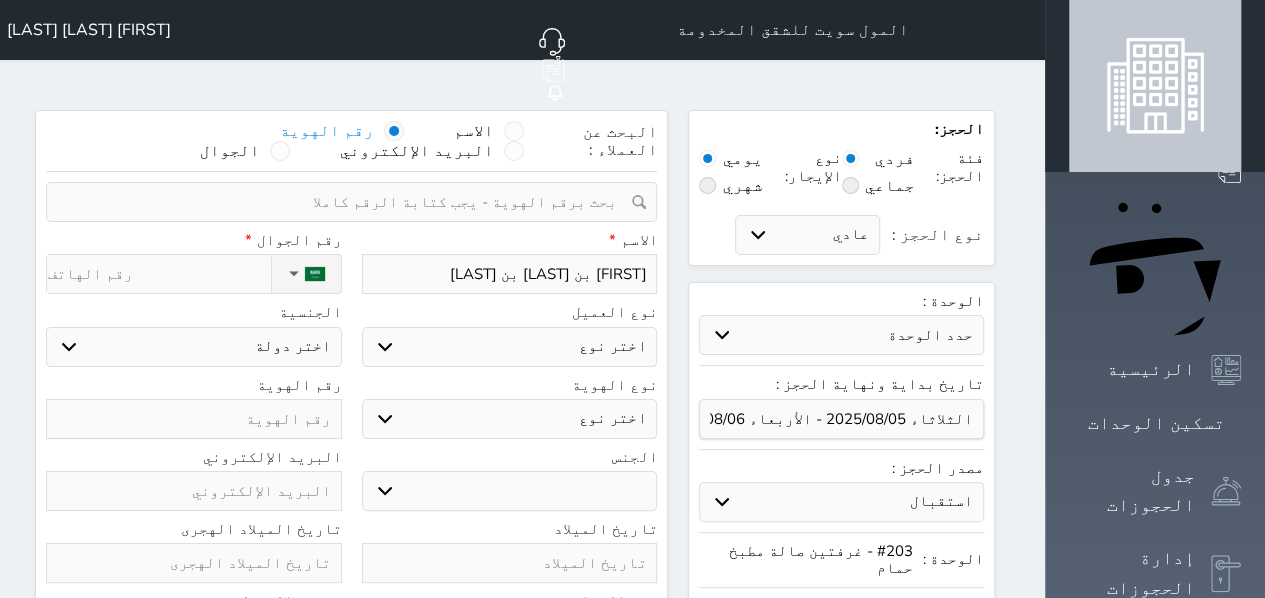 type on "[FIRST] [LAST] بن [LAST]" 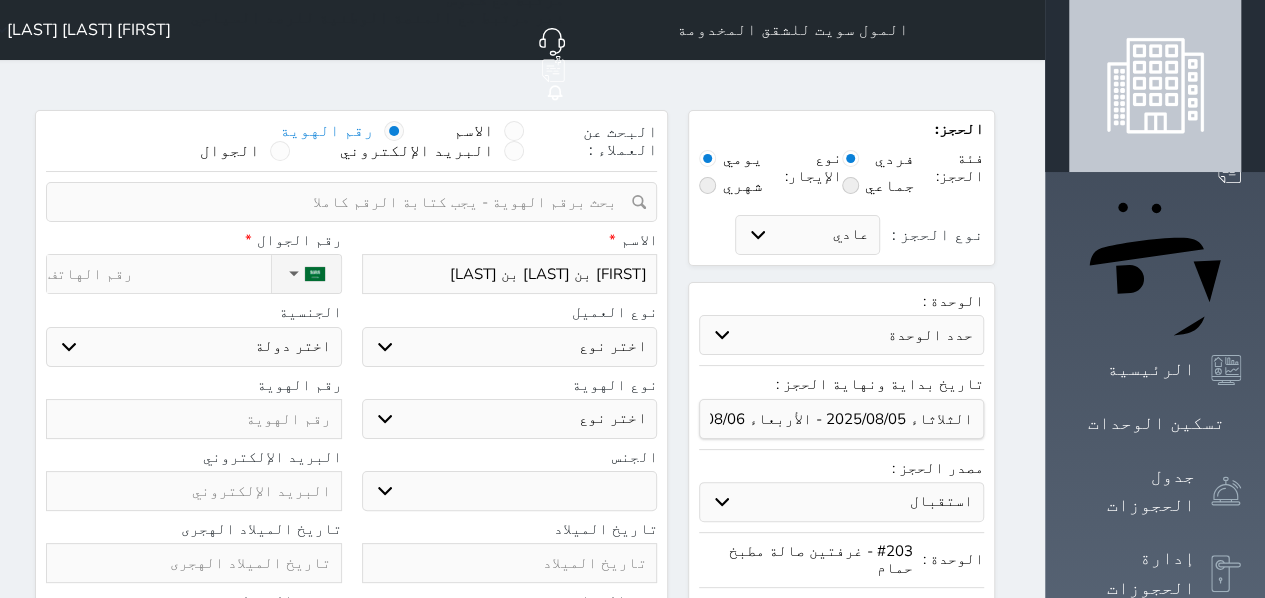 select 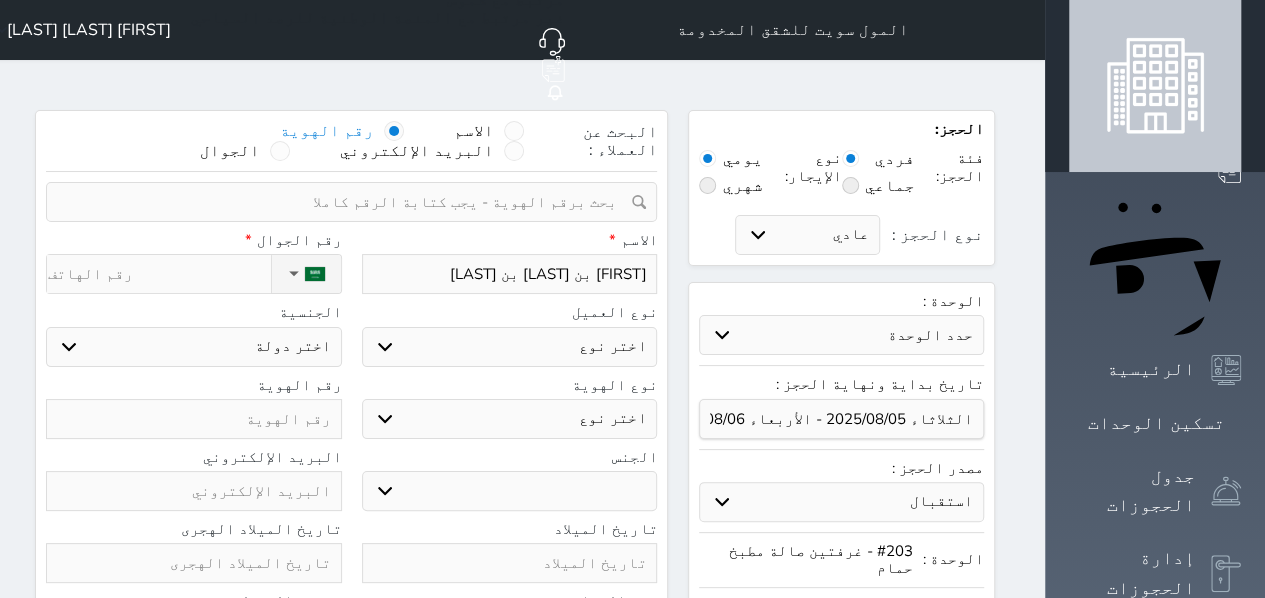 select 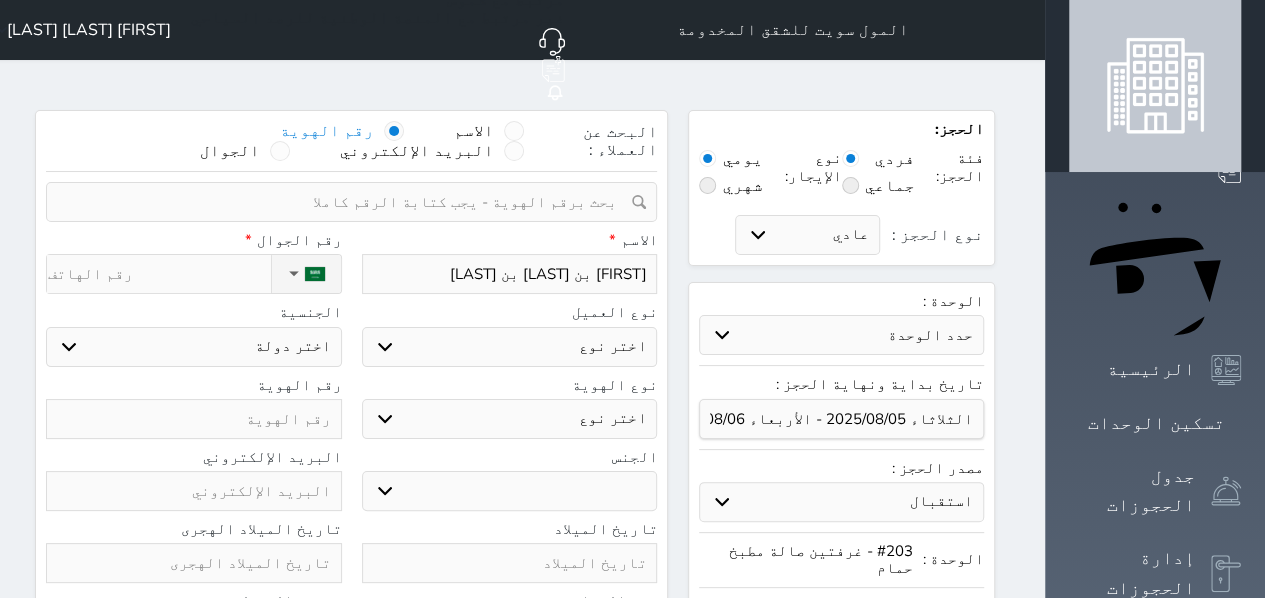 select 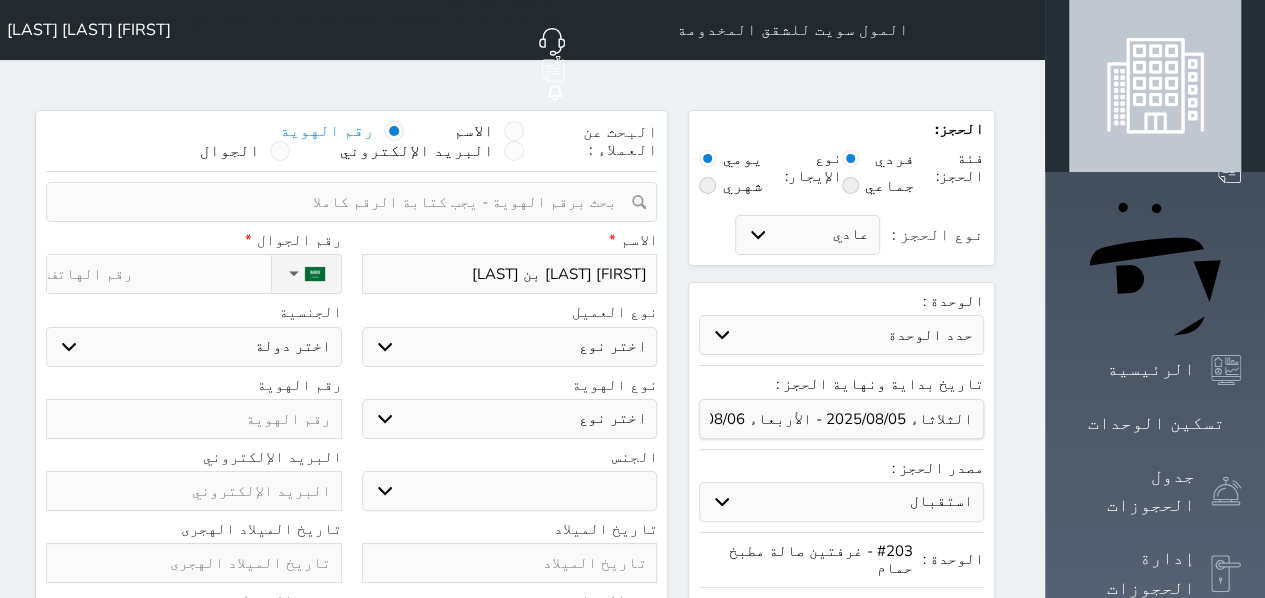 type on "[FIRST] [LAST] بن [LAST]" 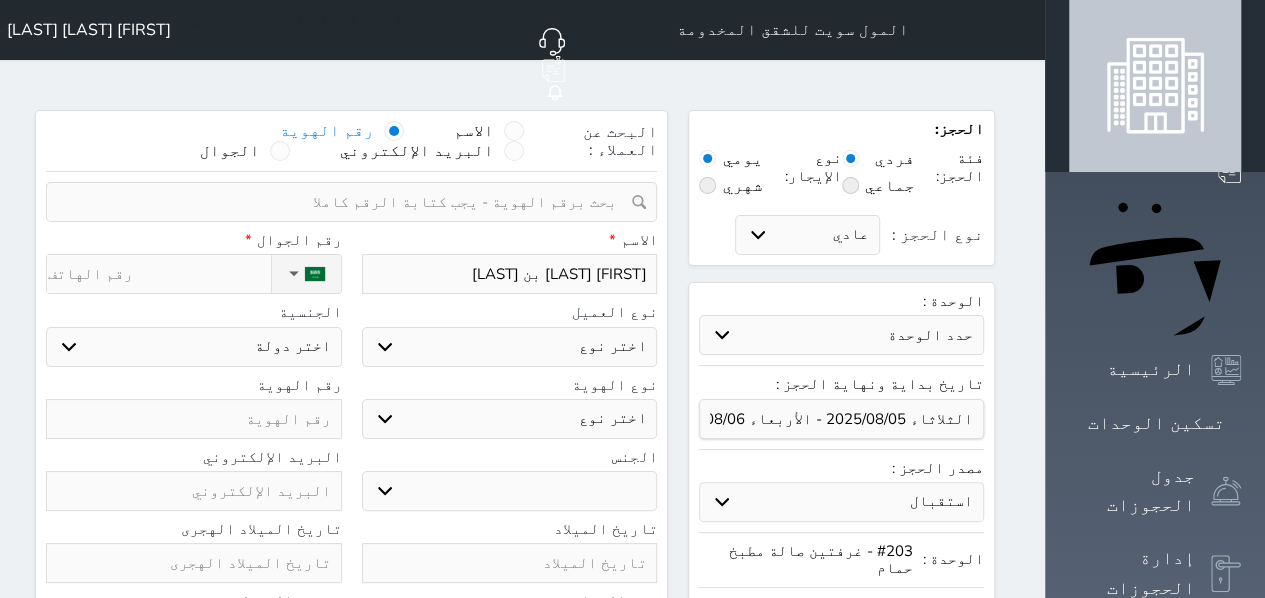 select 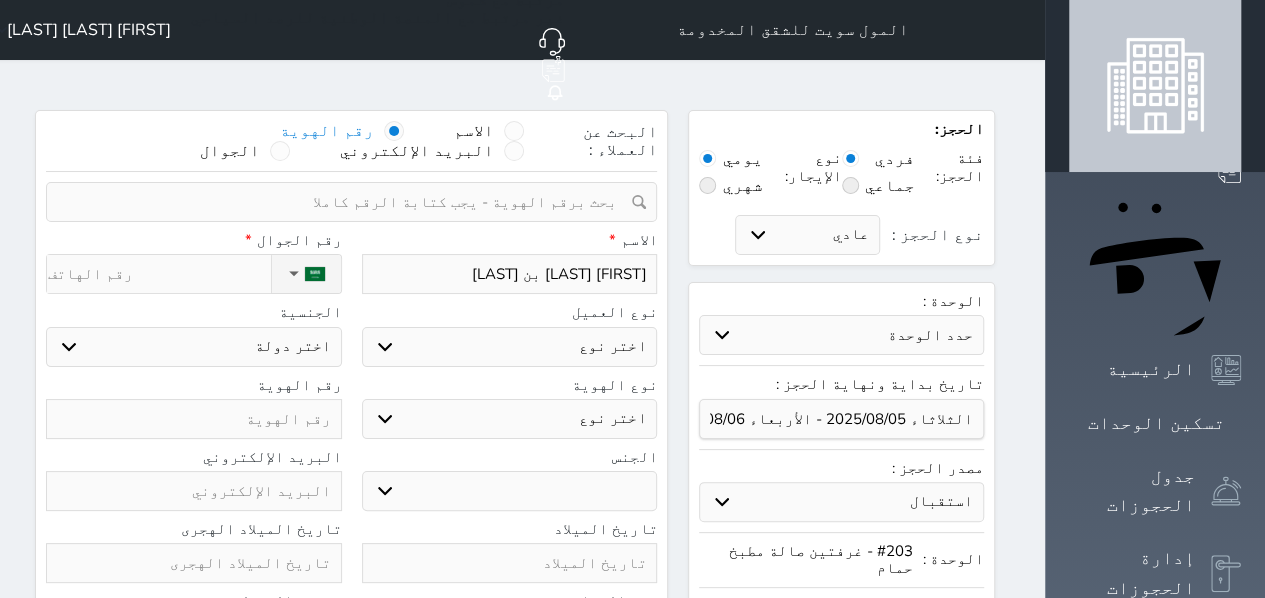 type on "سجل حجوزات العميل [FIRST] بن [LAST] بن [LAST] ا" 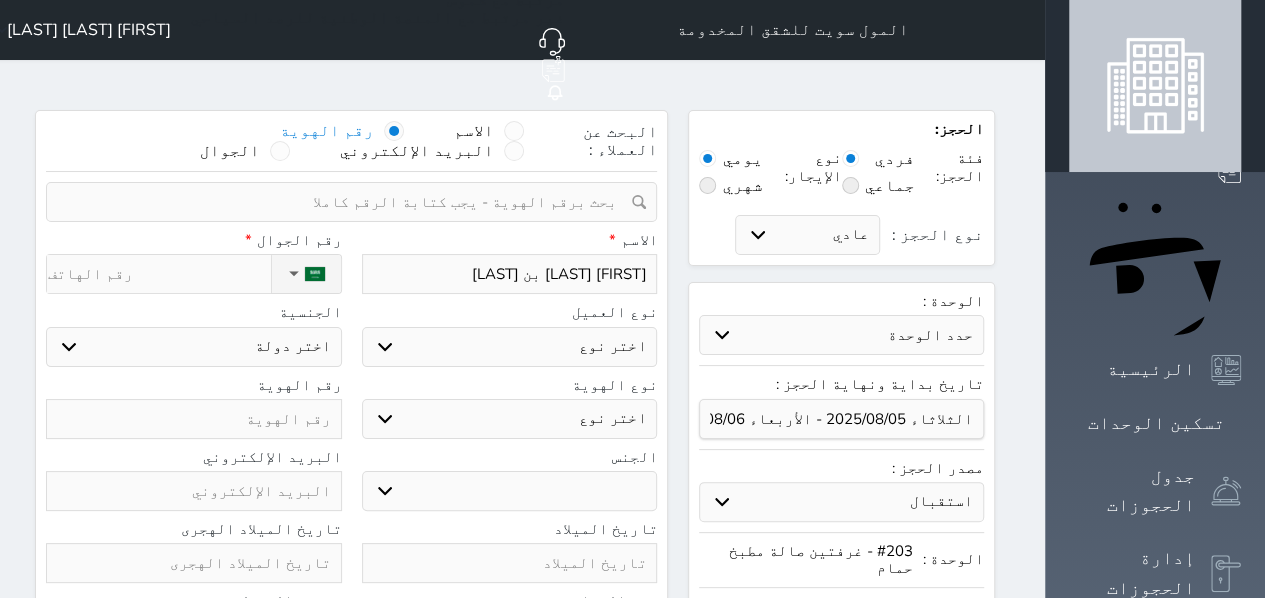 select 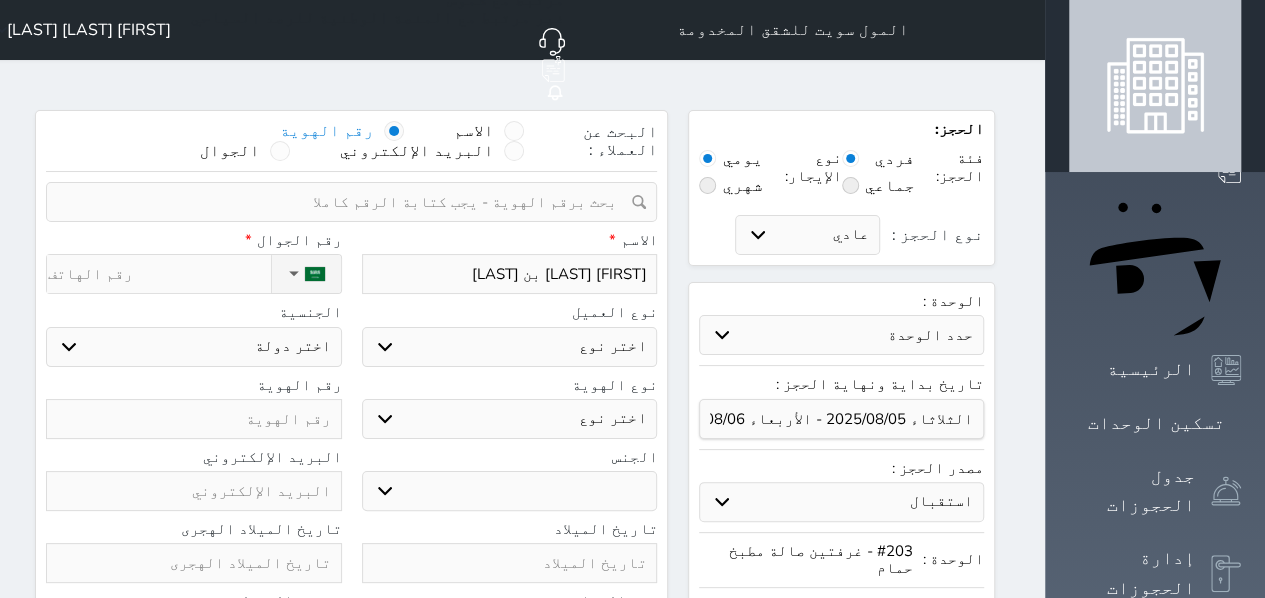select 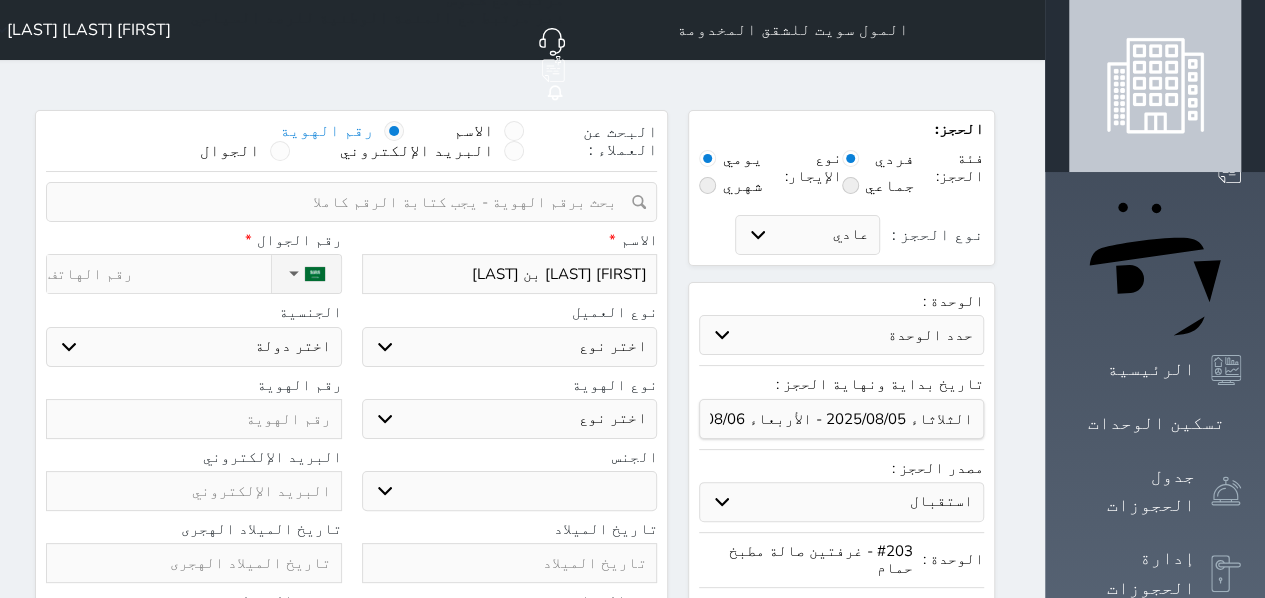select 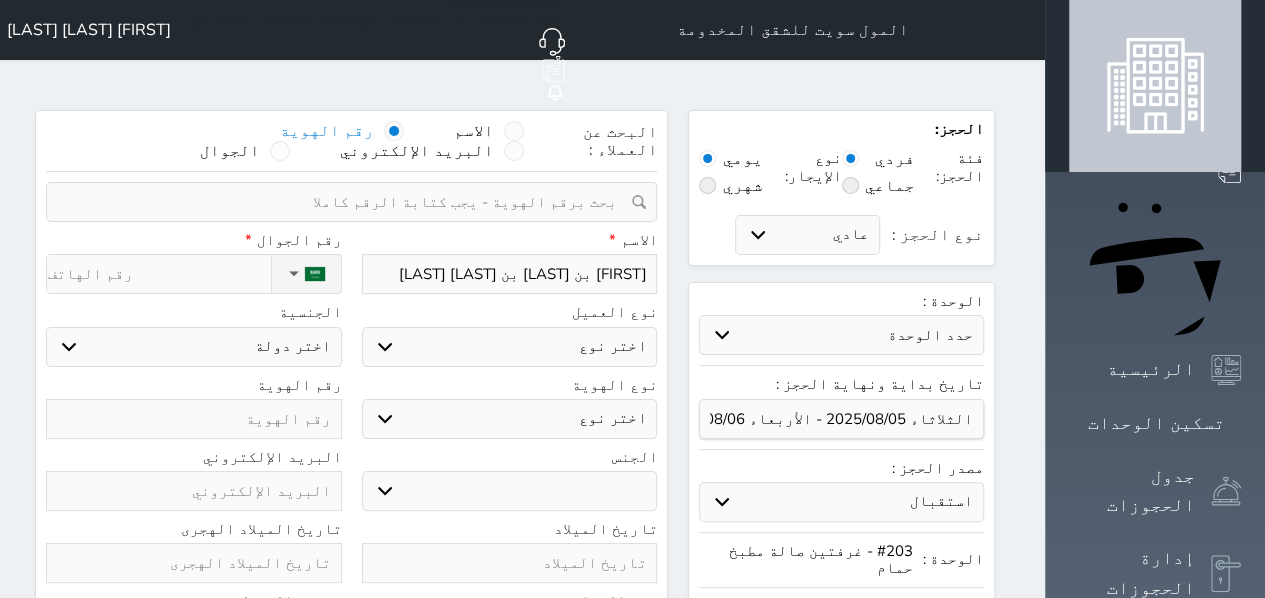 type on "[FIRST] بن [LAST] بن [LAST] [LAST]" 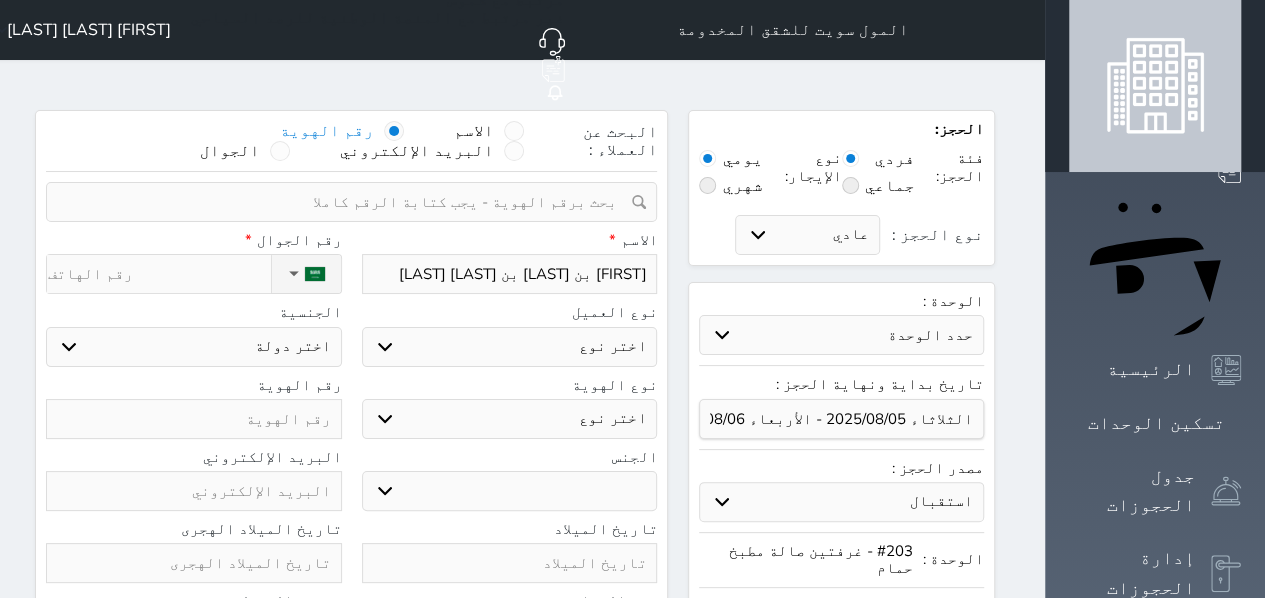 select 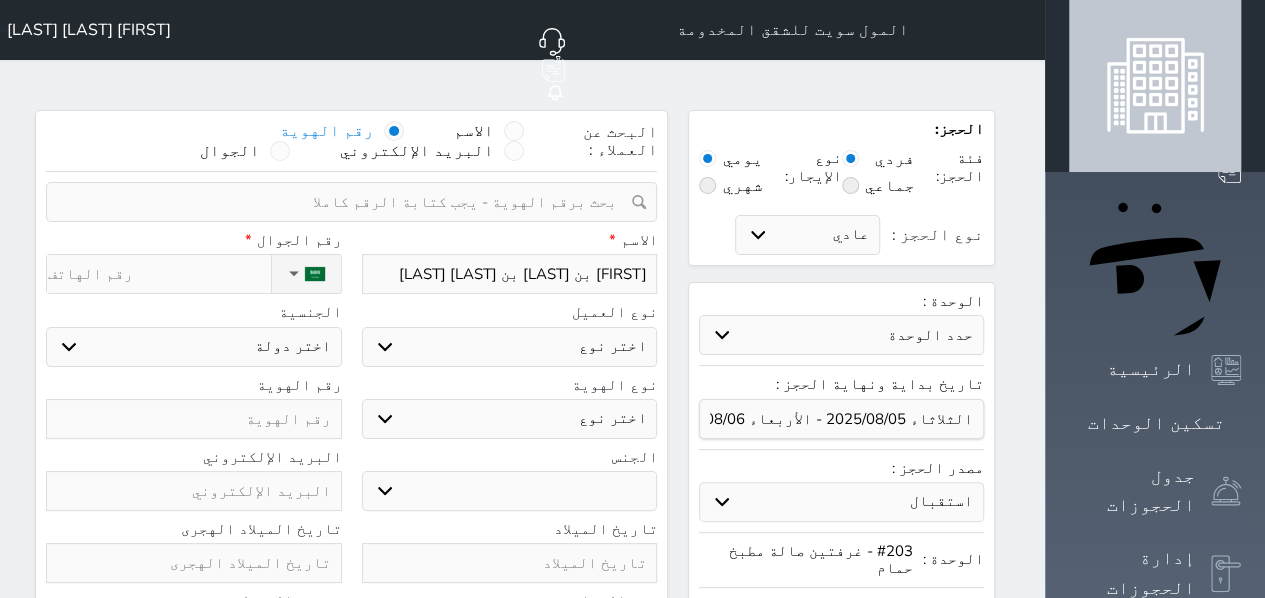 type on "[FIRST] بن [LAST] بن [LAST] [LAST]" 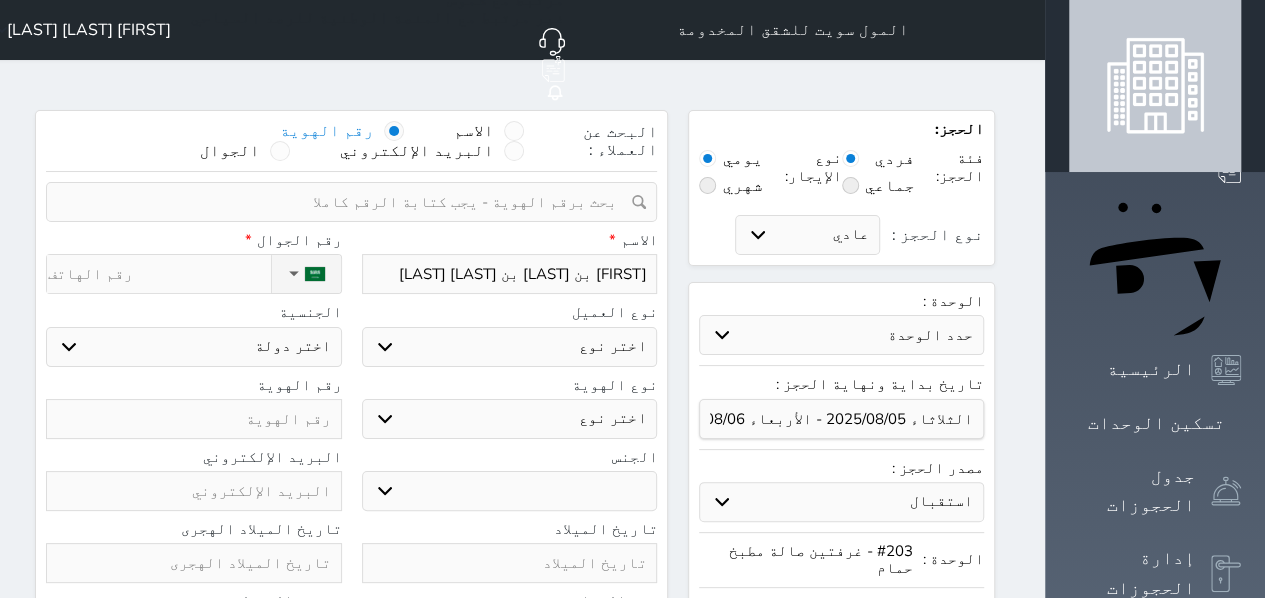 select 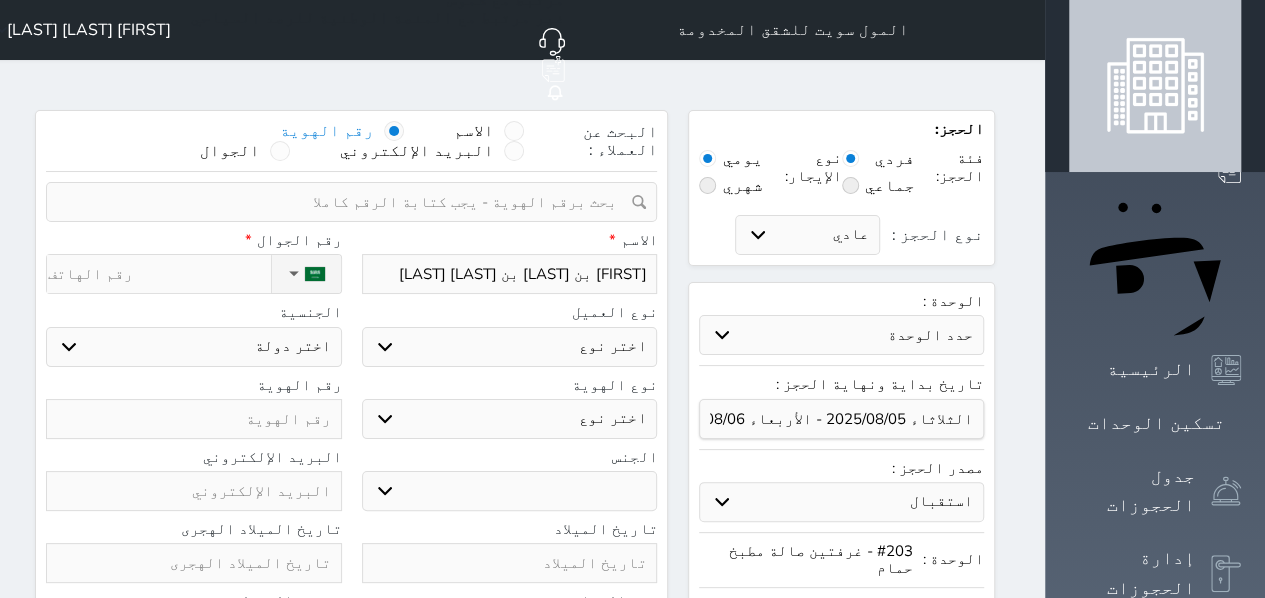 type on "[FIRST] [LAST] بن [LAST] [LAST]" 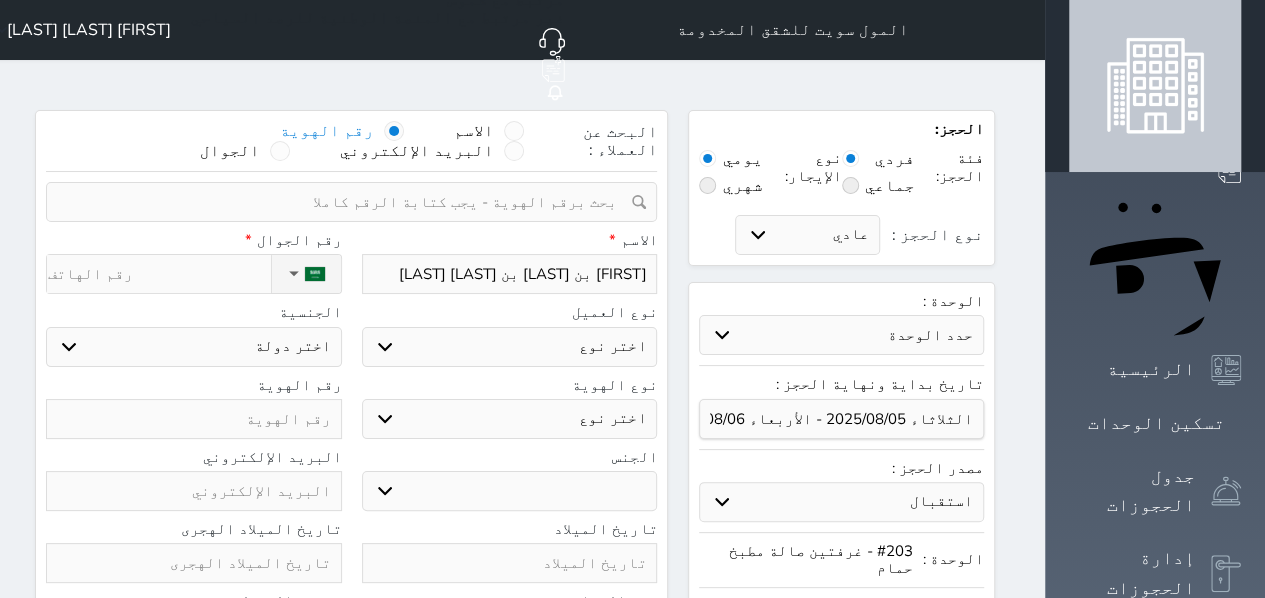 select 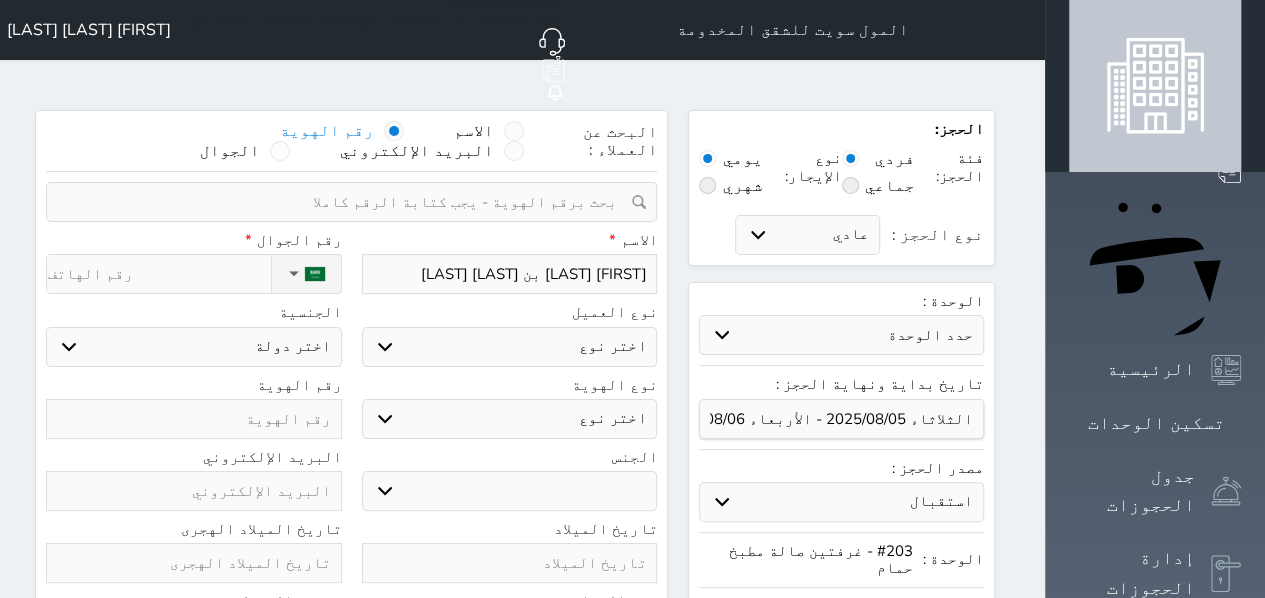 type on "[FIRST] [LAST] بن [LAST] [LAST]" 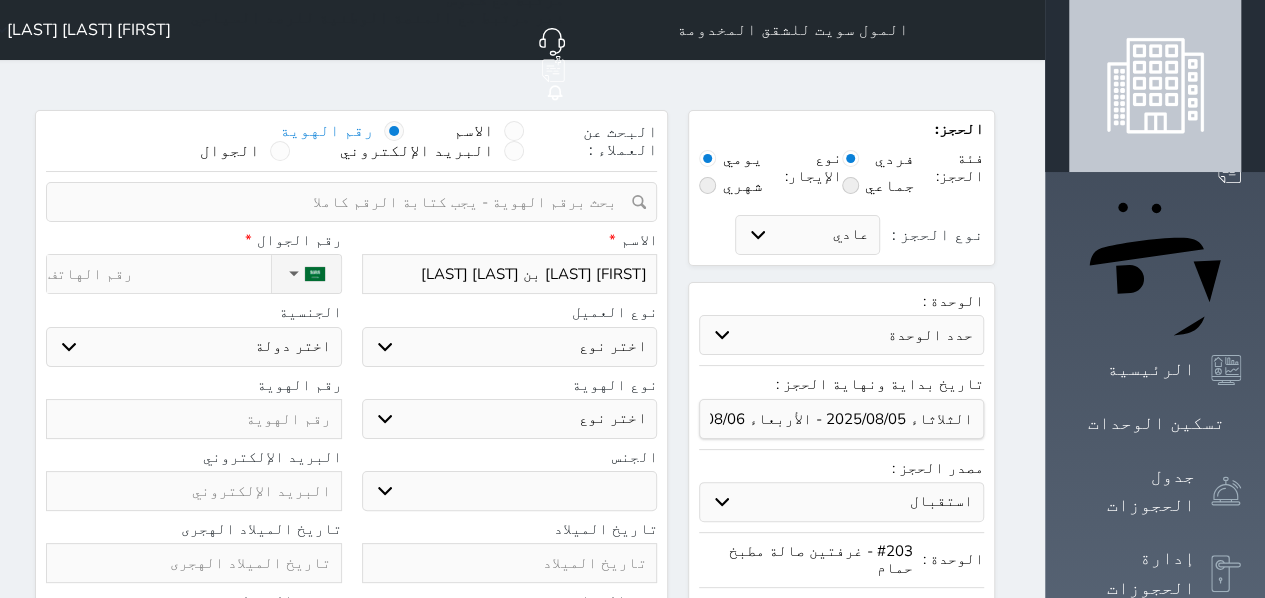 type on "0" 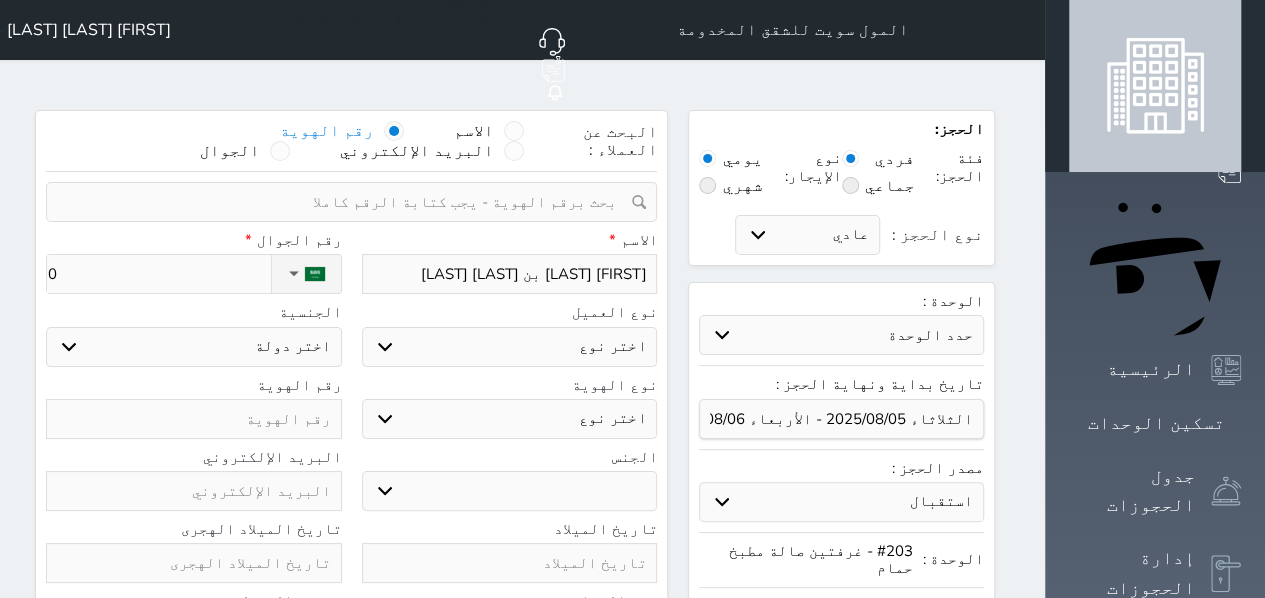 select 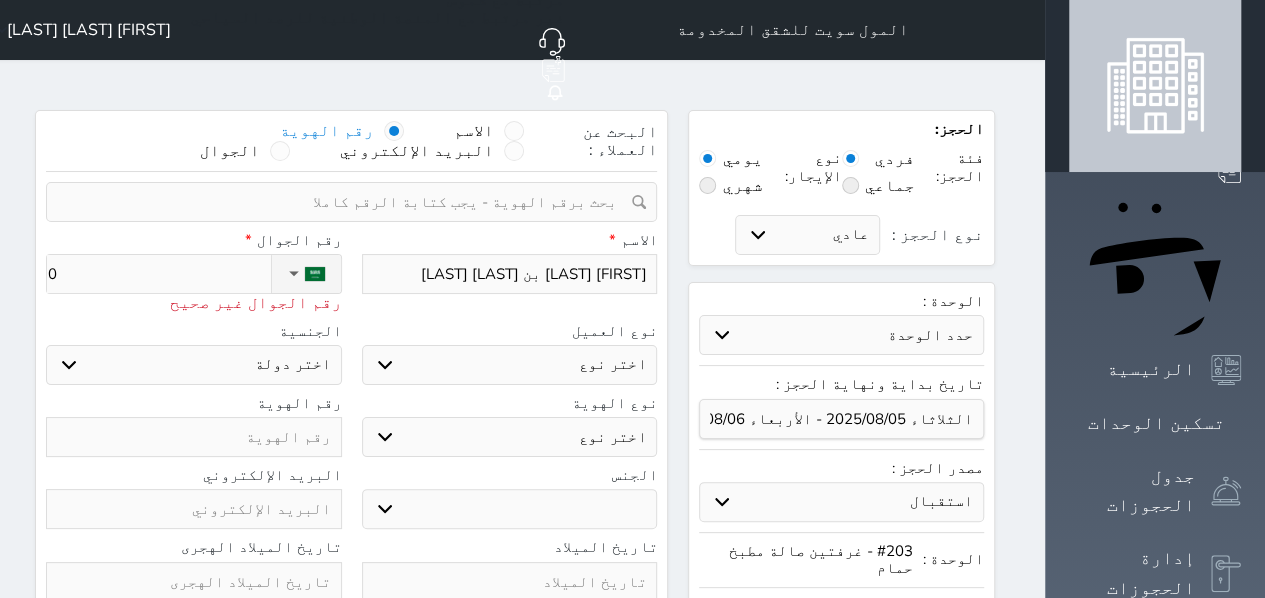 type on "05" 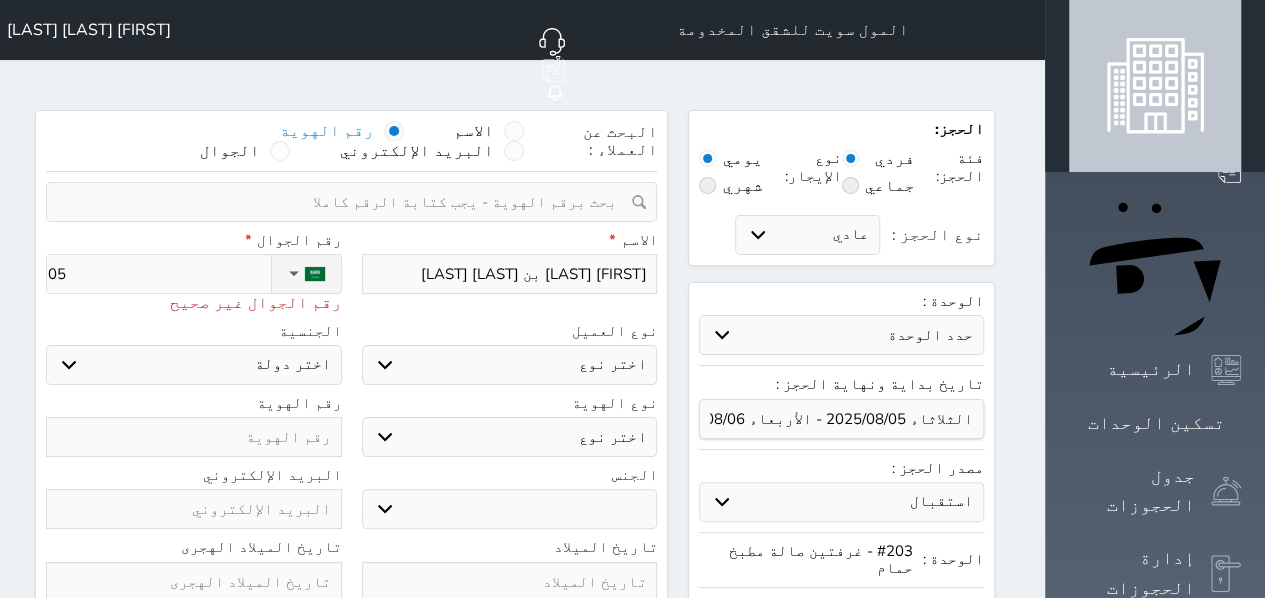 select 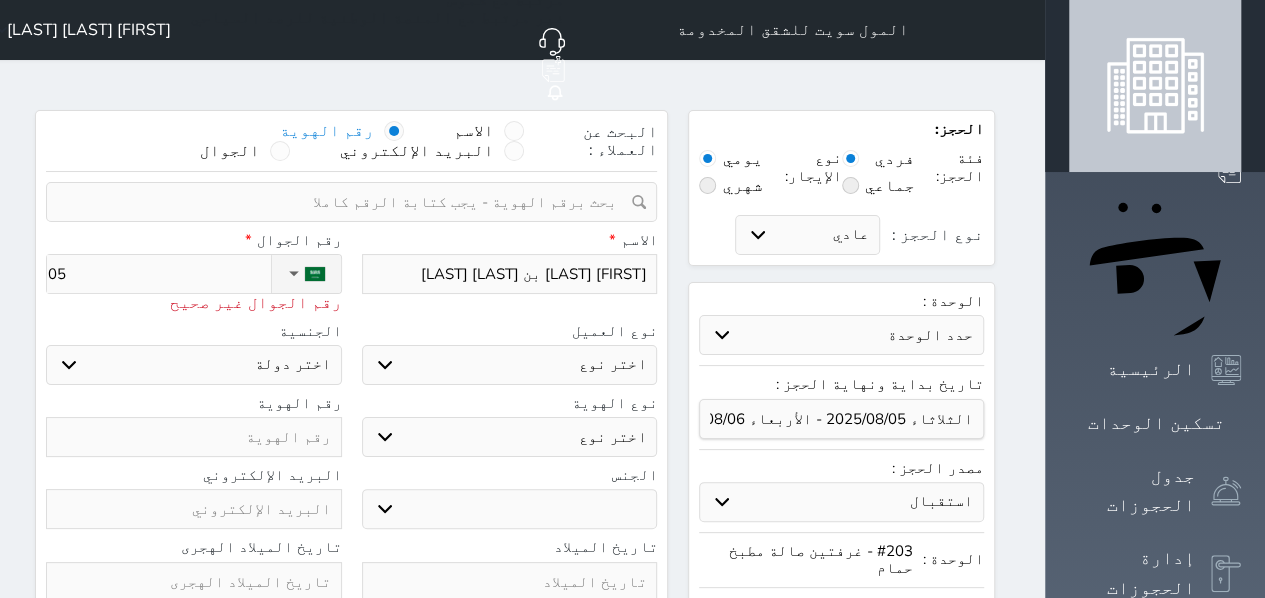 type on "055" 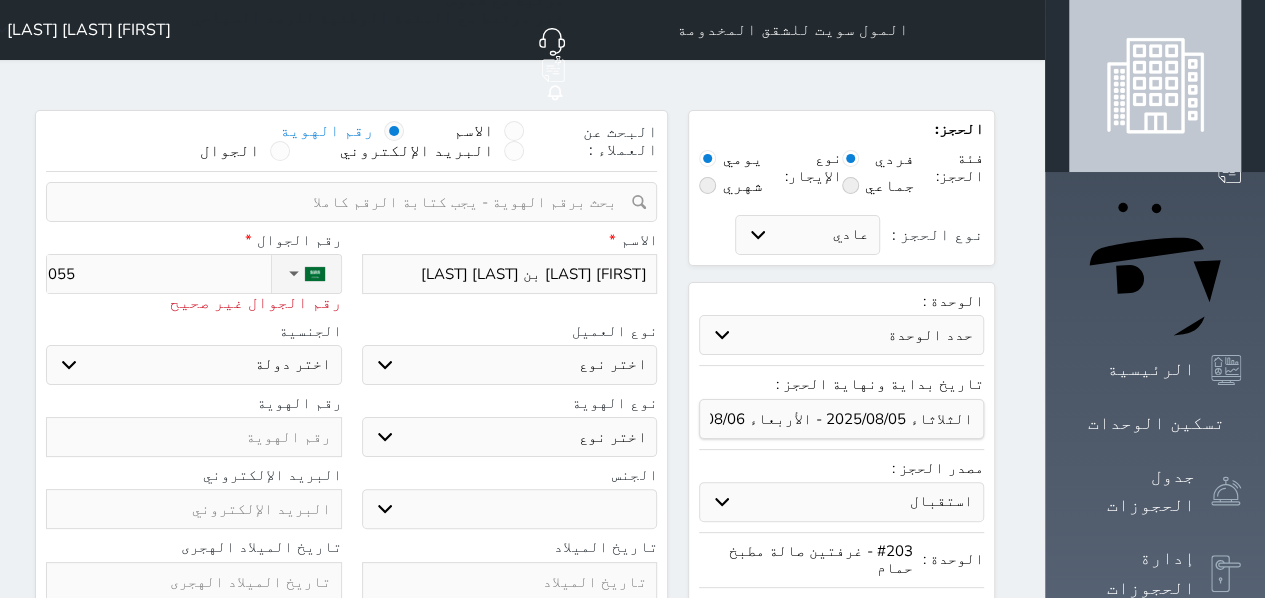 select 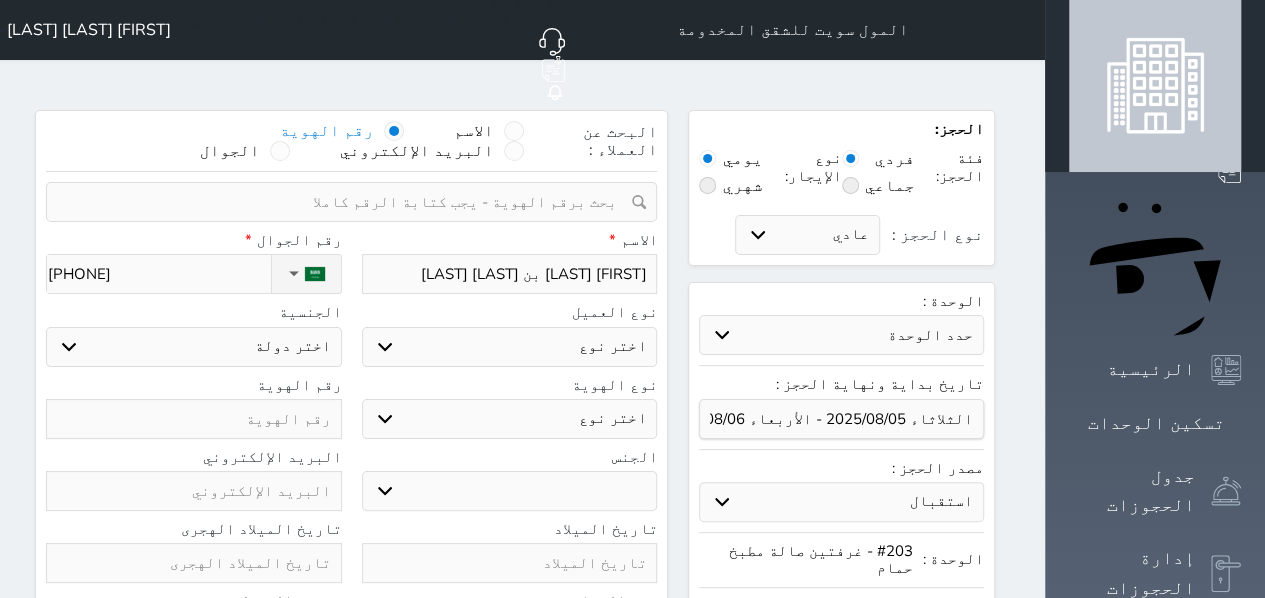 click on "اختر نوع   مواطن مواطن خليجي زائر مقيم" at bounding box center (510, 347) 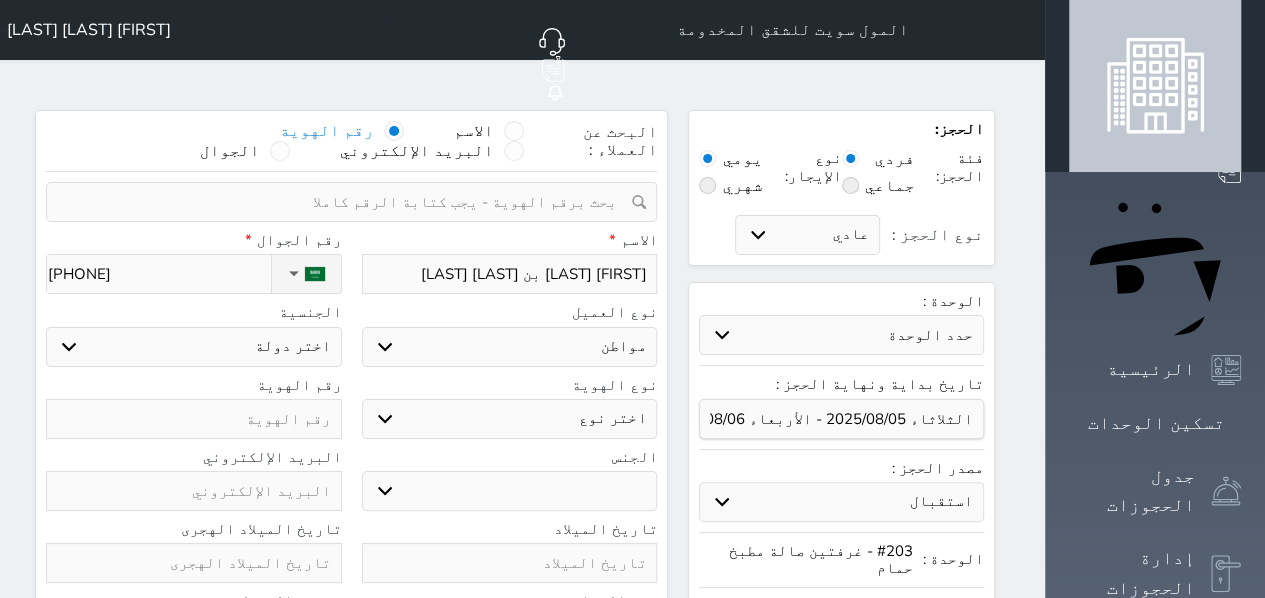 click on "اختر نوع   مواطن مواطن خليجي زائر مقيم" at bounding box center (510, 347) 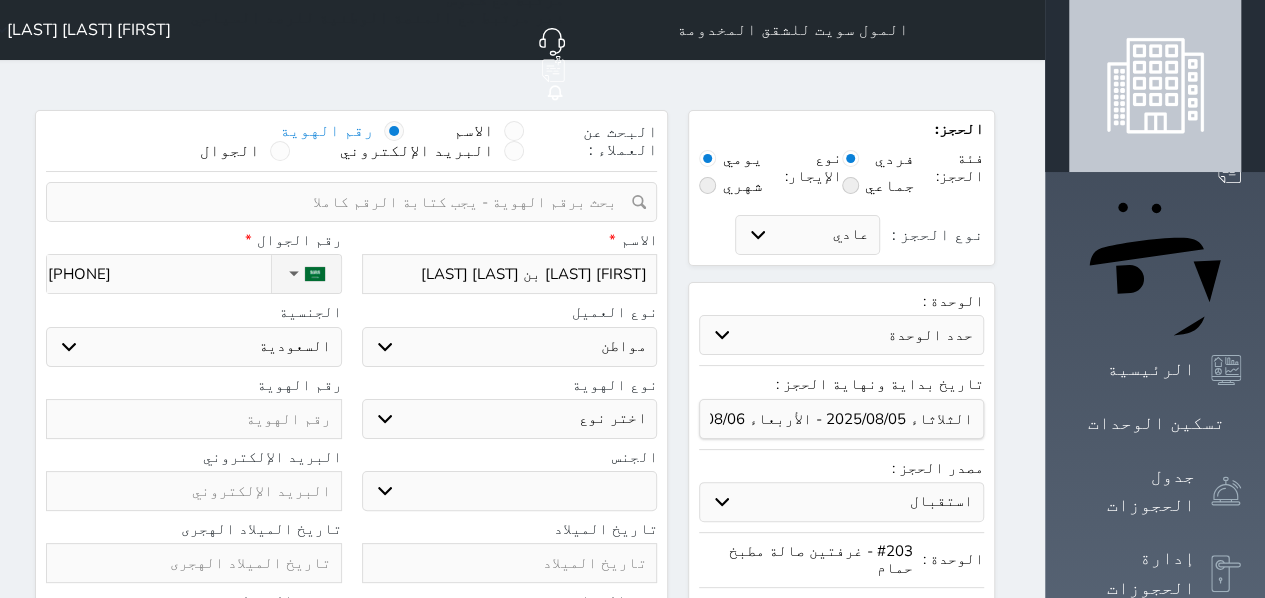 click on "اختر نوع   هوية وطنية هوية عائلية جواز السفر" at bounding box center (510, 419) 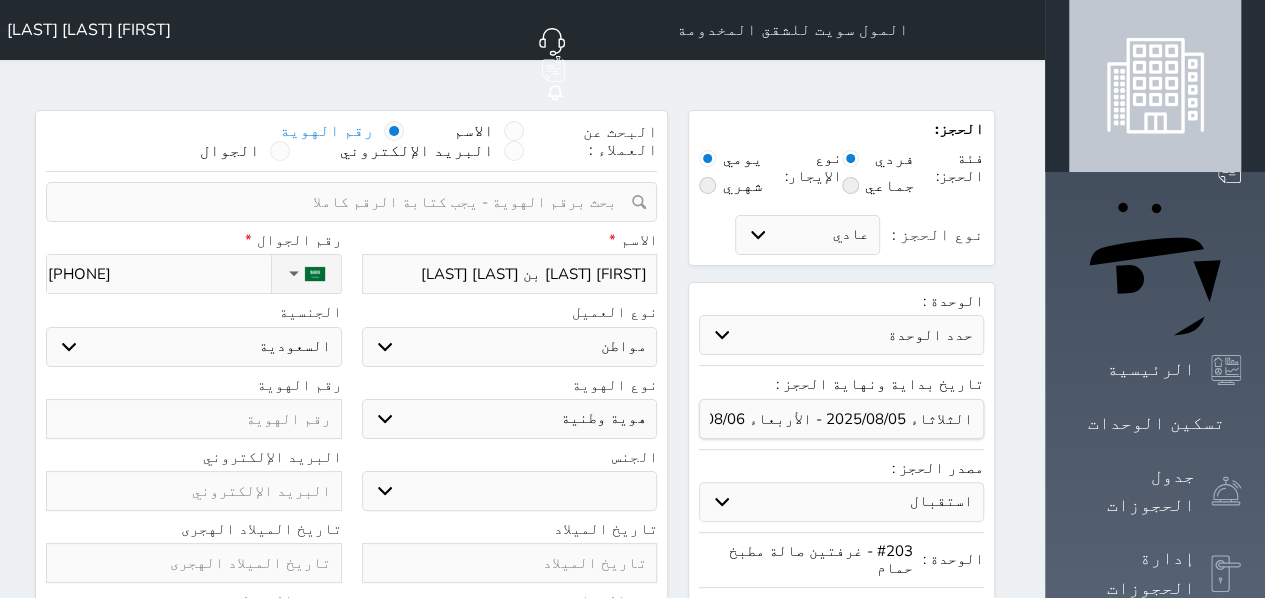 click on "اختر نوع   هوية وطنية هوية عائلية جواز السفر" at bounding box center [510, 419] 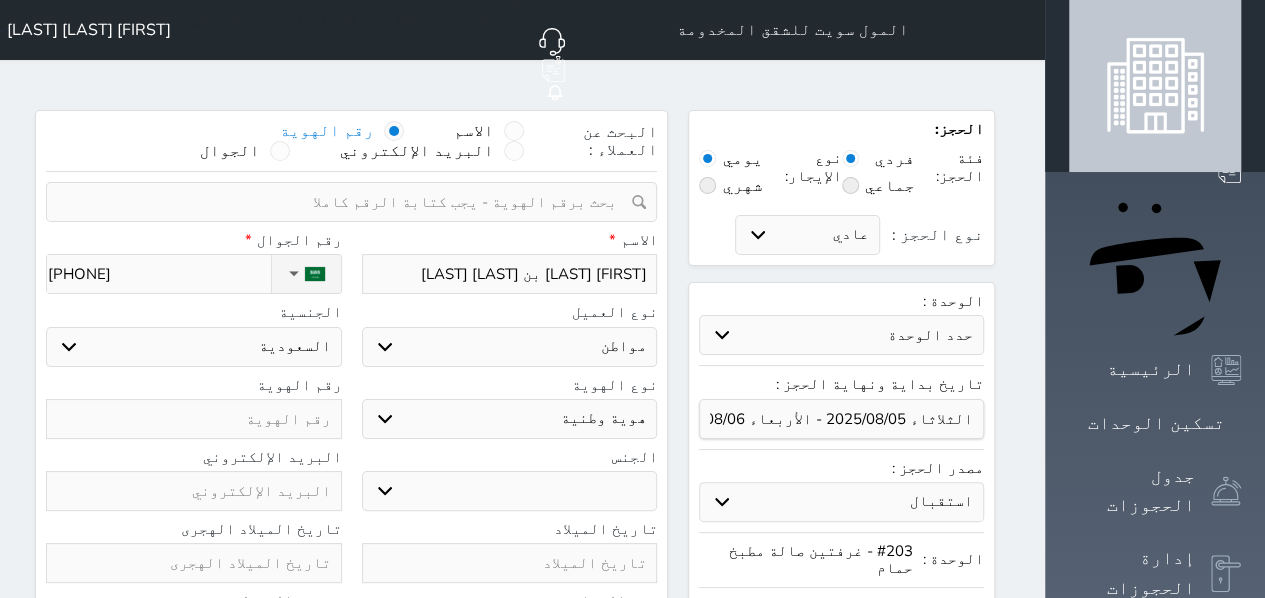 click at bounding box center [194, 419] 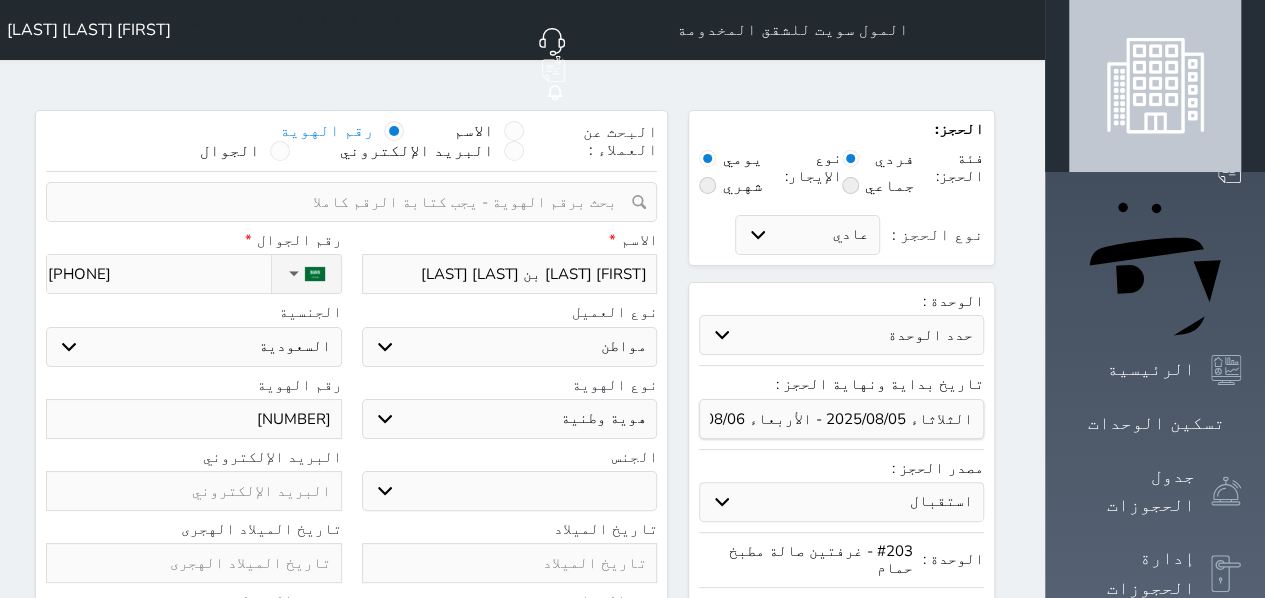 click on "ذكر   انثى" at bounding box center [510, 491] 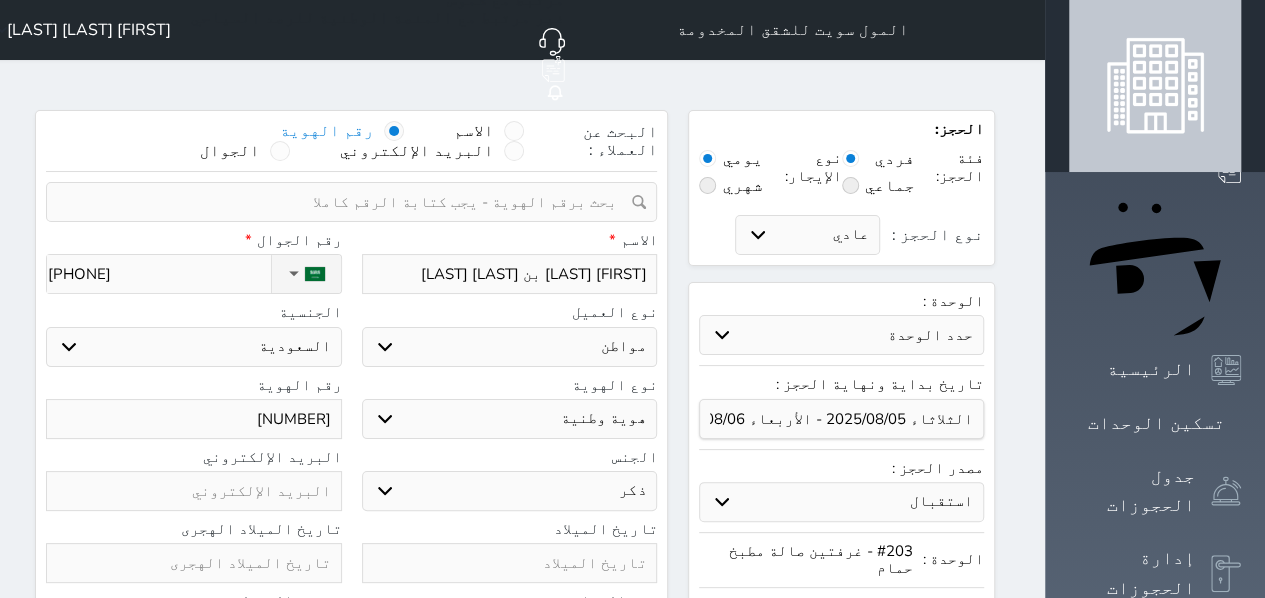 click on "ذكر   انثى" at bounding box center [510, 491] 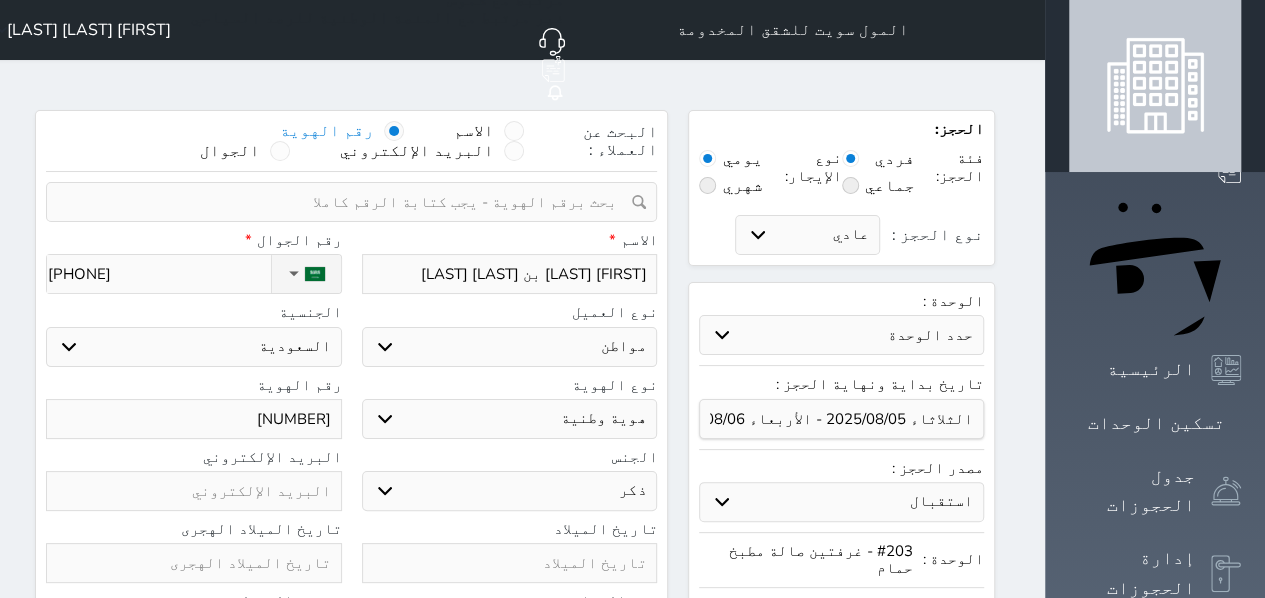click at bounding box center [510, 563] 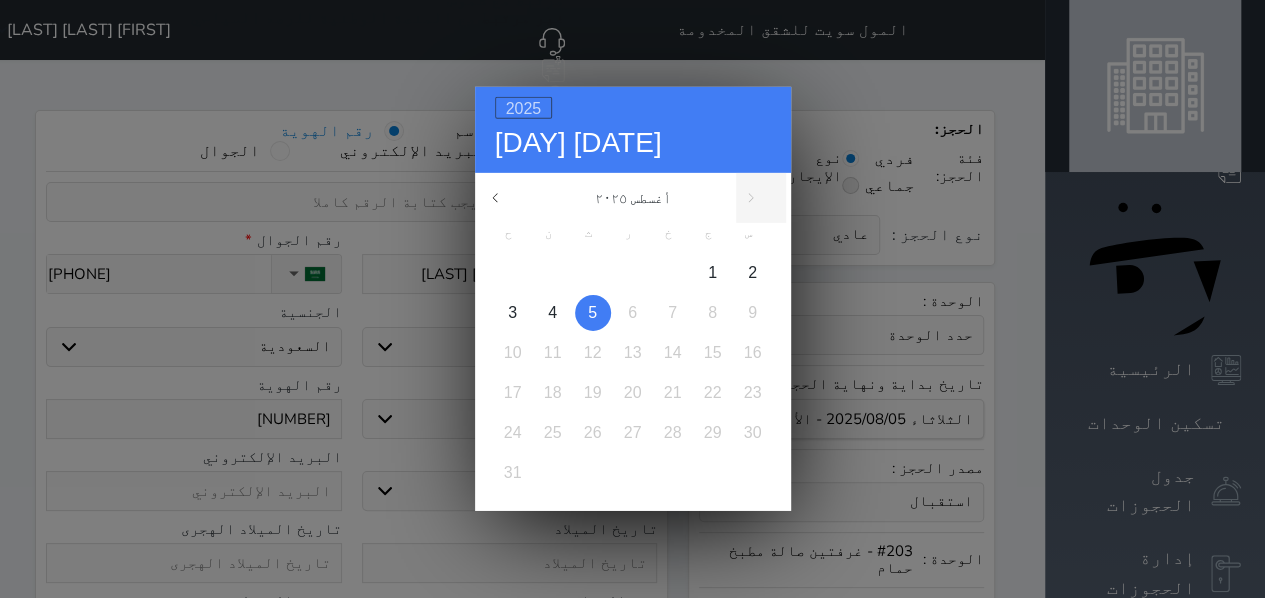 click on "2025" at bounding box center (524, 108) 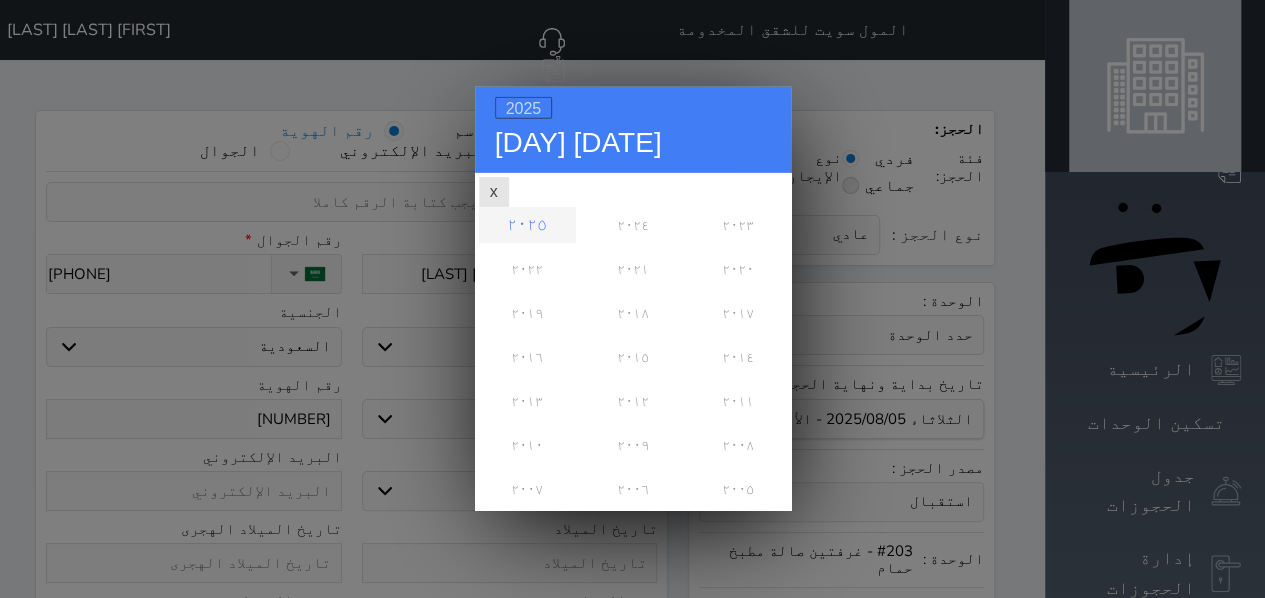 scroll, scrollTop: 0, scrollLeft: 0, axis: both 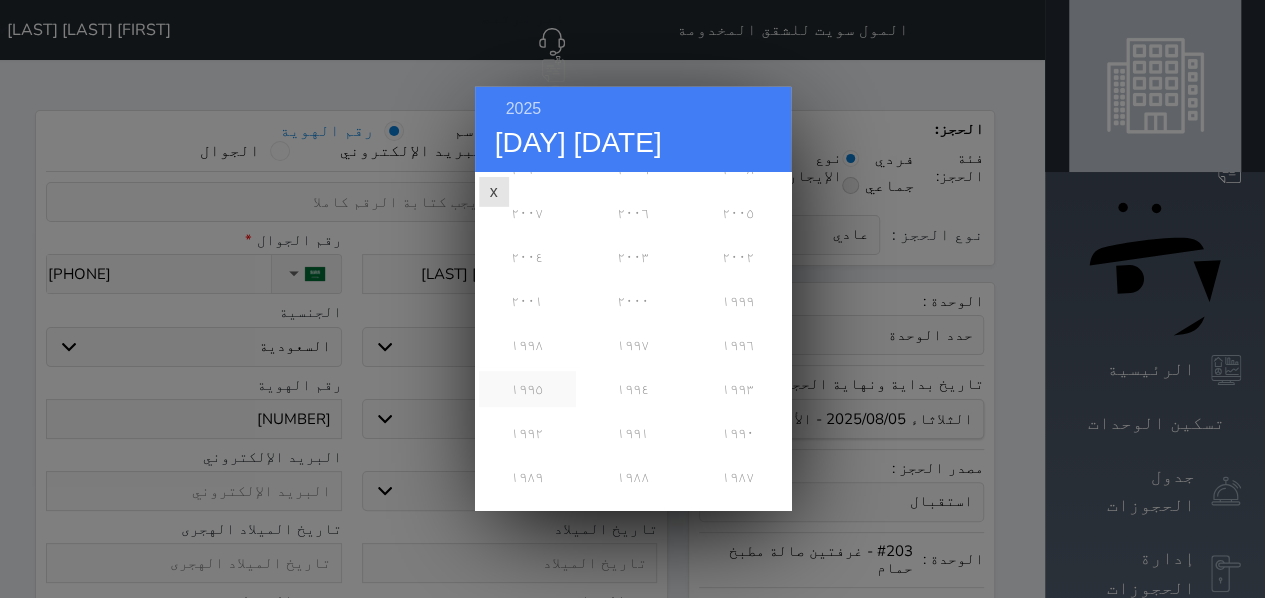 click on "١٩٩٥" at bounding box center [527, 389] 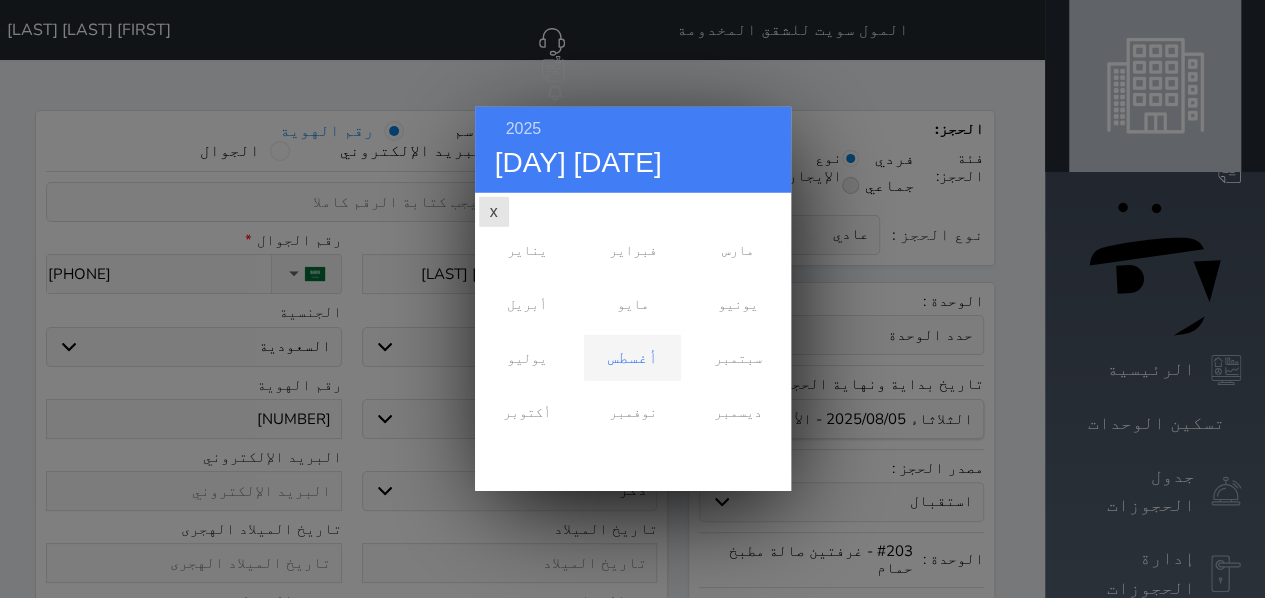 scroll, scrollTop: 0, scrollLeft: 0, axis: both 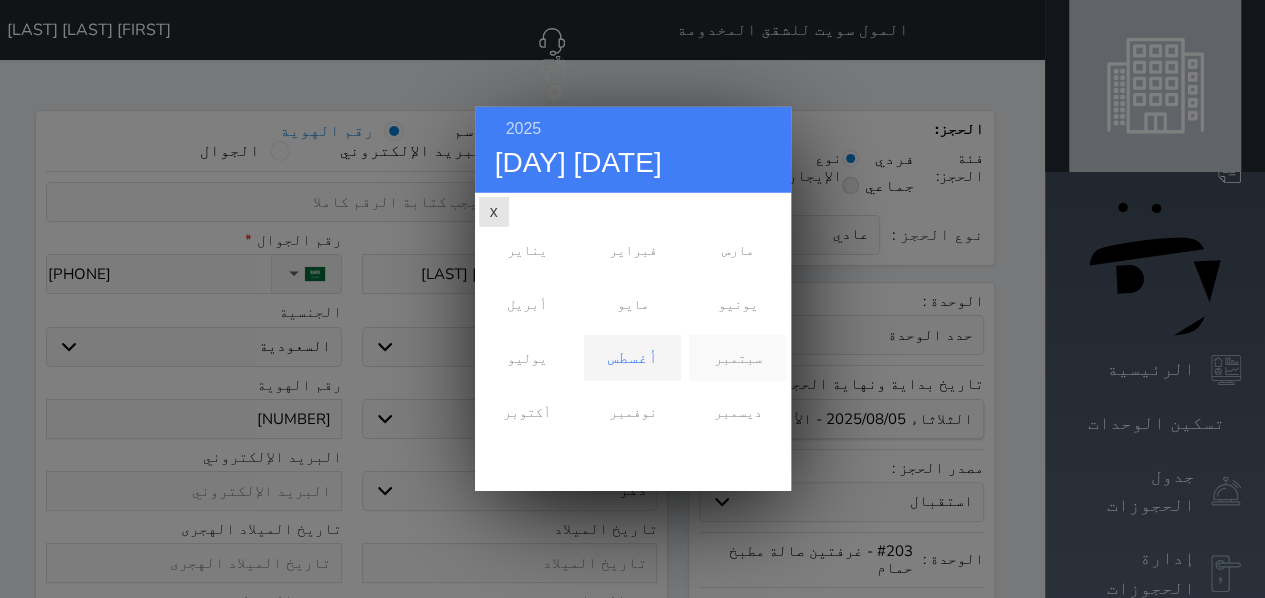 click on "سبتمبر" at bounding box center (737, 358) 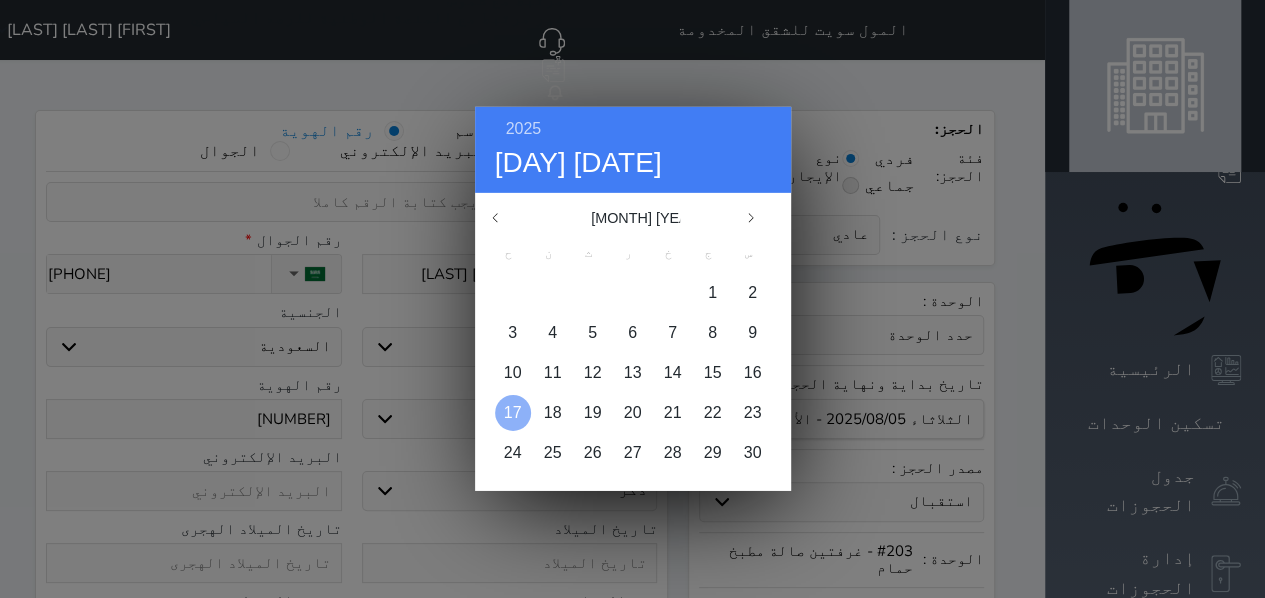 click on "17" at bounding box center [513, 412] 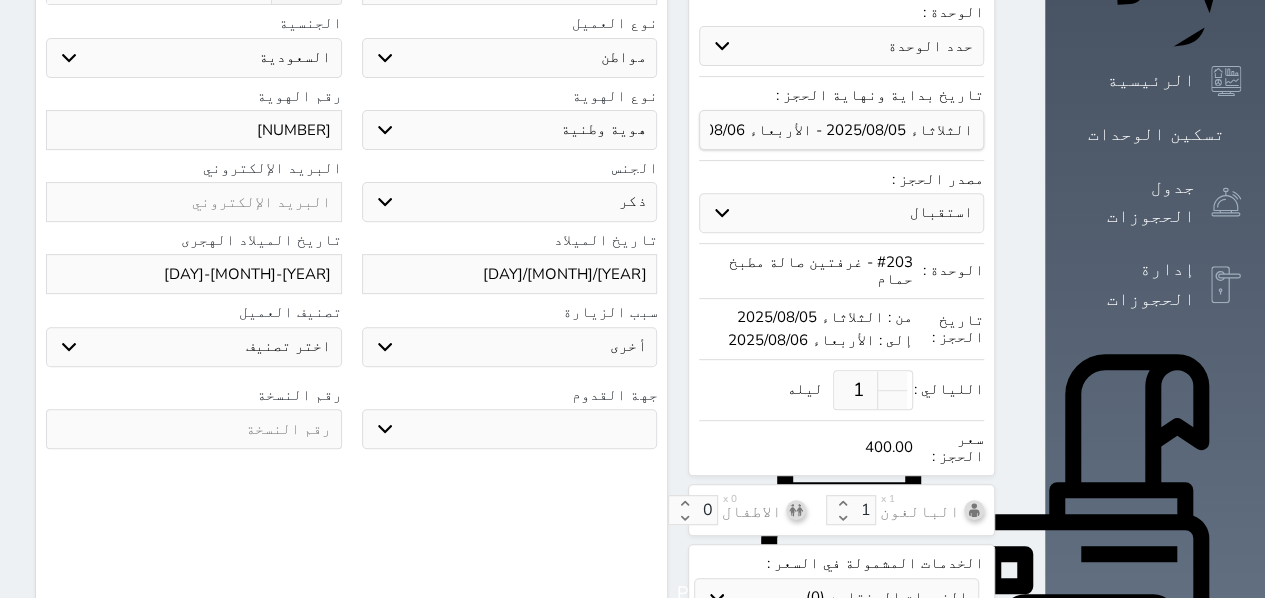 scroll, scrollTop: 290, scrollLeft: 0, axis: vertical 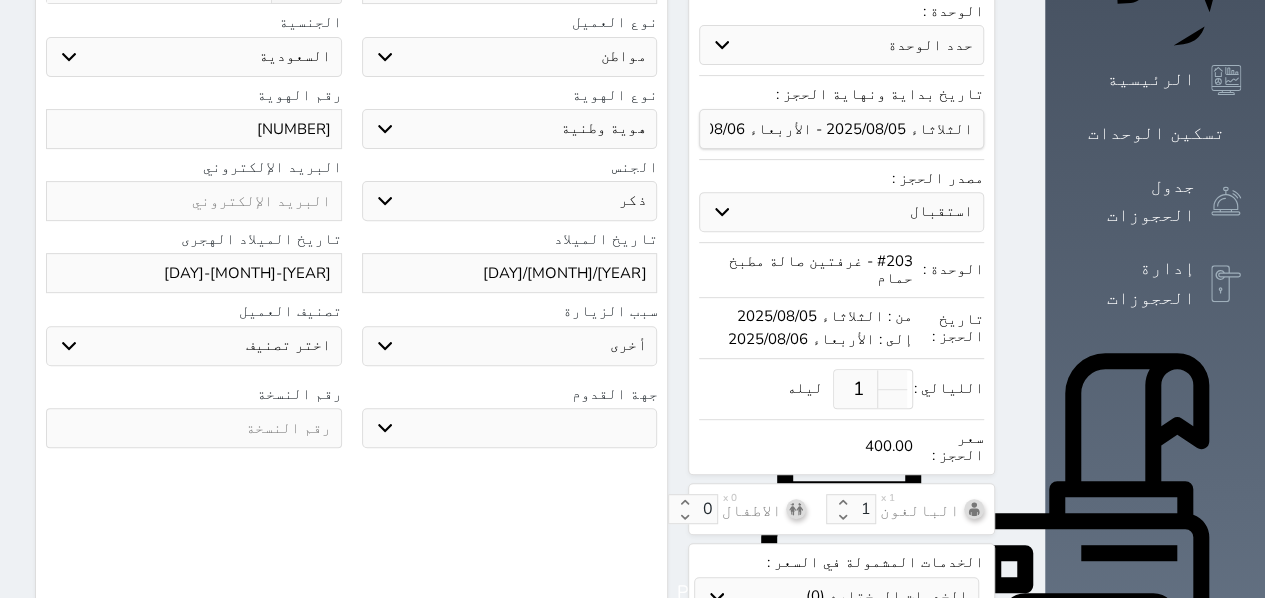 click at bounding box center [194, 428] 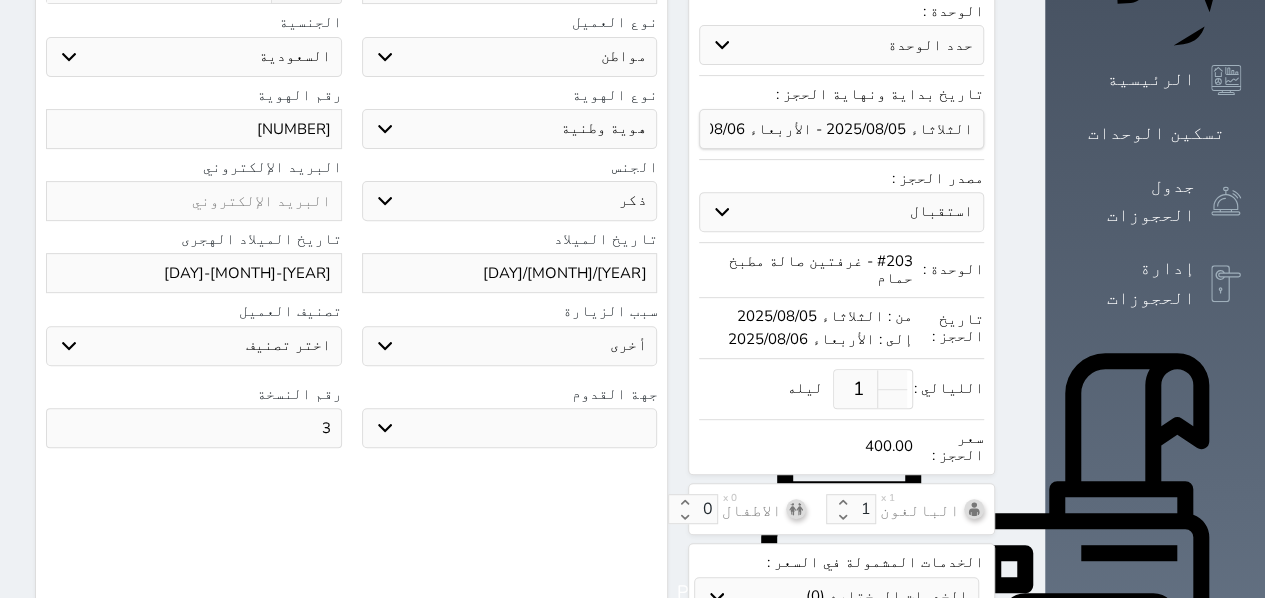 click on "جو بحر ارض" at bounding box center [510, 428] 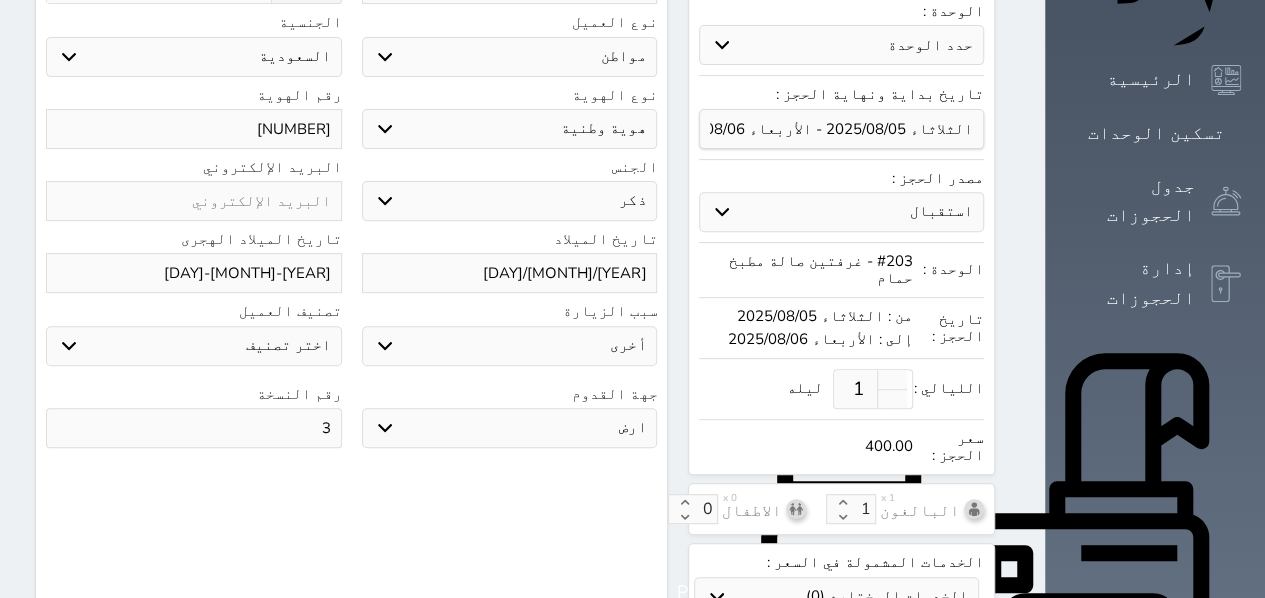 click on "جو بحر ارض" at bounding box center (510, 428) 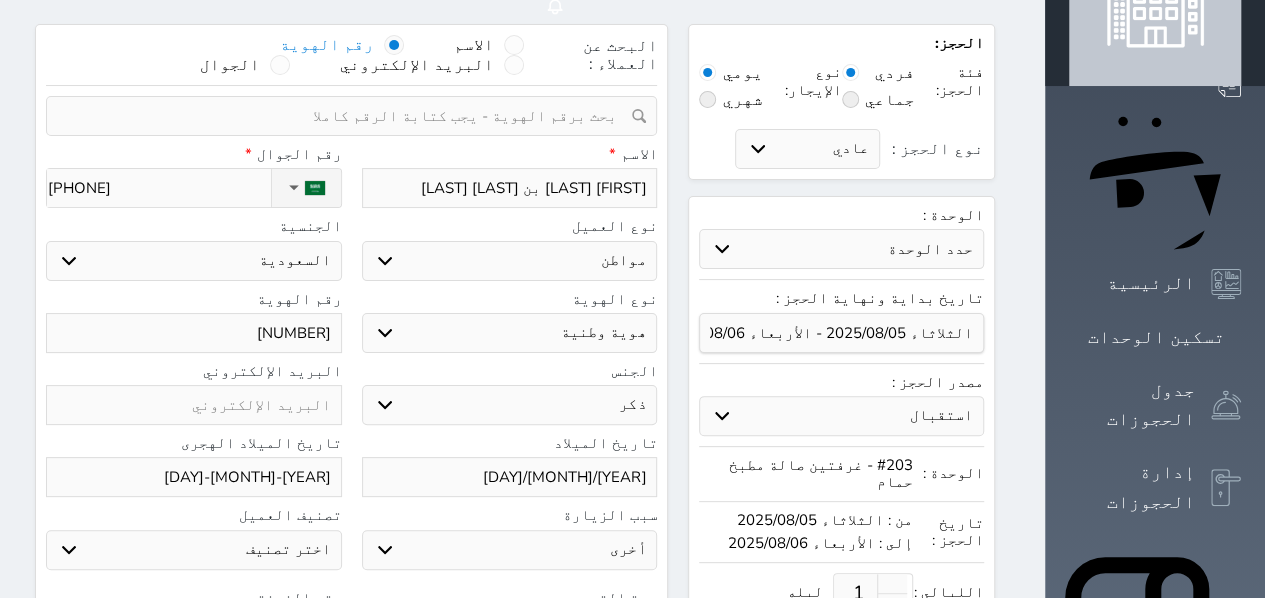 scroll, scrollTop: 60, scrollLeft: 0, axis: vertical 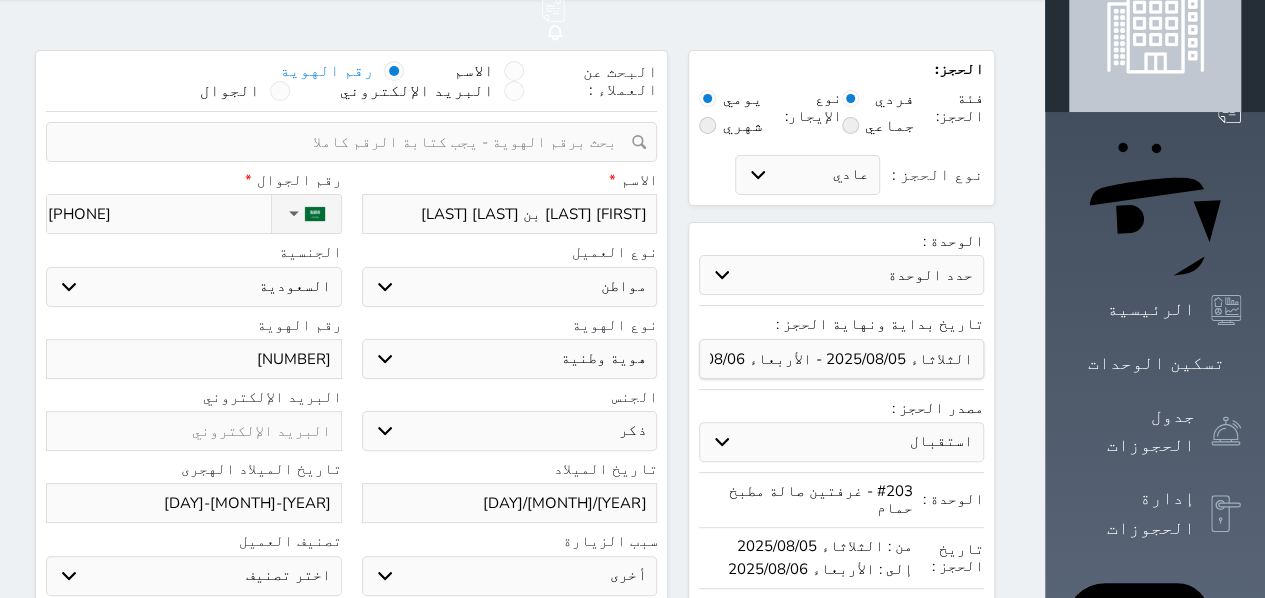 click at bounding box center [707, 125] 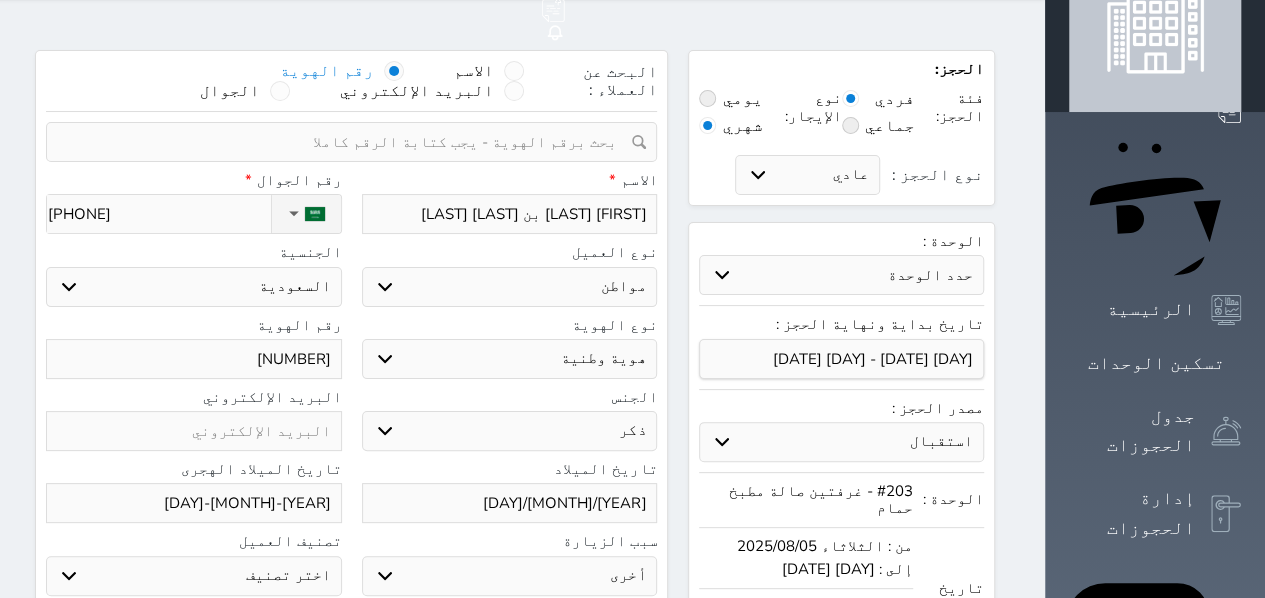 click on "عادي
إقامة مجانية
إستخدام داخلي
إستخدام يومي" at bounding box center (807, 175) 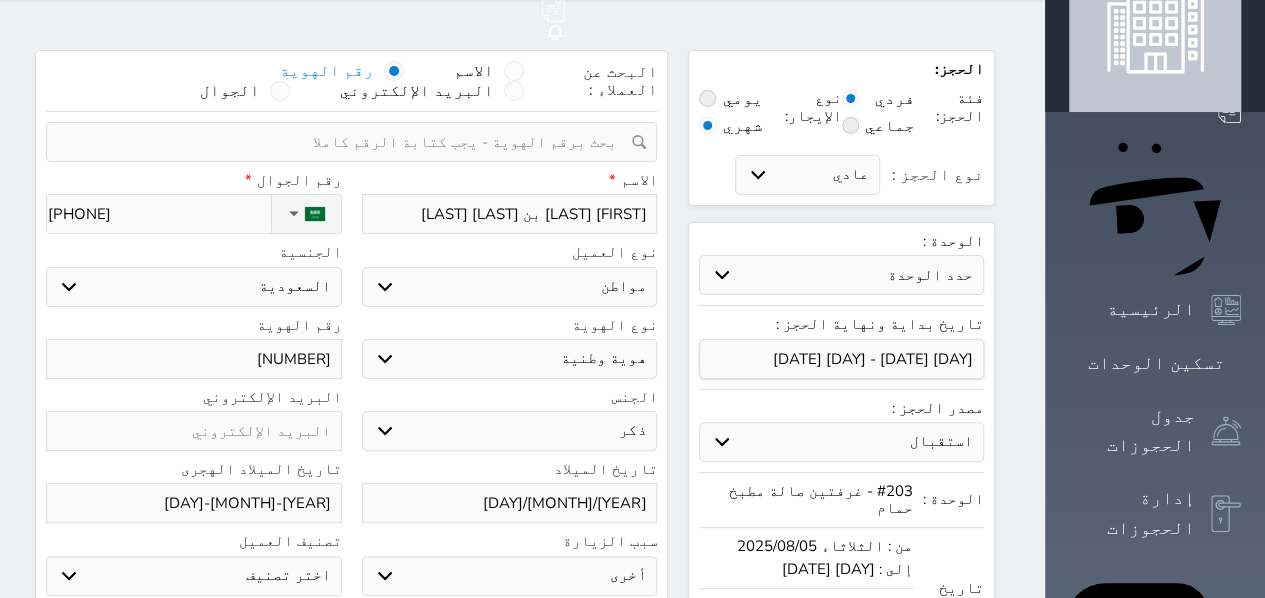 click on "عادي
إقامة مجانية
إستخدام داخلي
إستخدام يومي" at bounding box center [807, 175] 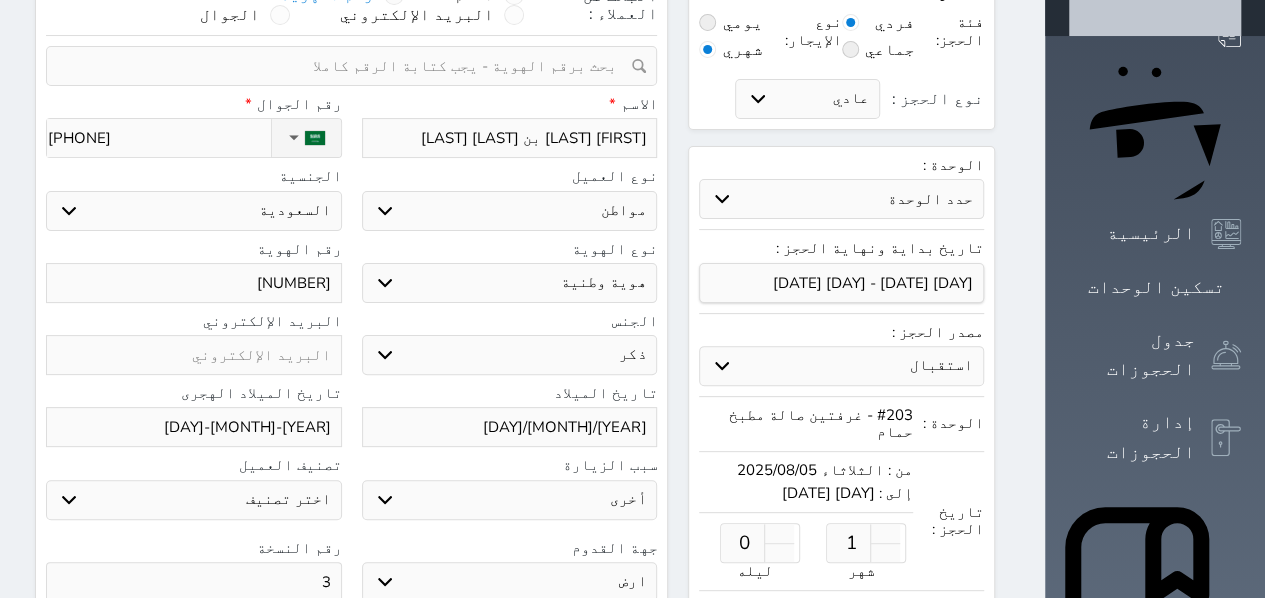 scroll, scrollTop: 137, scrollLeft: 0, axis: vertical 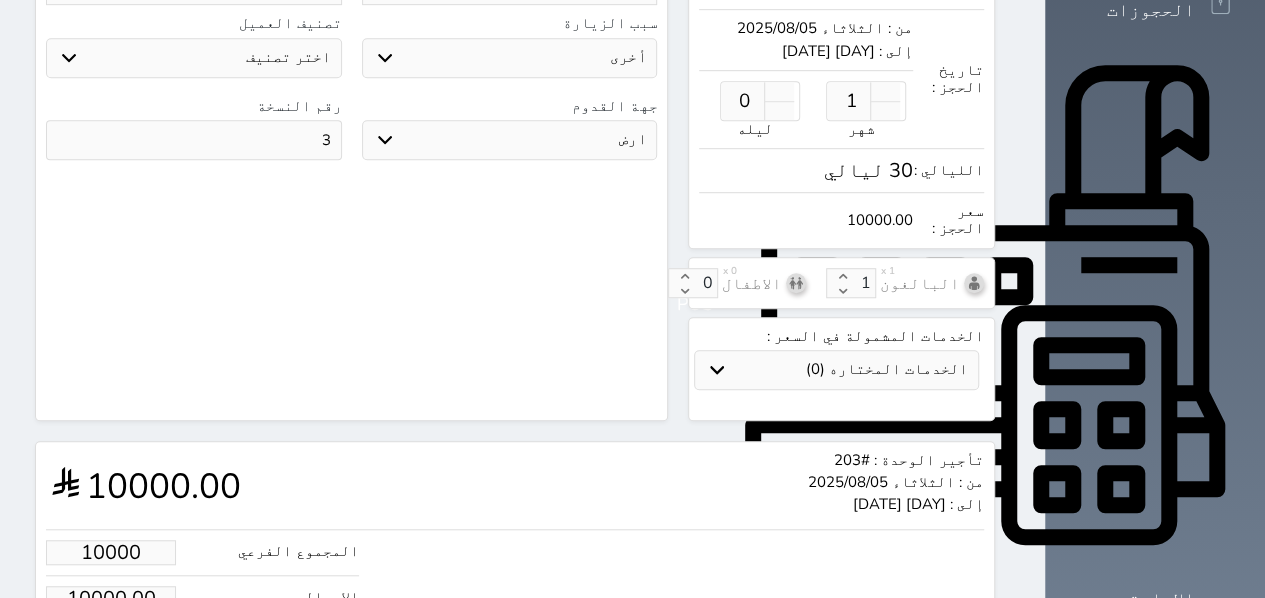 click on "10000" at bounding box center [111, 552] 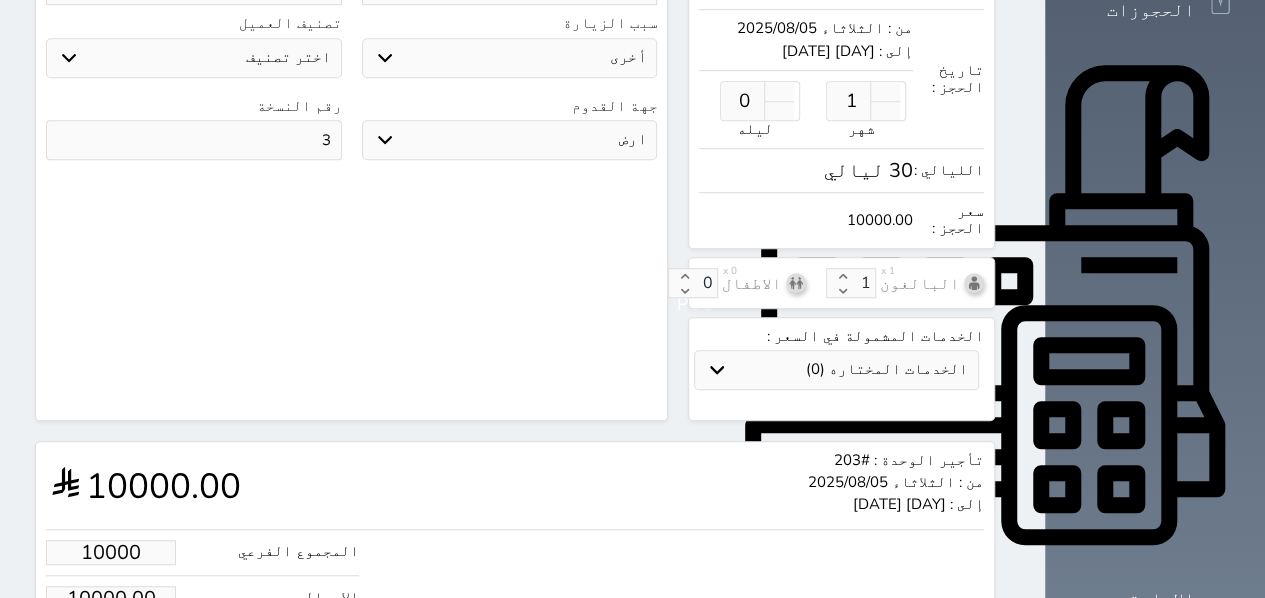 click on "10000" at bounding box center [111, 552] 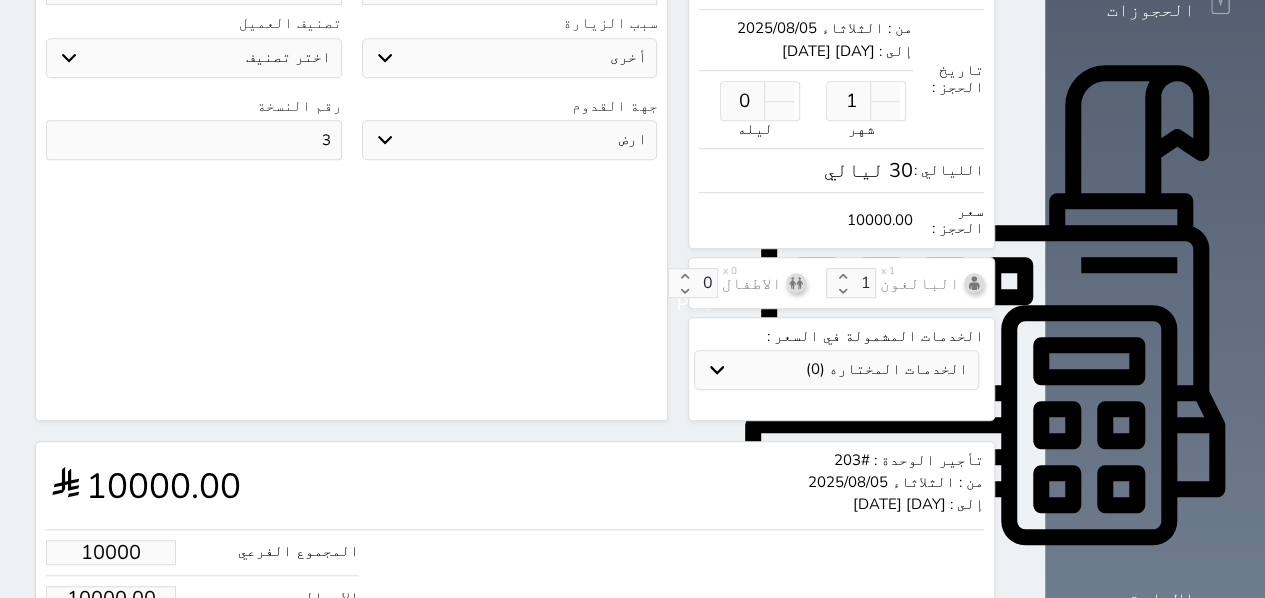 click on "10000" at bounding box center [111, 552] 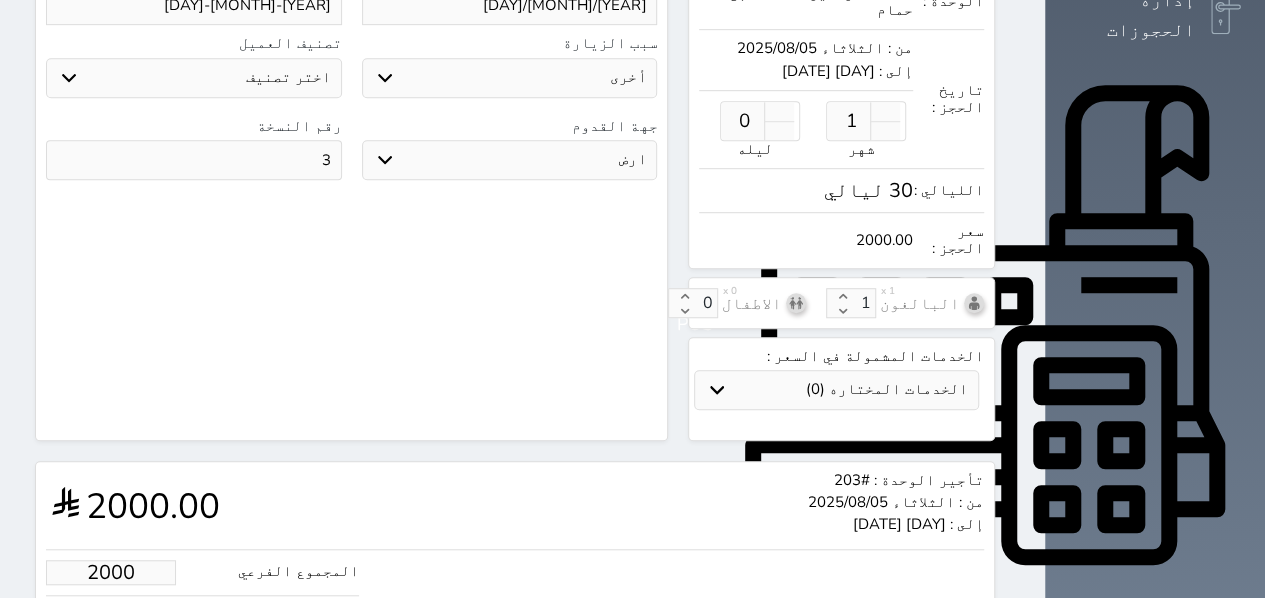 scroll, scrollTop: 583, scrollLeft: 0, axis: vertical 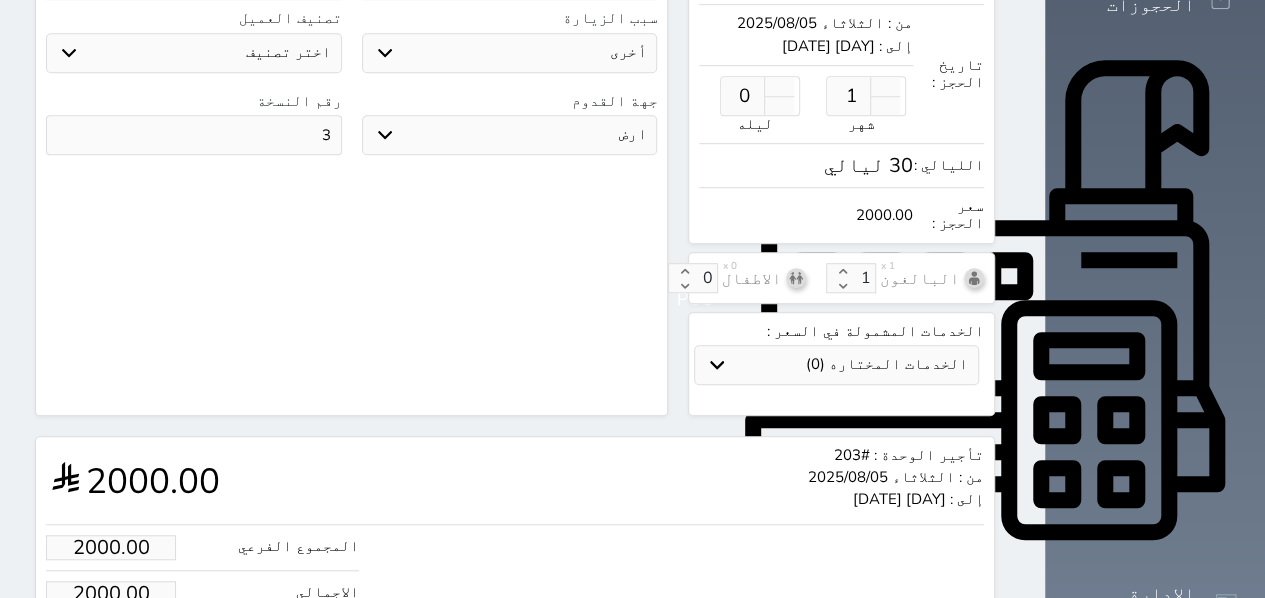 click on "حجز" at bounding box center [128, 654] 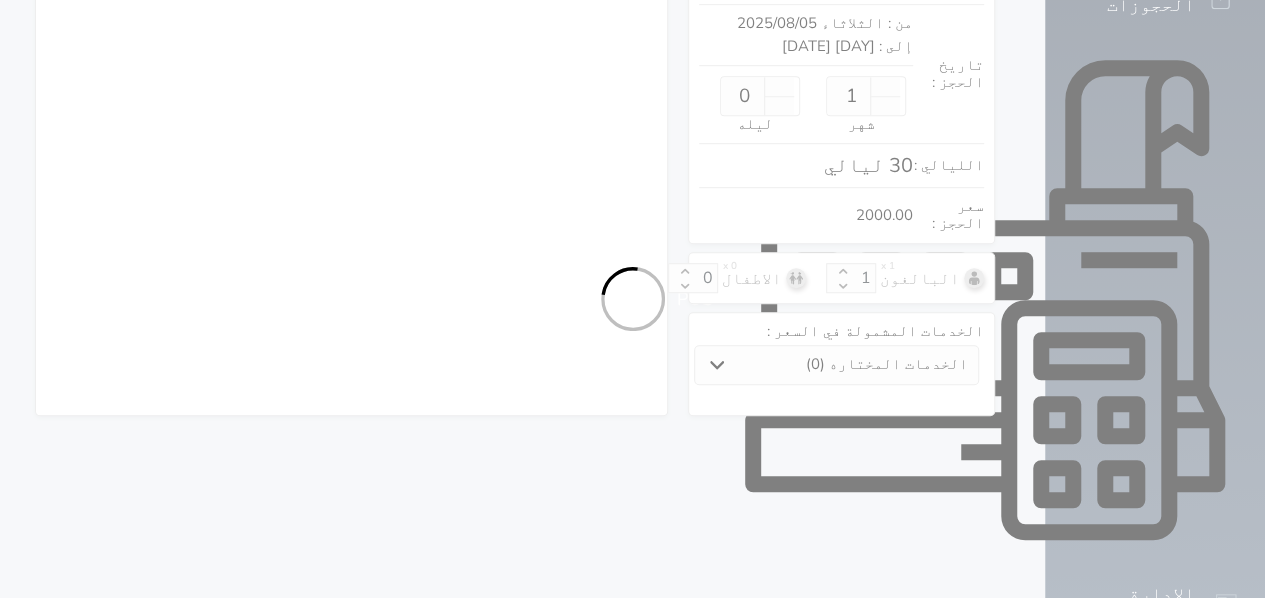 scroll, scrollTop: 504, scrollLeft: 0, axis: vertical 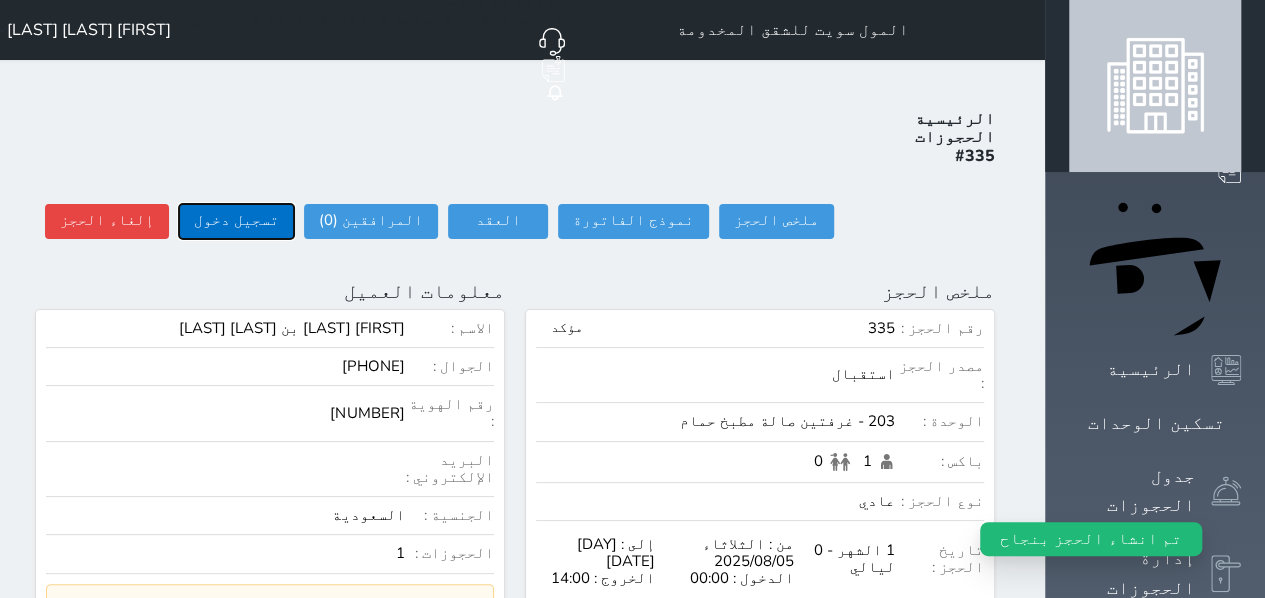 click on "تسجيل دخول" at bounding box center [236, 221] 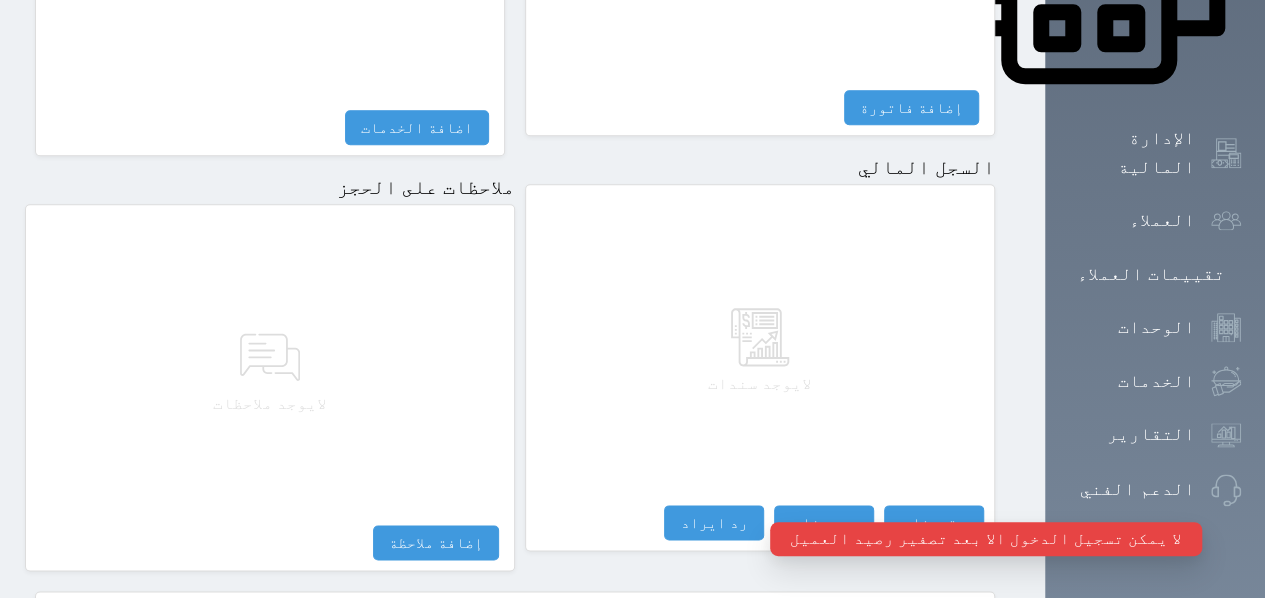 scroll, scrollTop: 1045, scrollLeft: 0, axis: vertical 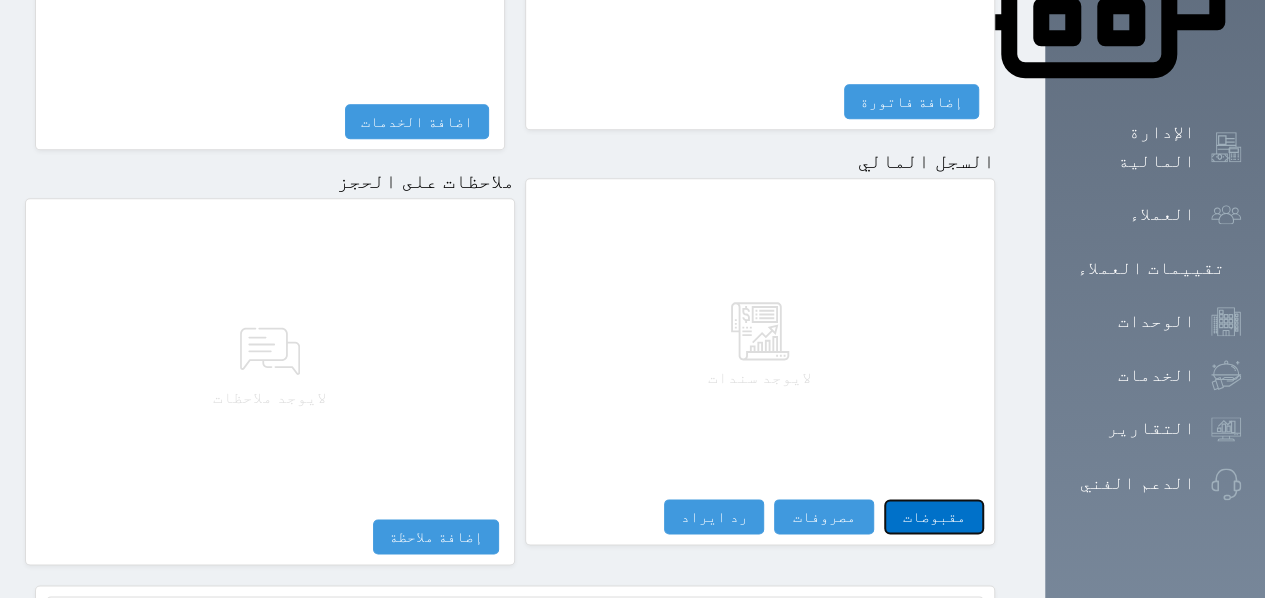 click on "مقبوضات" at bounding box center (934, 516) 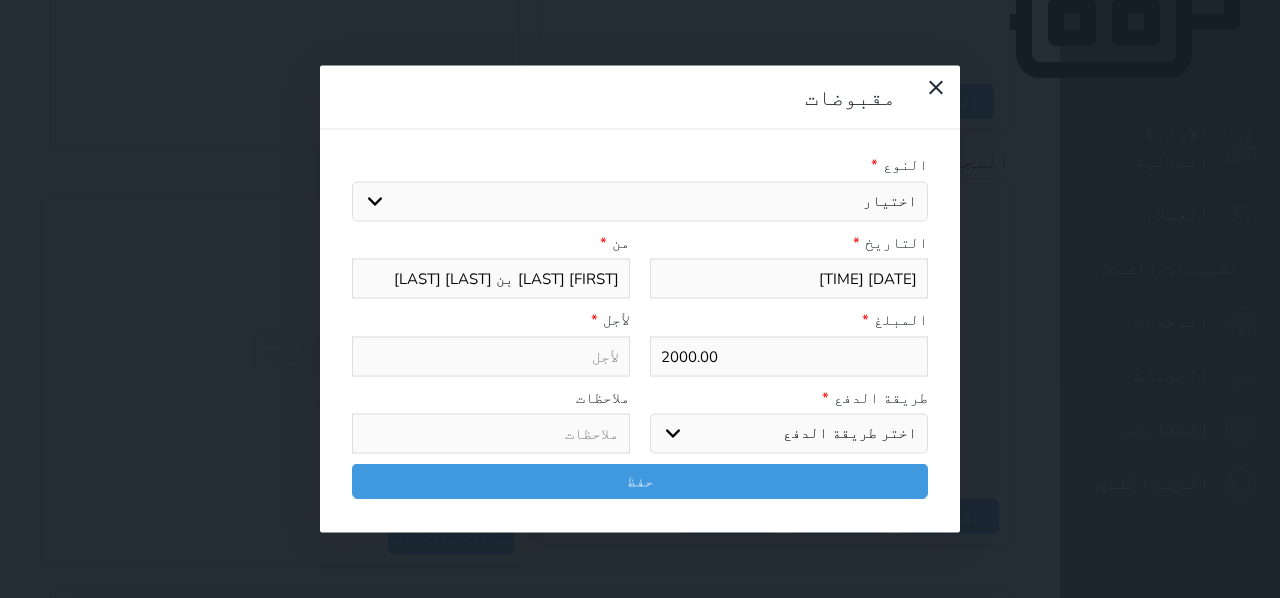 click on "اختيار   مقبوضات عامة قيمة إيجار فواتير تامين عربون لا ينطبق آخر مغسلة واي فاي - الإنترنت مواقف السيارات طعام الأغذية والمشروبات مشروبات المشروبات الباردة المشروبات الساخنة الإفطار غداء عشاء مخبز و كعك حمام سباحة الصالة الرياضية سبا و خدمات الجمال اختيار وإسقاط (خدمات النقل) ميني بار كابل - تلفزيون سرير إضافي تصفيف الشعر التسوق خدمات الجولات السياحية المنظمة خدمات الدليل السياحي ايداع نقدي خصم" at bounding box center (640, 201) 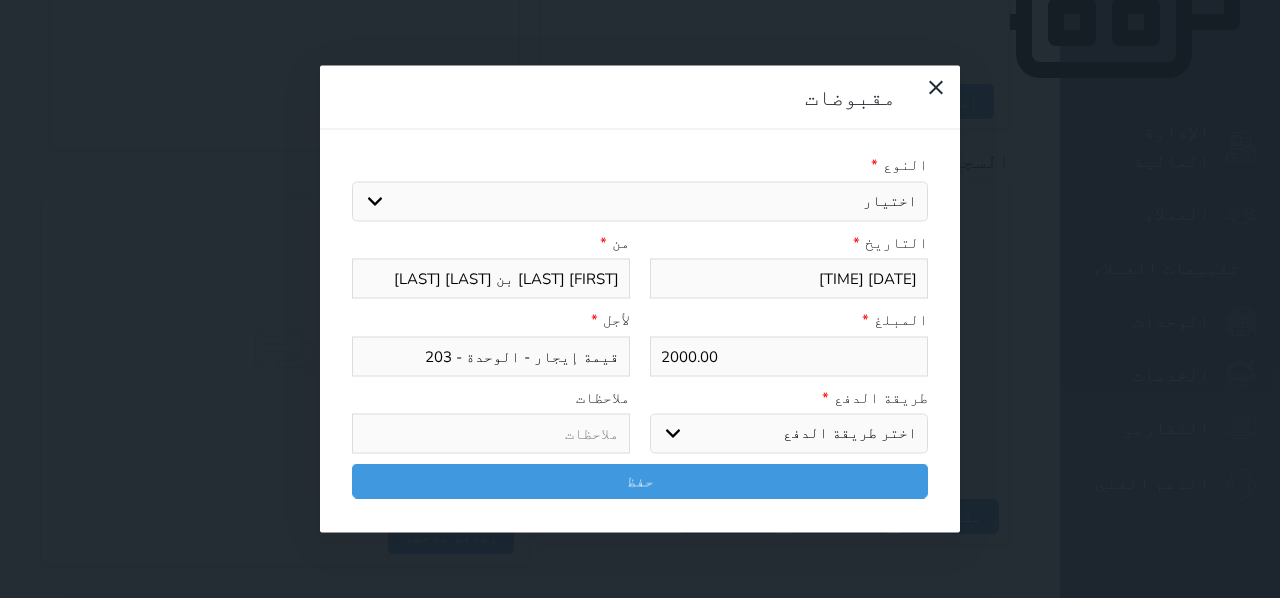 click on "اختر طريقة الدفع   دفع نقدى   تحويل بنكى   مدى   بطاقة ائتمان   آجل" at bounding box center (789, 434) 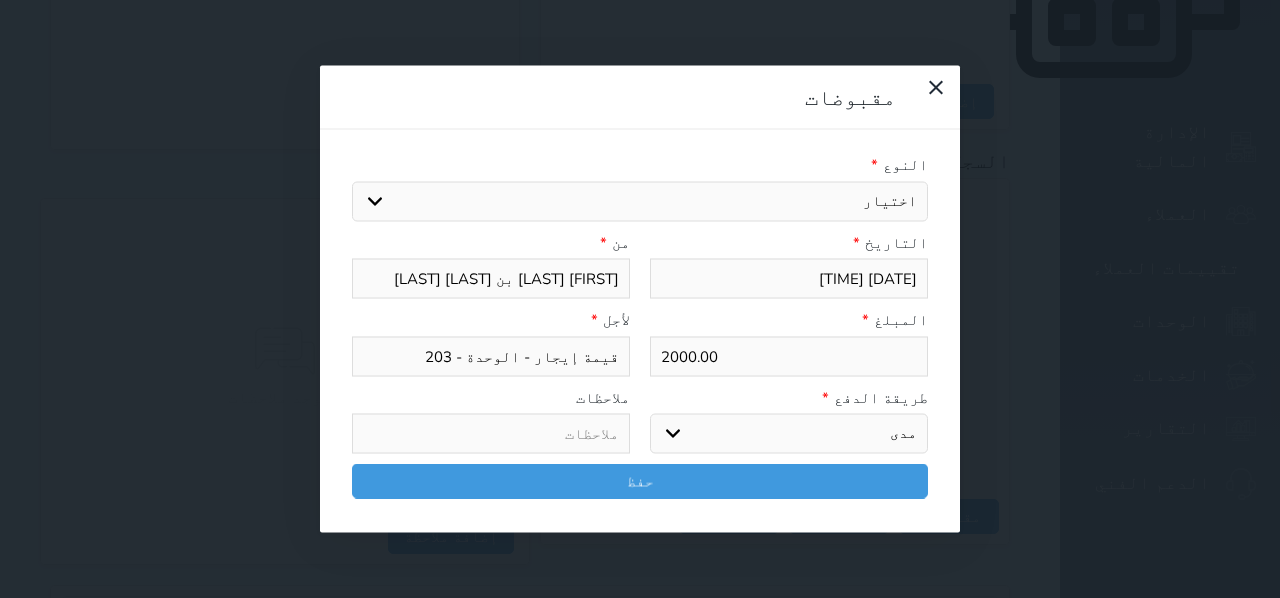 click on "اختر طريقة الدفع   دفع نقدى   تحويل بنكى   مدى   بطاقة ائتمان   آجل" at bounding box center (789, 434) 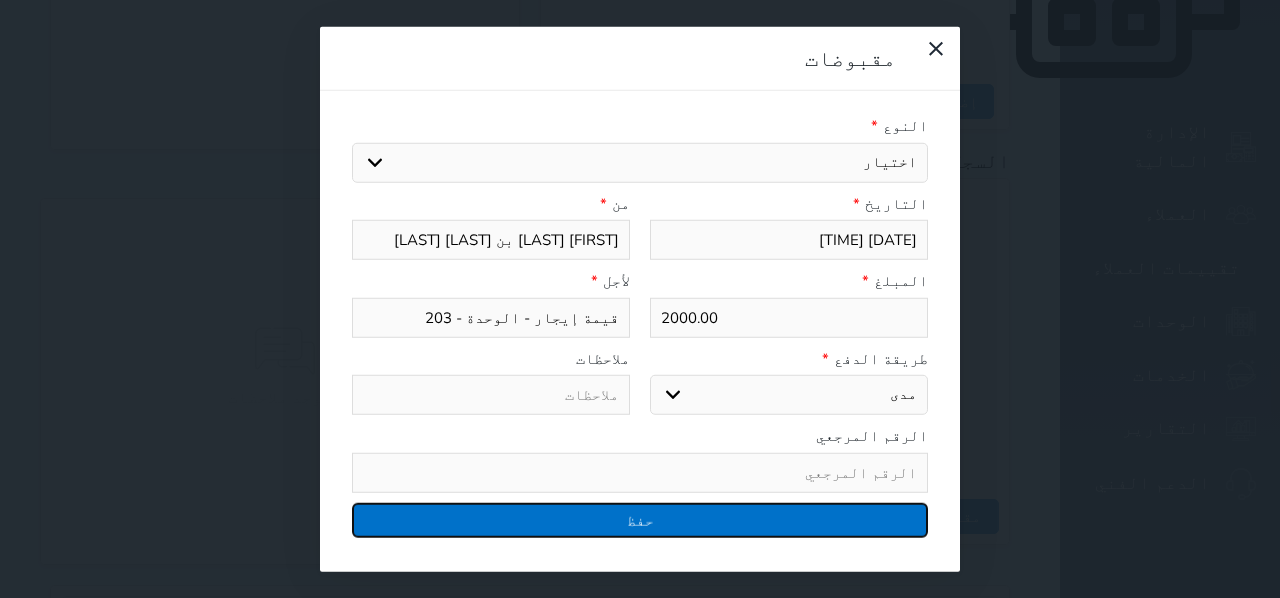 click on "حفظ" at bounding box center (640, 519) 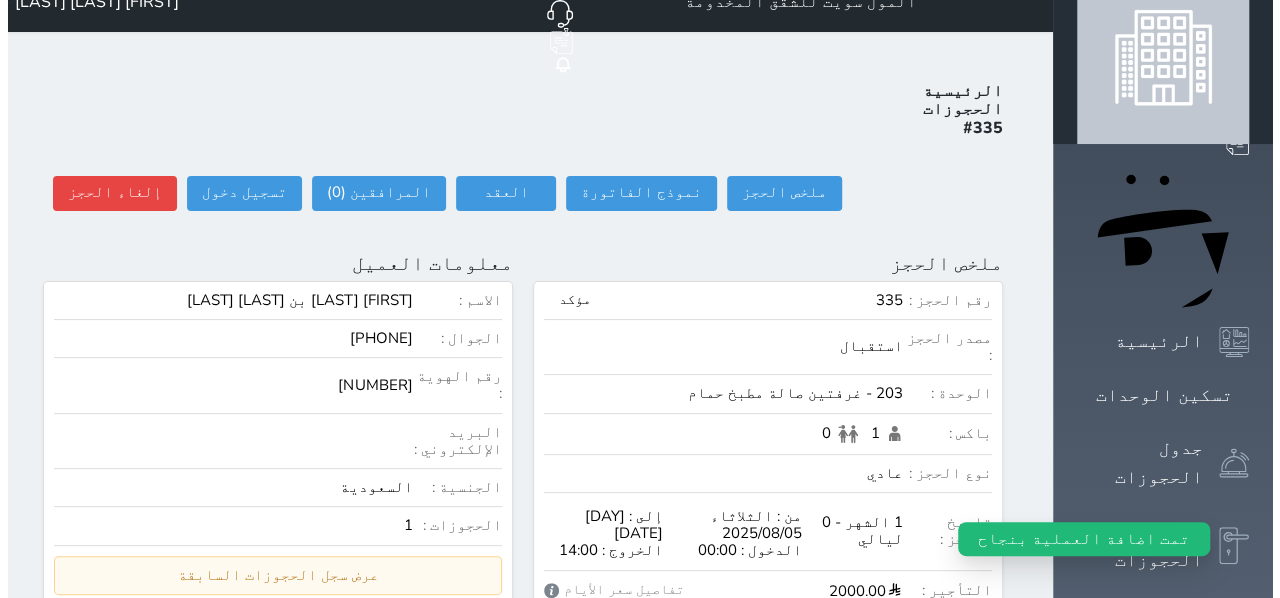 scroll, scrollTop: 0, scrollLeft: 0, axis: both 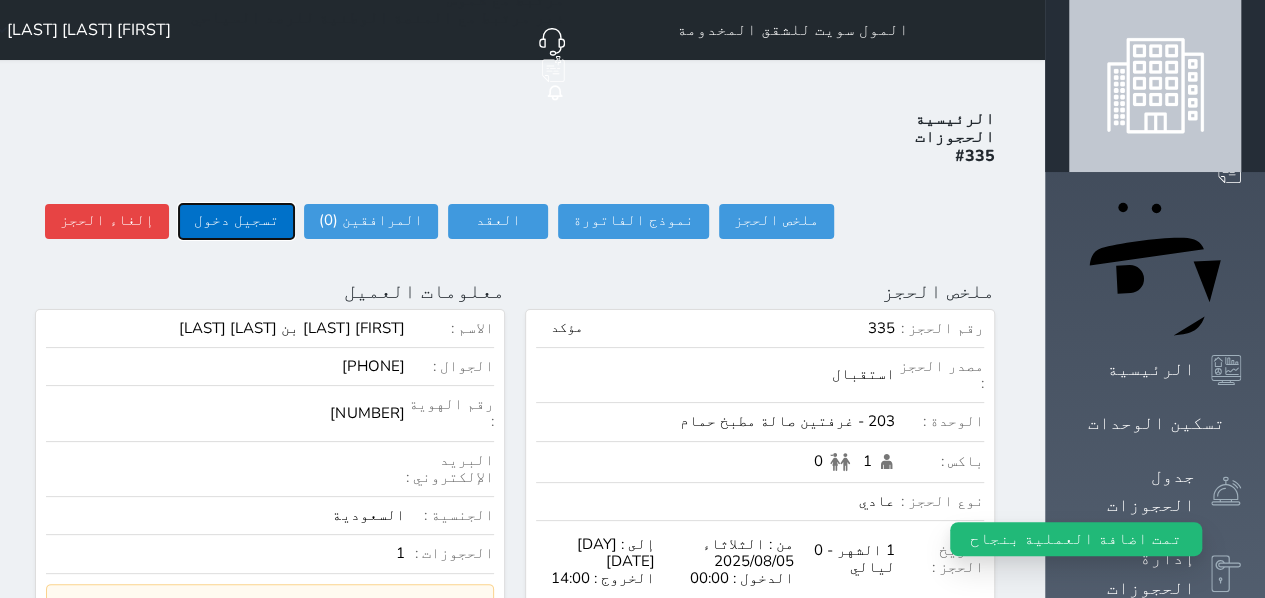 click on "تسجيل دخول" at bounding box center (236, 221) 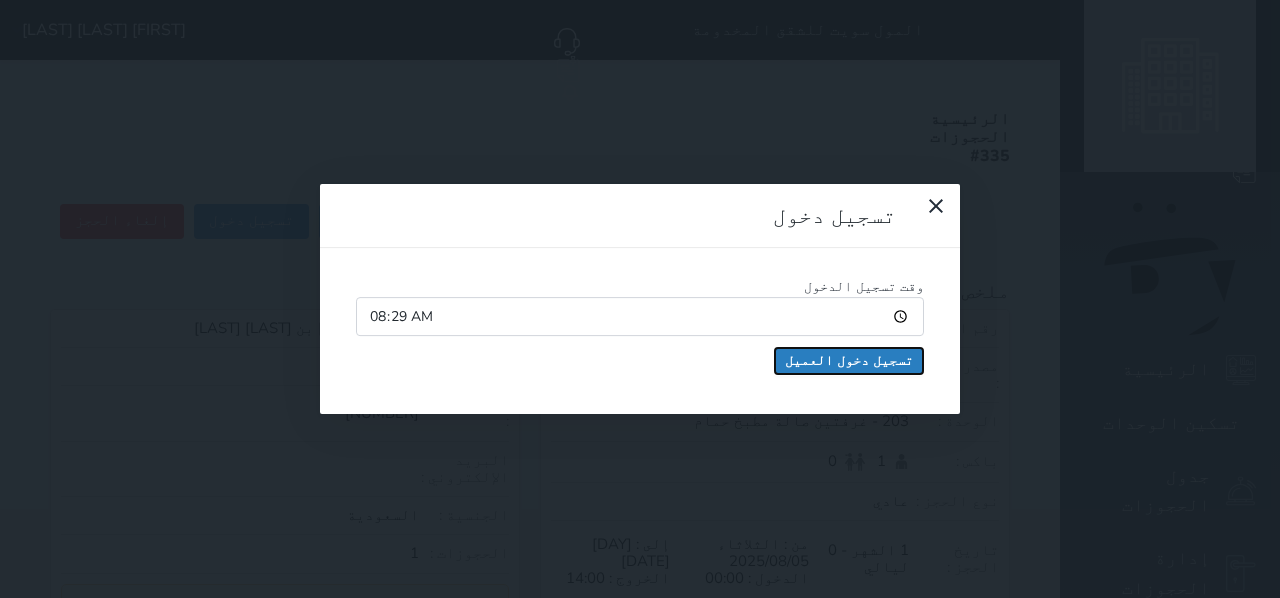 click on "تسجيل دخول العميل" at bounding box center (849, 361) 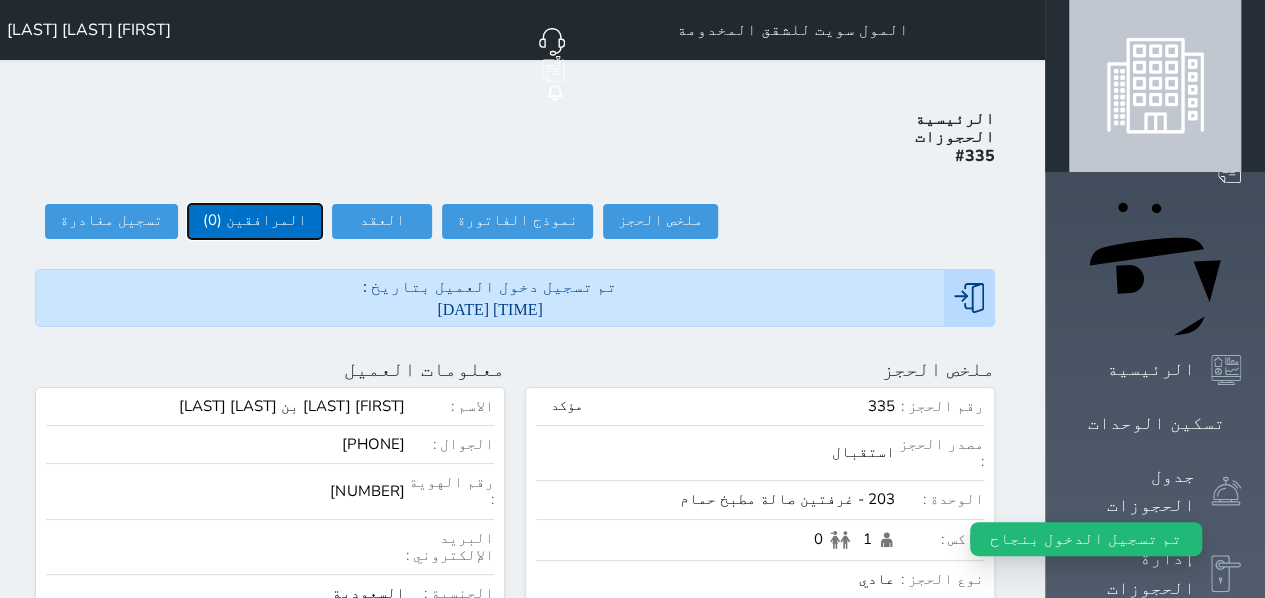 click on "المرافقين (0)" at bounding box center [255, 221] 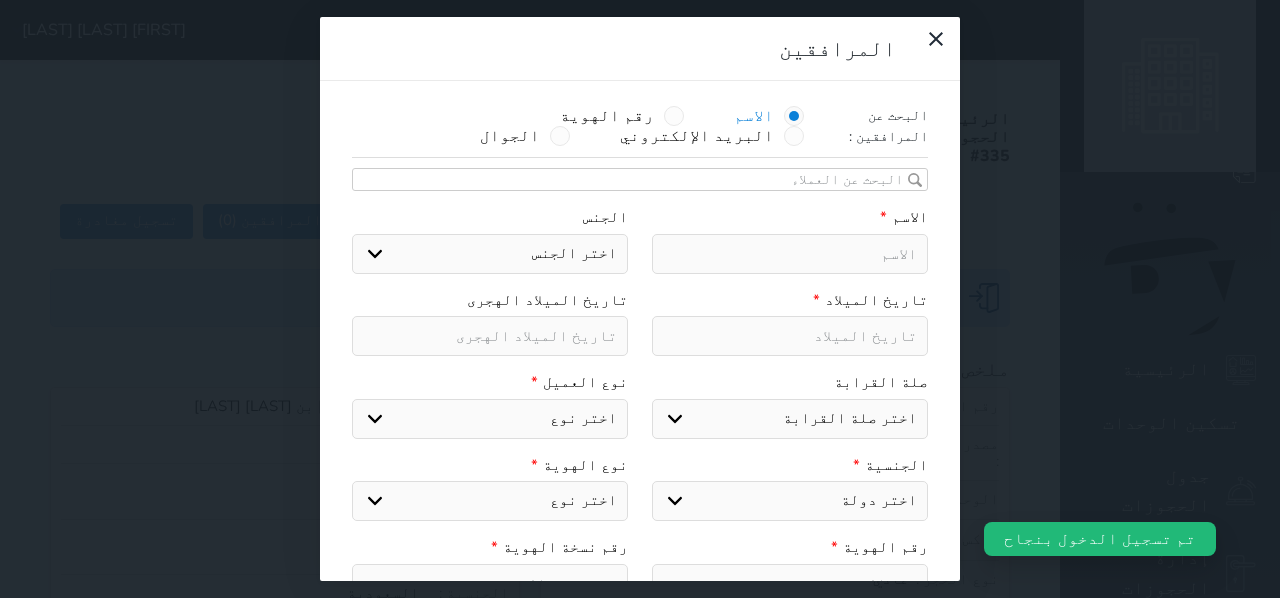 click at bounding box center (790, 254) 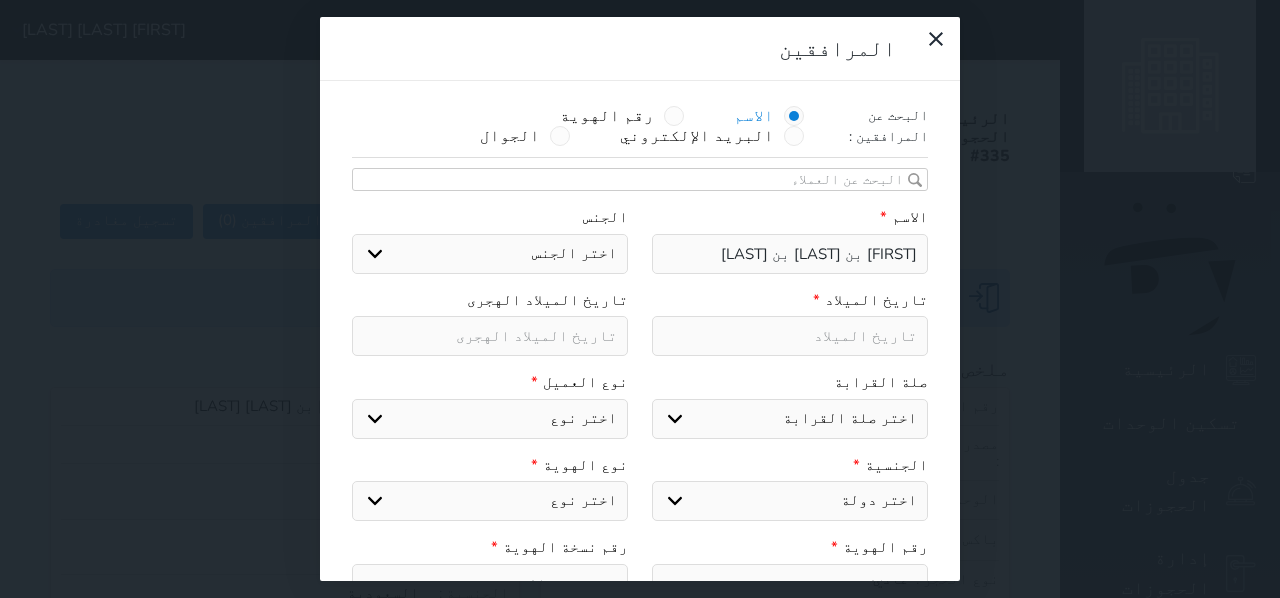 click on "اختر الجنس   ذكر انثى" at bounding box center (490, 254) 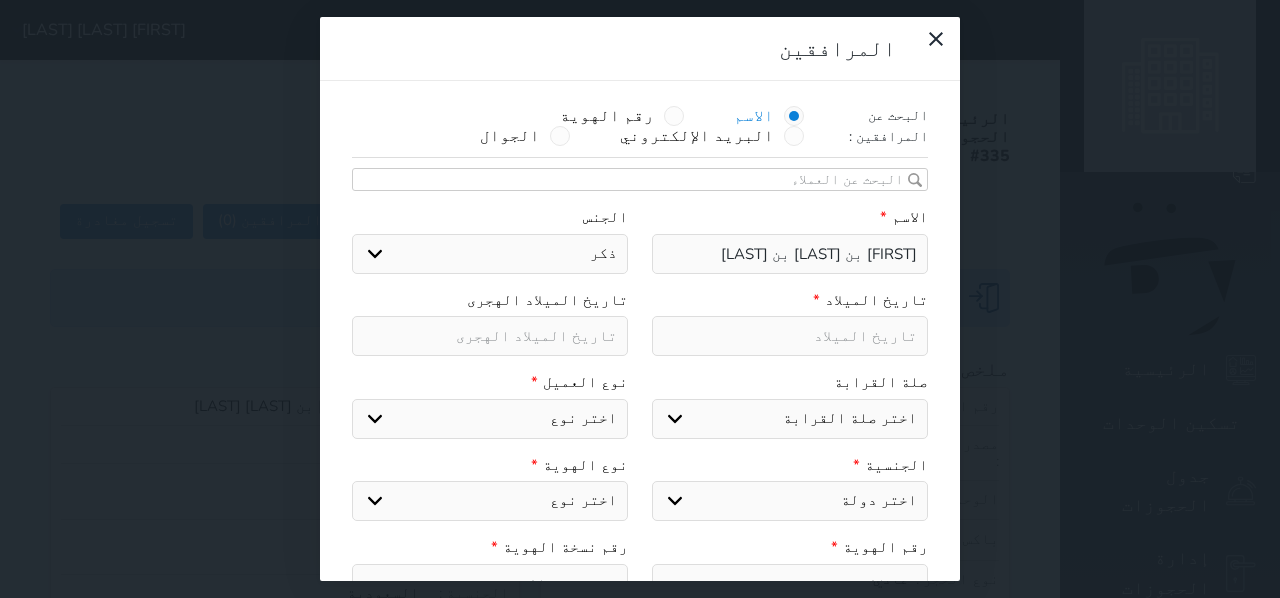 click on "اختر الجنس   ذكر انثى" at bounding box center (490, 254) 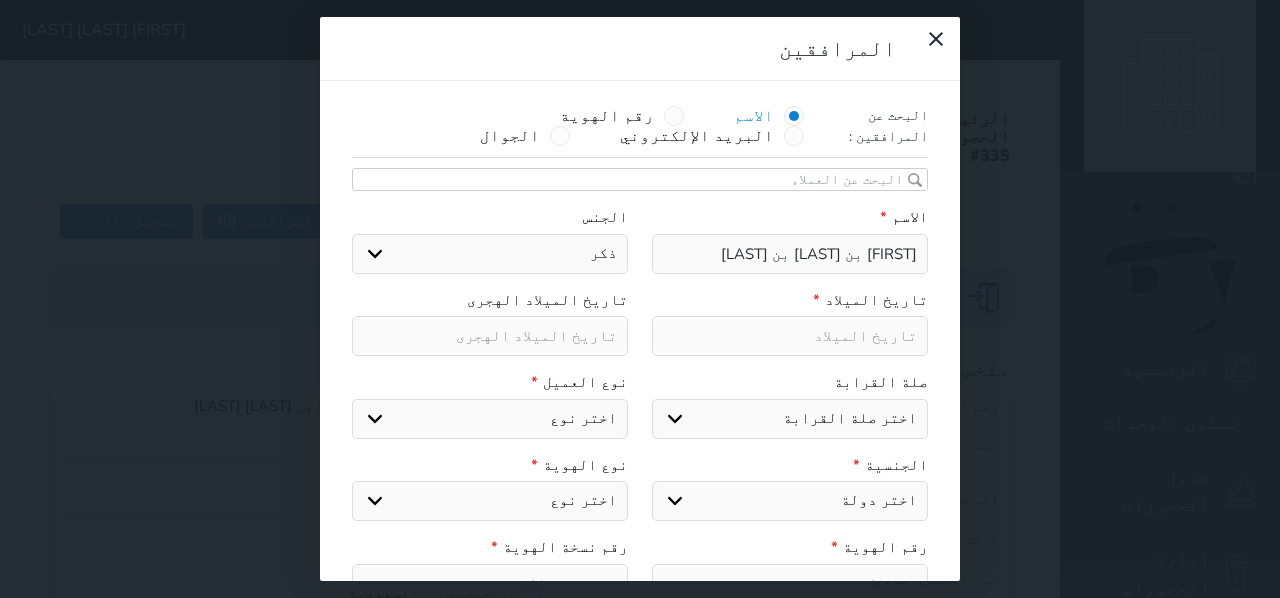click at bounding box center (790, 336) 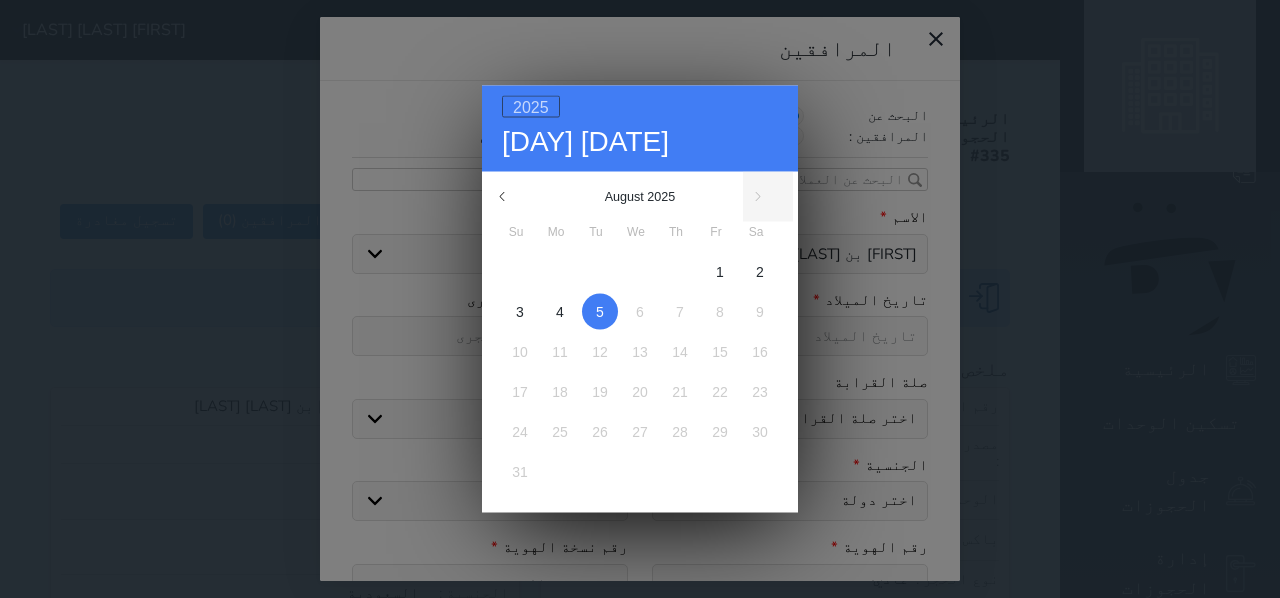 click on "2025" at bounding box center [531, 107] 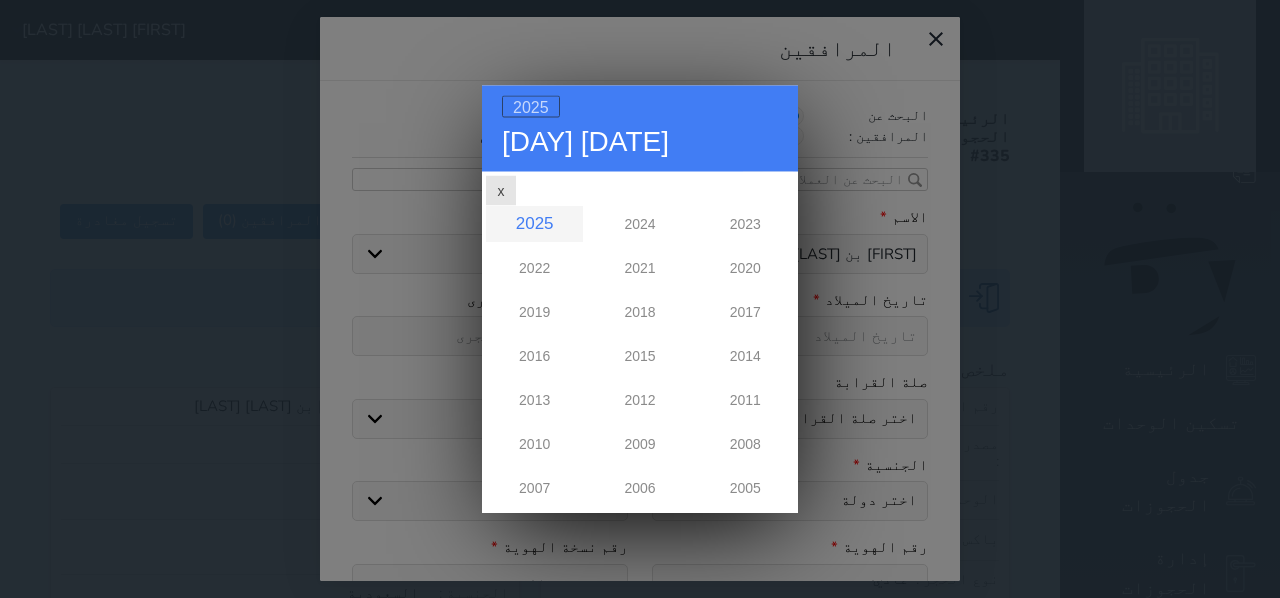 scroll, scrollTop: 0, scrollLeft: 0, axis: both 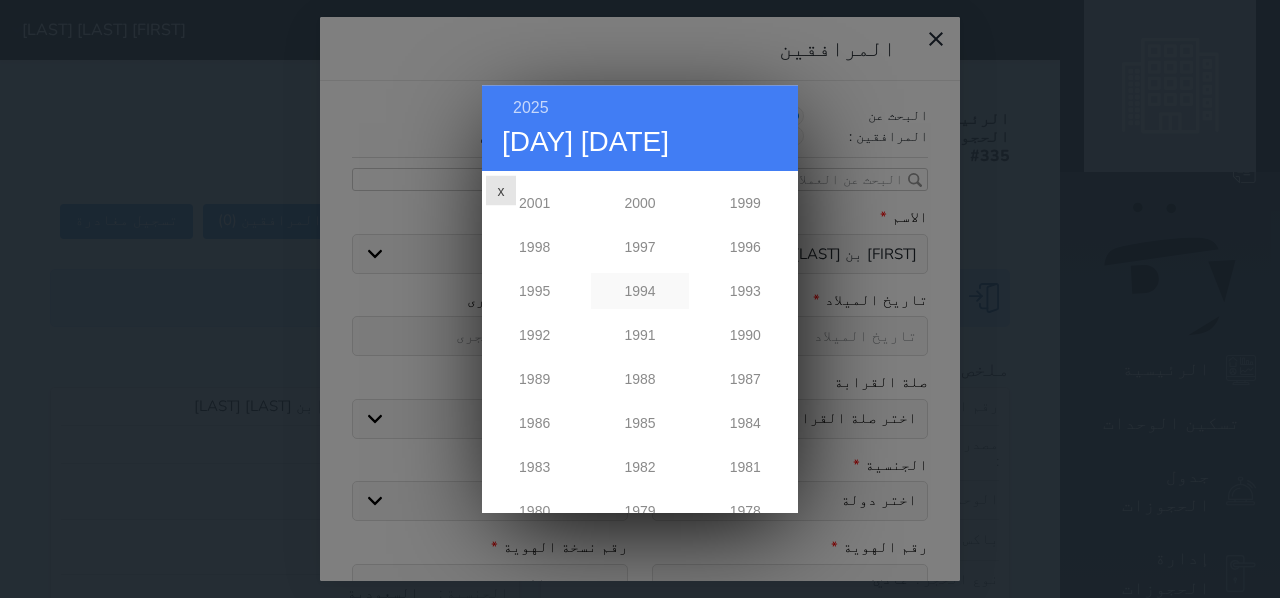 click on "1994" at bounding box center (639, 292) 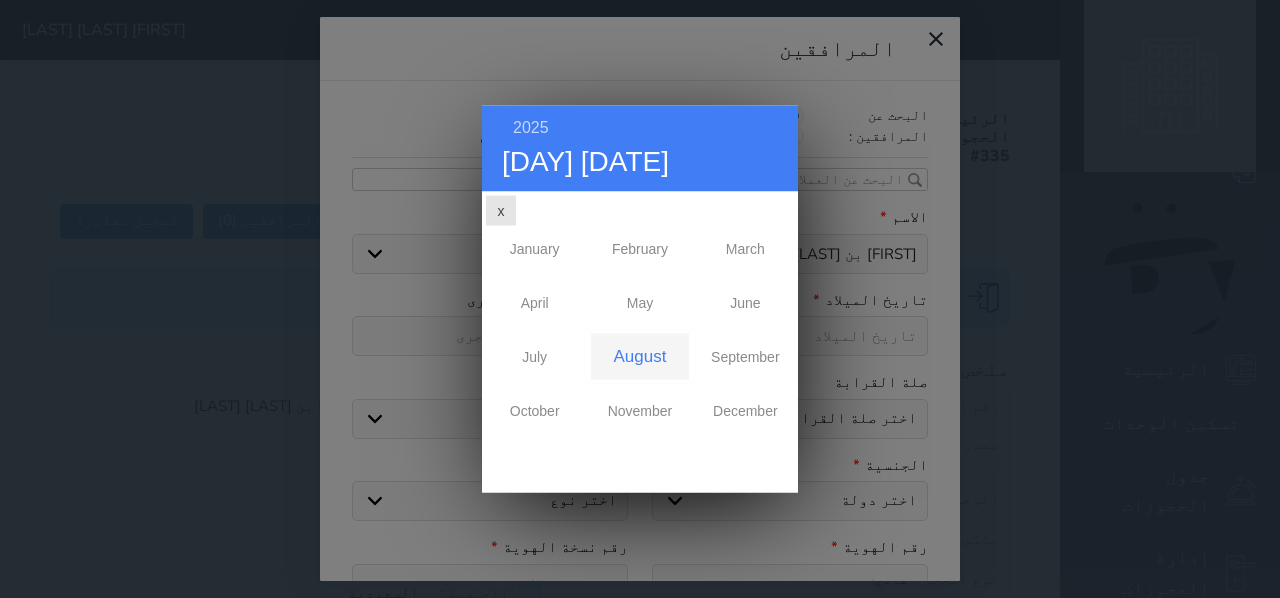 scroll, scrollTop: 0, scrollLeft: 0, axis: both 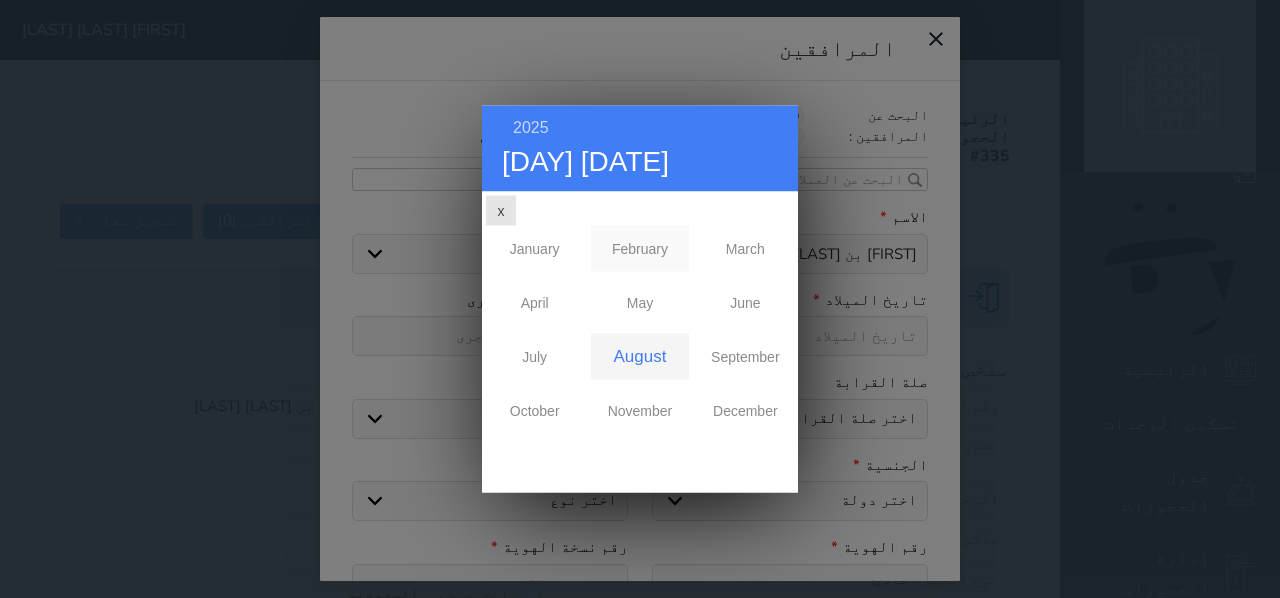 click on "February" at bounding box center (639, 249) 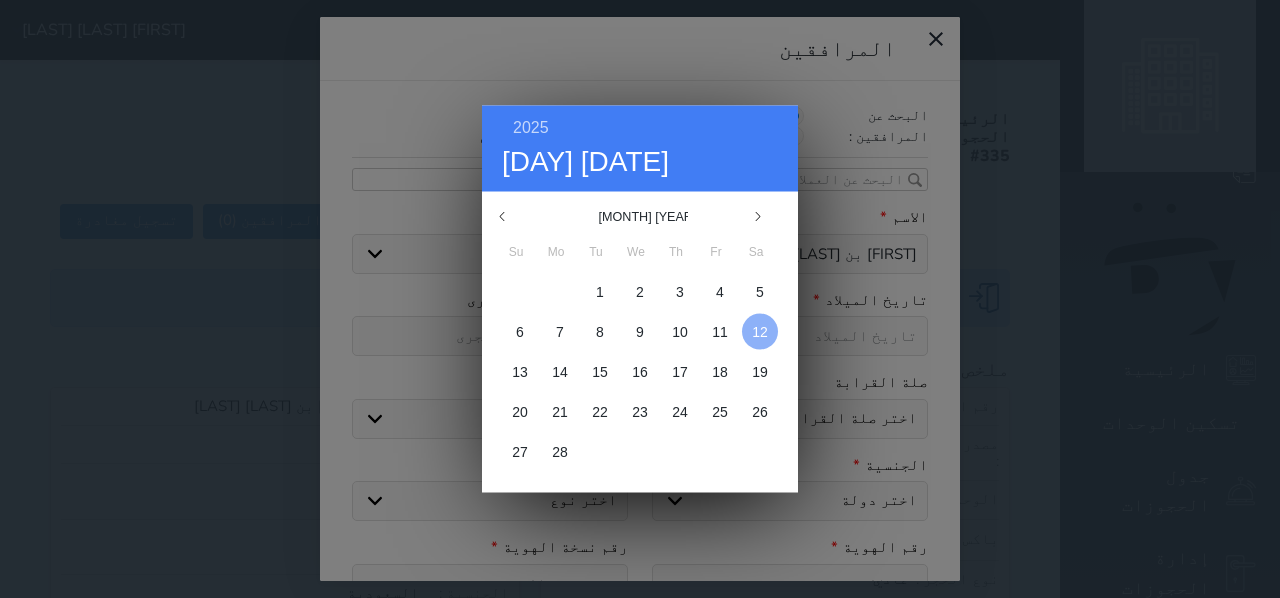 click on "12" at bounding box center [760, 332] 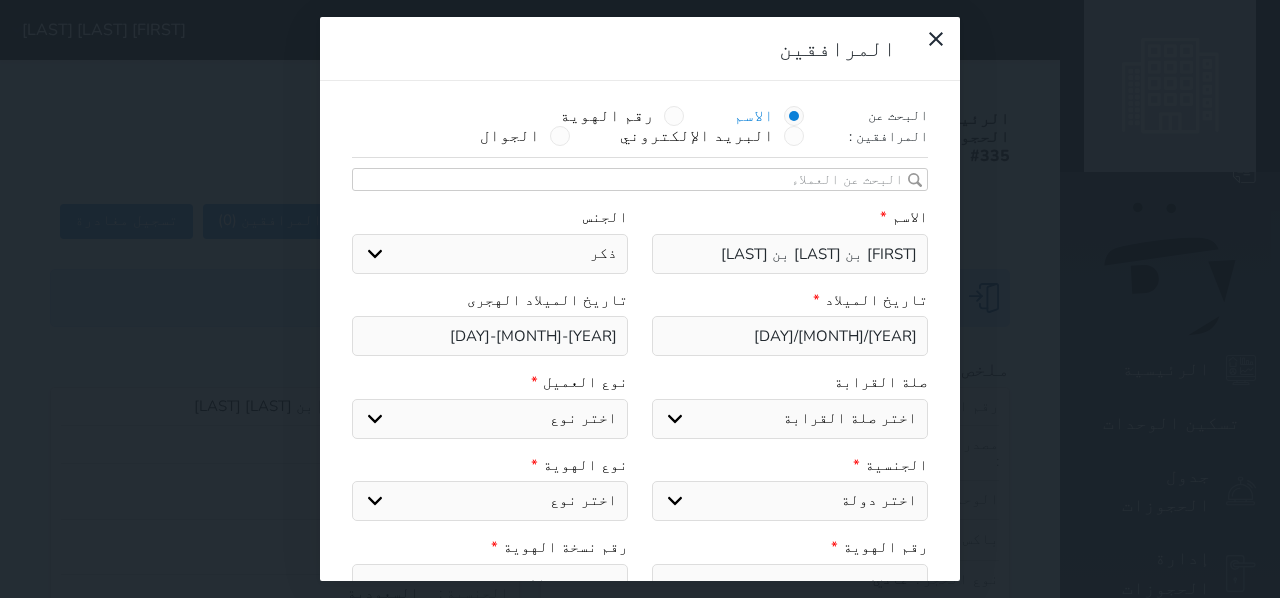 click on "اختر صلة القرابة   ابن ابنه زوجة اخ اخت اب ام زوج أخرى" at bounding box center (790, 419) 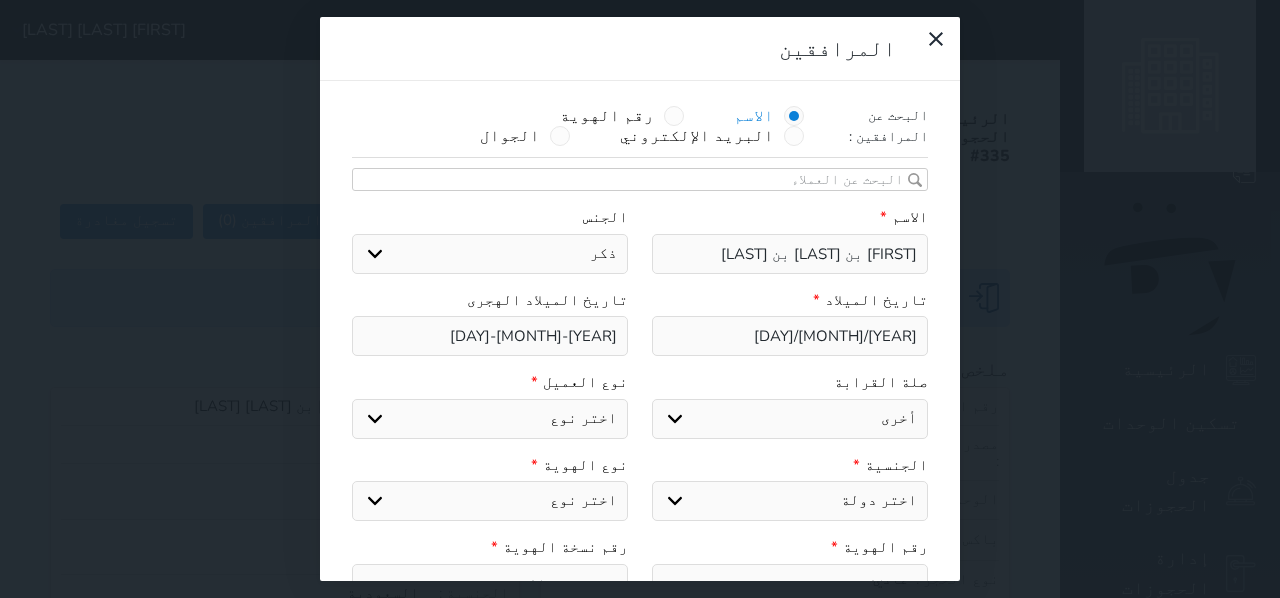 click on "اختر صلة القرابة   ابن ابنه زوجة اخ اخت اب ام زوج أخرى" at bounding box center (790, 419) 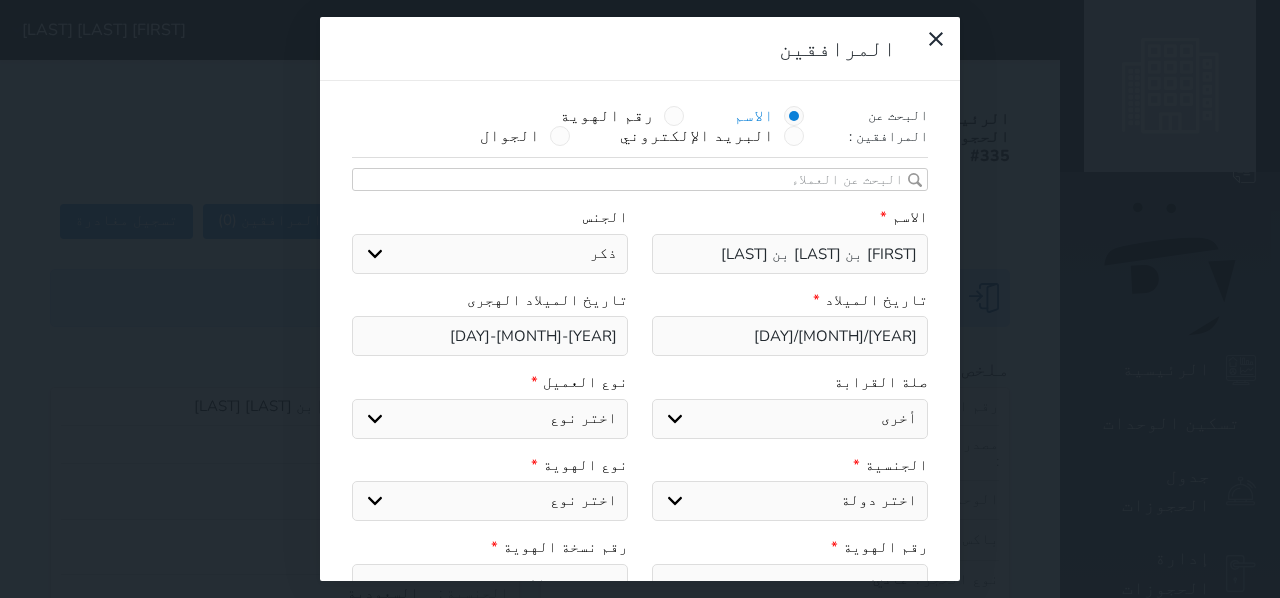 click on "اختر نوع   مواطن مواطن خليجي زائر مقيم" at bounding box center [490, 419] 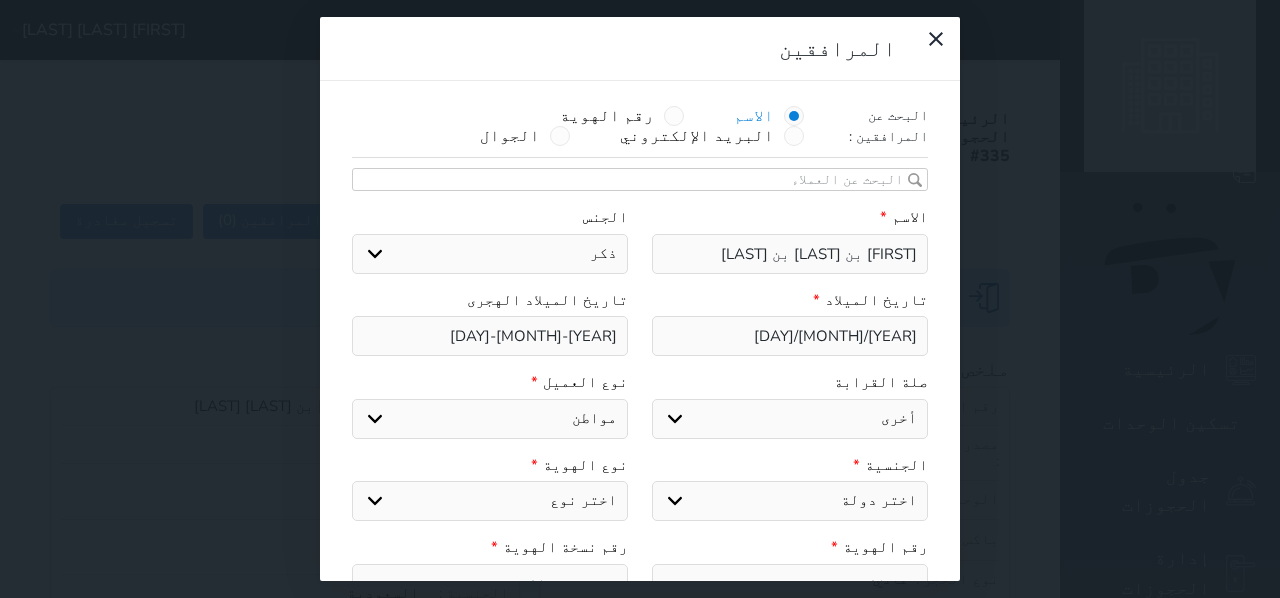 click on "اختر نوع   مواطن مواطن خليجي زائر مقيم" at bounding box center (490, 419) 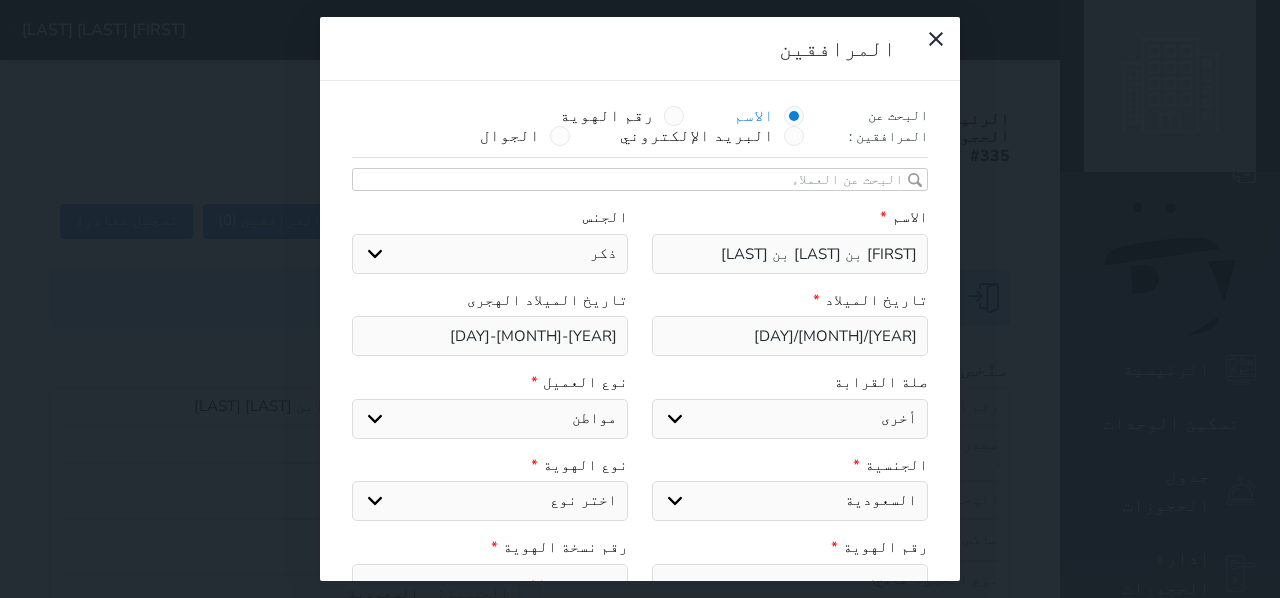 click on "اختر نوع   هوية وطنية هوية عائلية جواز السفر" at bounding box center [490, 501] 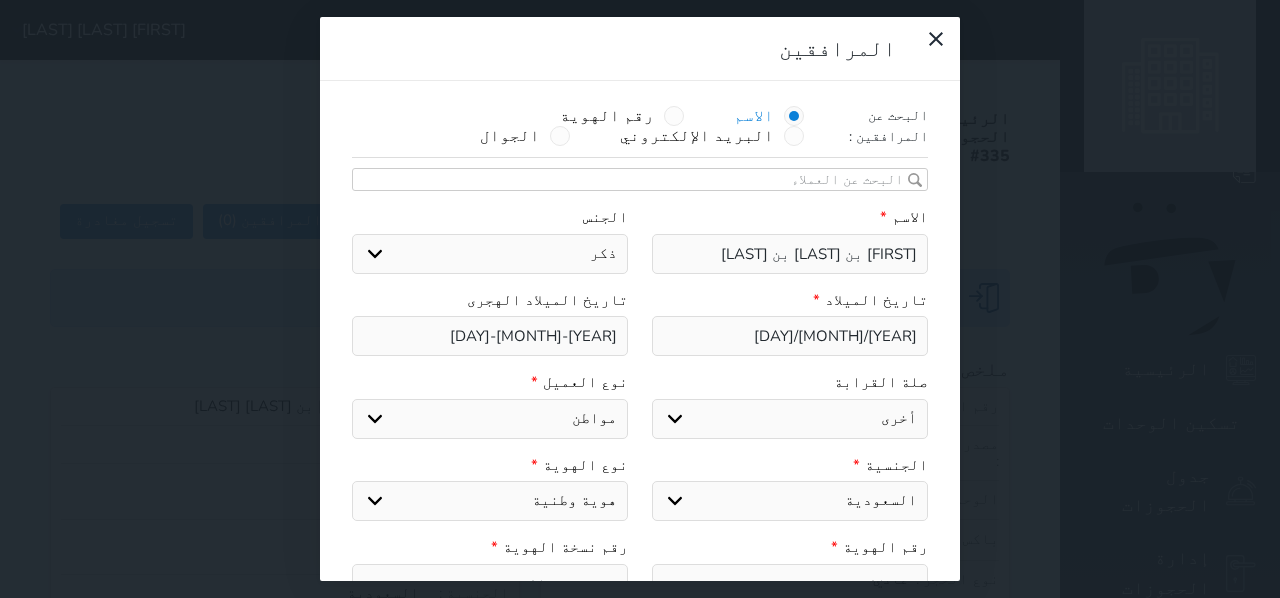 click on "اختر نوع   هوية وطنية هوية عائلية جواز السفر" at bounding box center [490, 501] 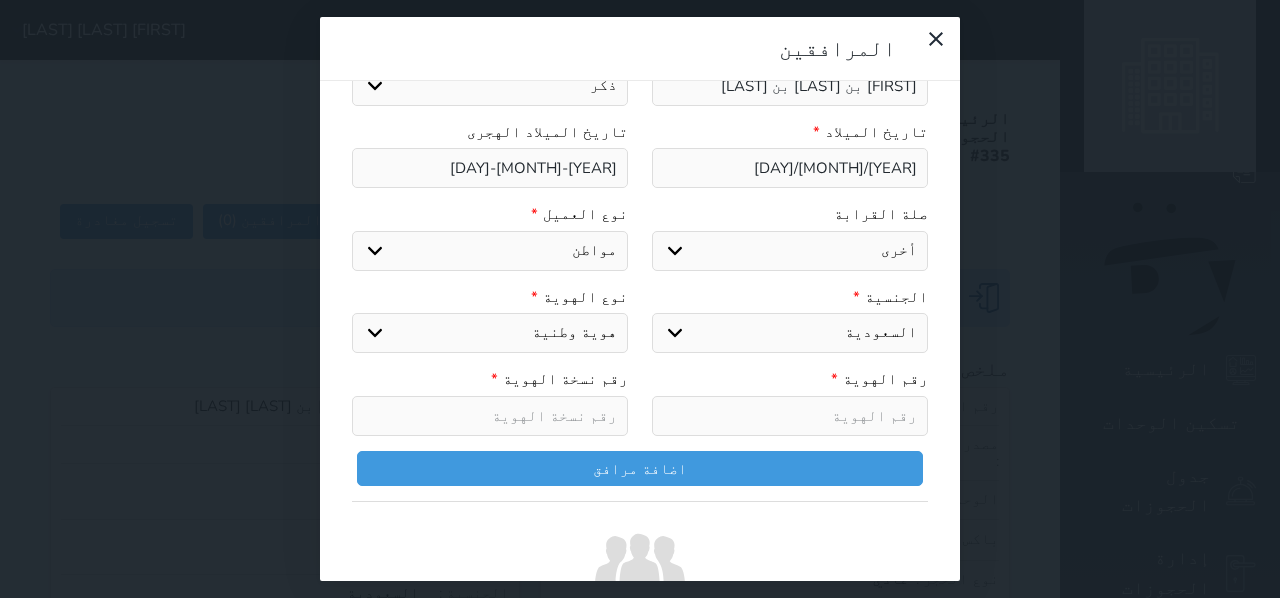 scroll, scrollTop: 177, scrollLeft: 0, axis: vertical 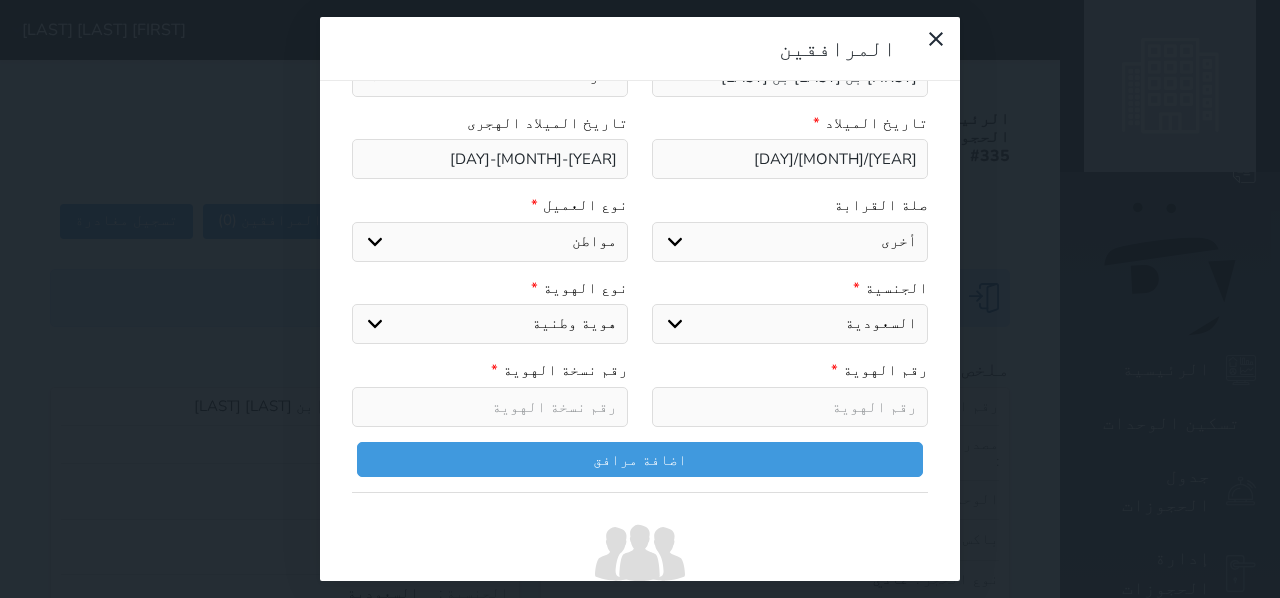 click at bounding box center (790, 407) 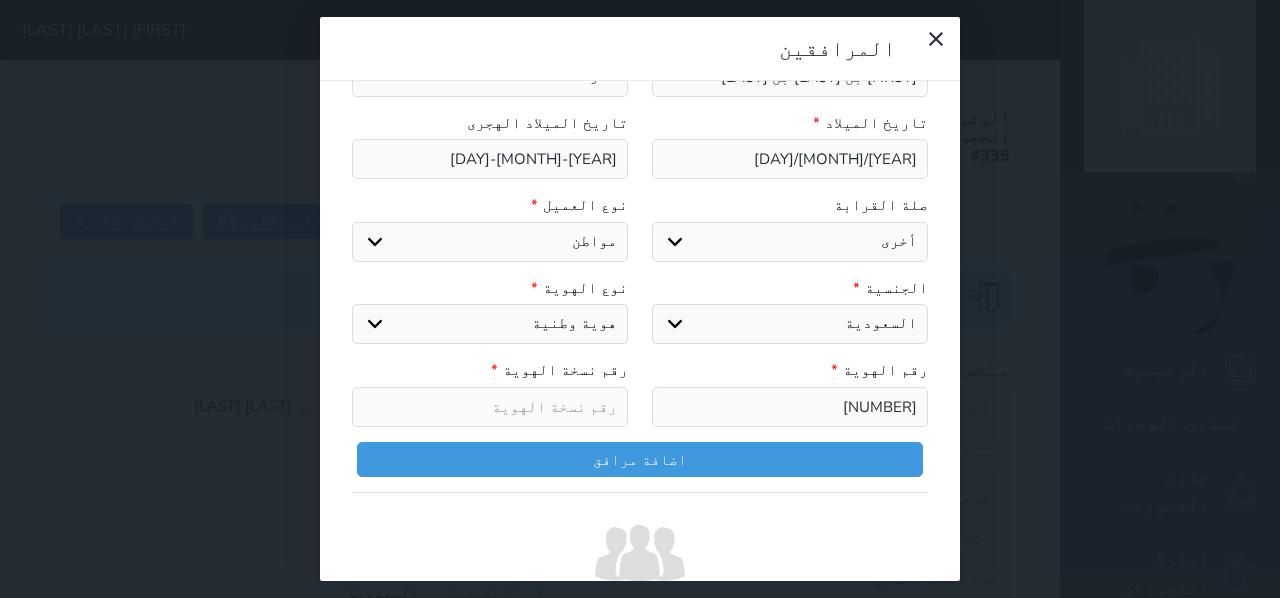click at bounding box center (490, 407) 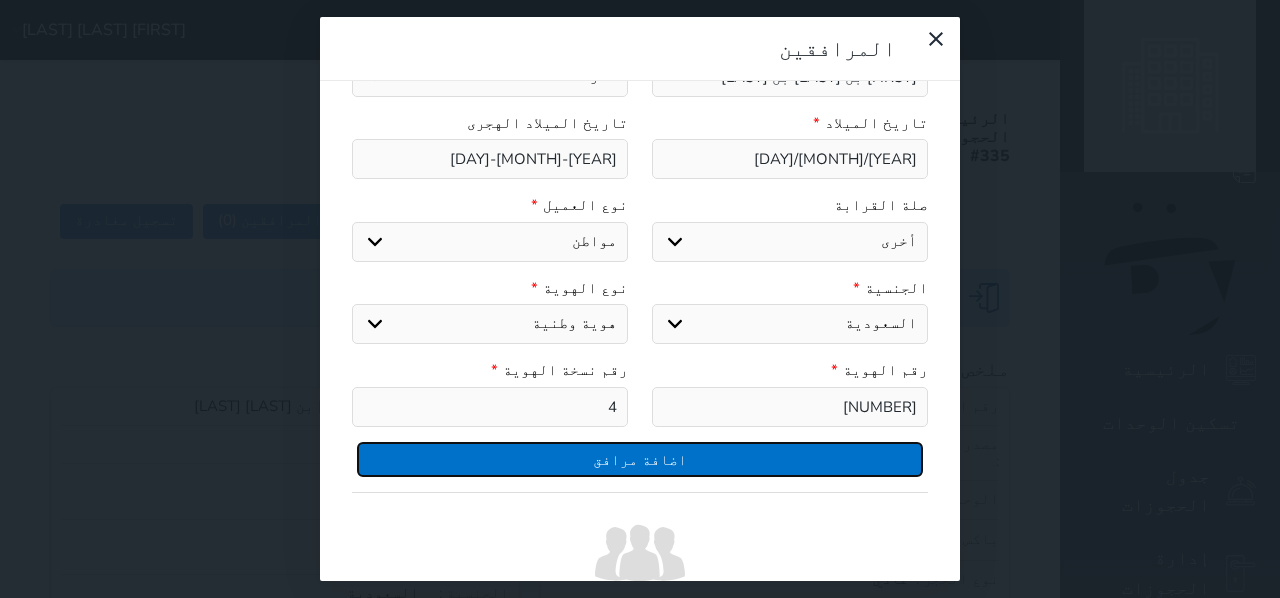 click on "اضافة مرافق" at bounding box center [640, 459] 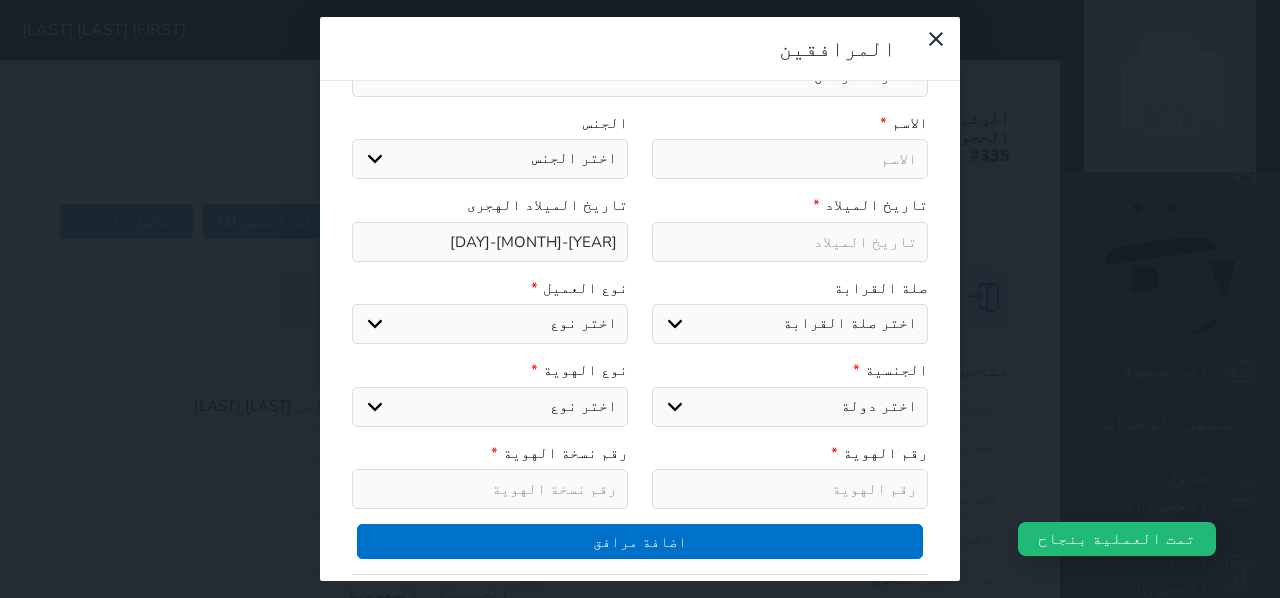 scroll, scrollTop: 260, scrollLeft: 0, axis: vertical 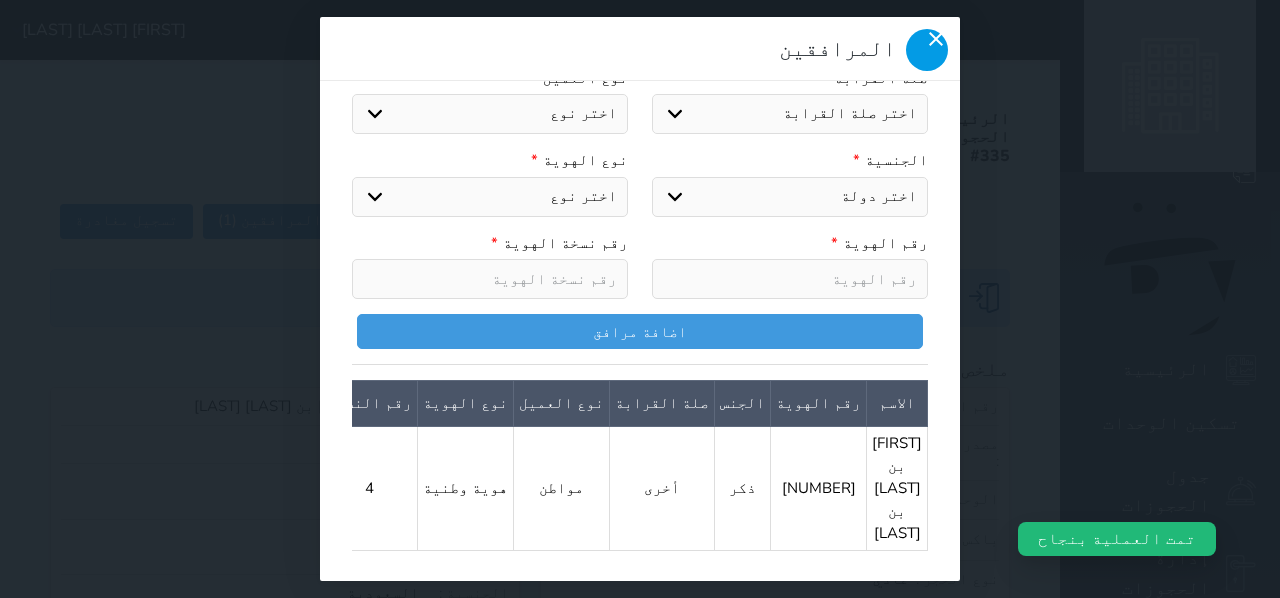 click 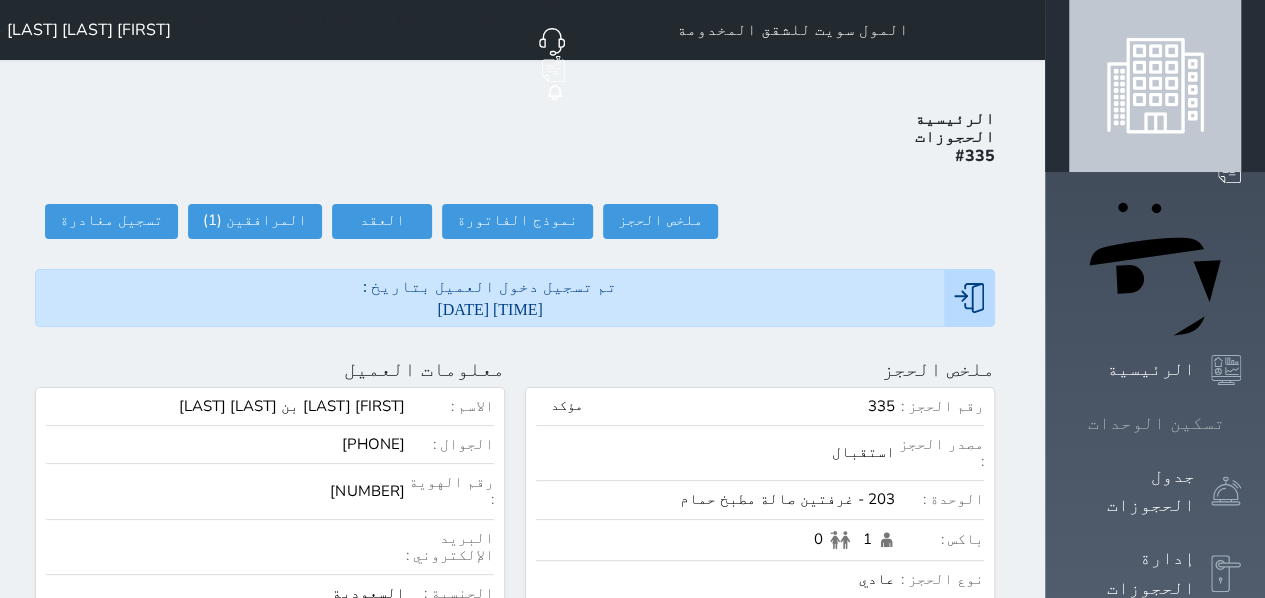 click 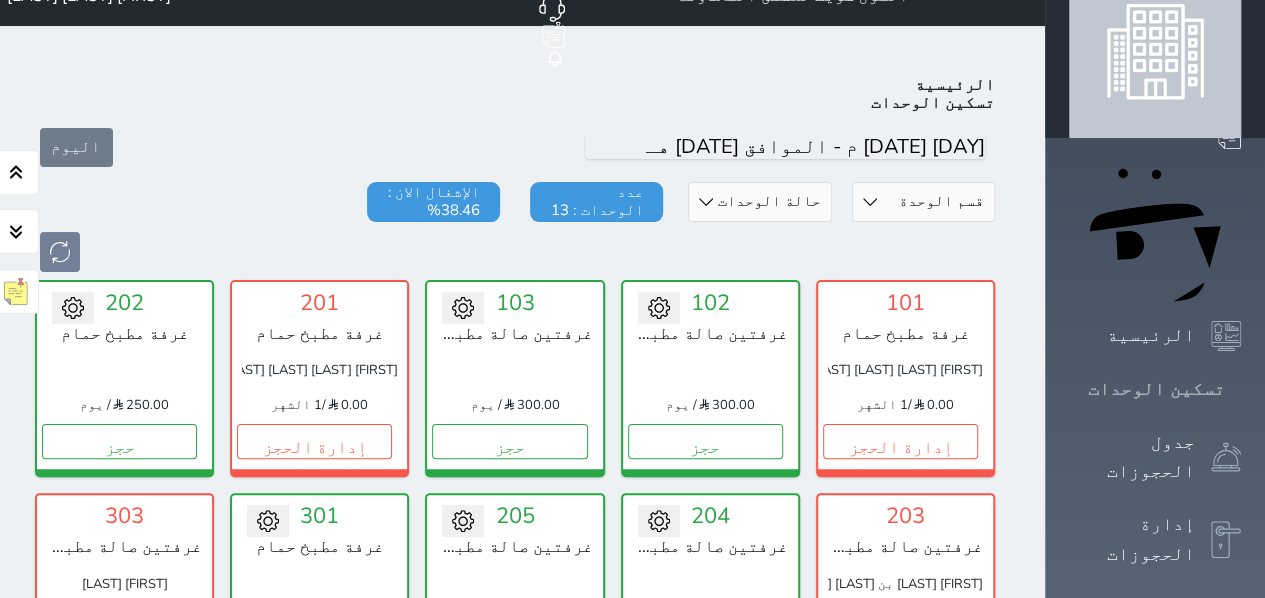scroll, scrollTop: 78, scrollLeft: 0, axis: vertical 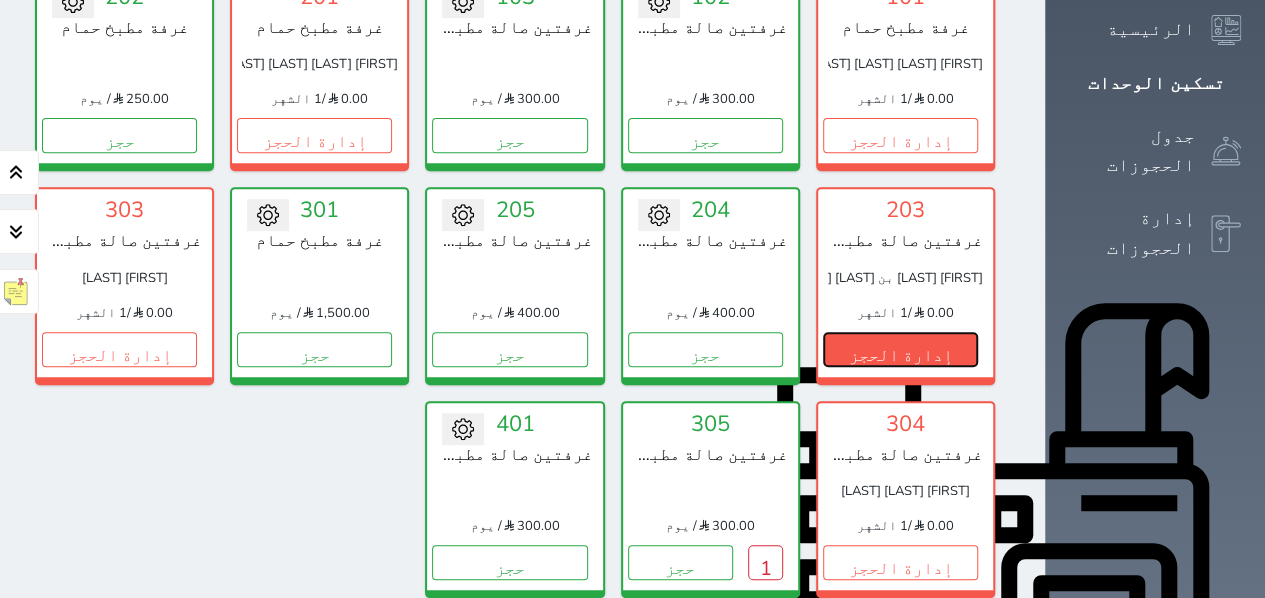 click on "إدارة الحجز" at bounding box center [900, 349] 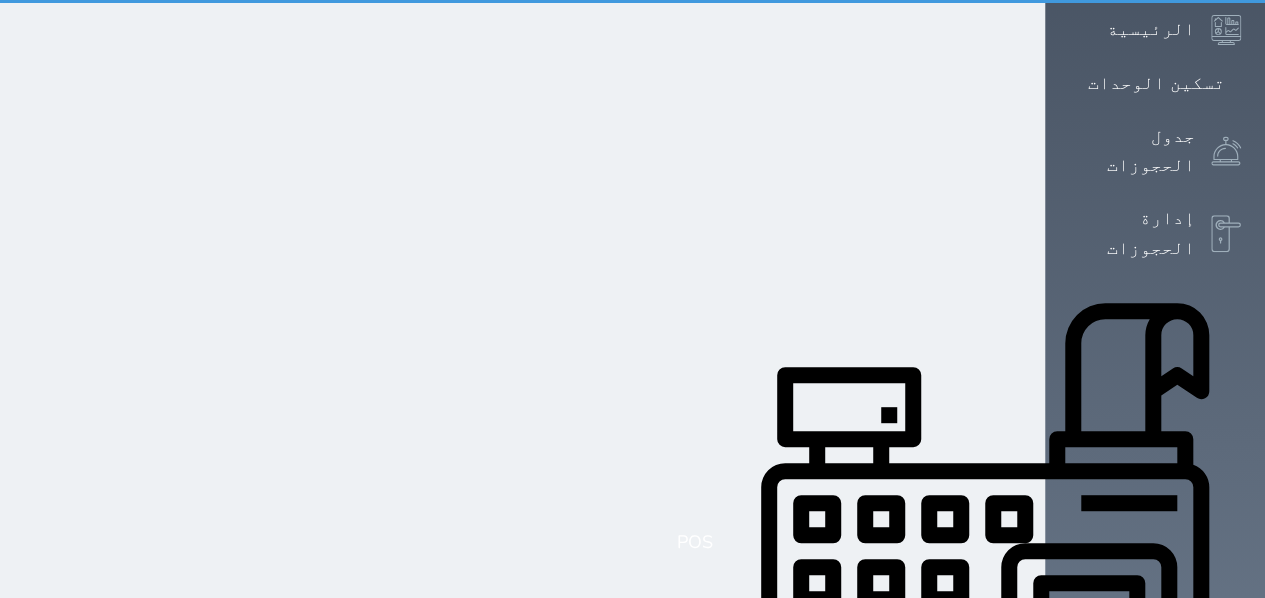 scroll, scrollTop: 0, scrollLeft: 0, axis: both 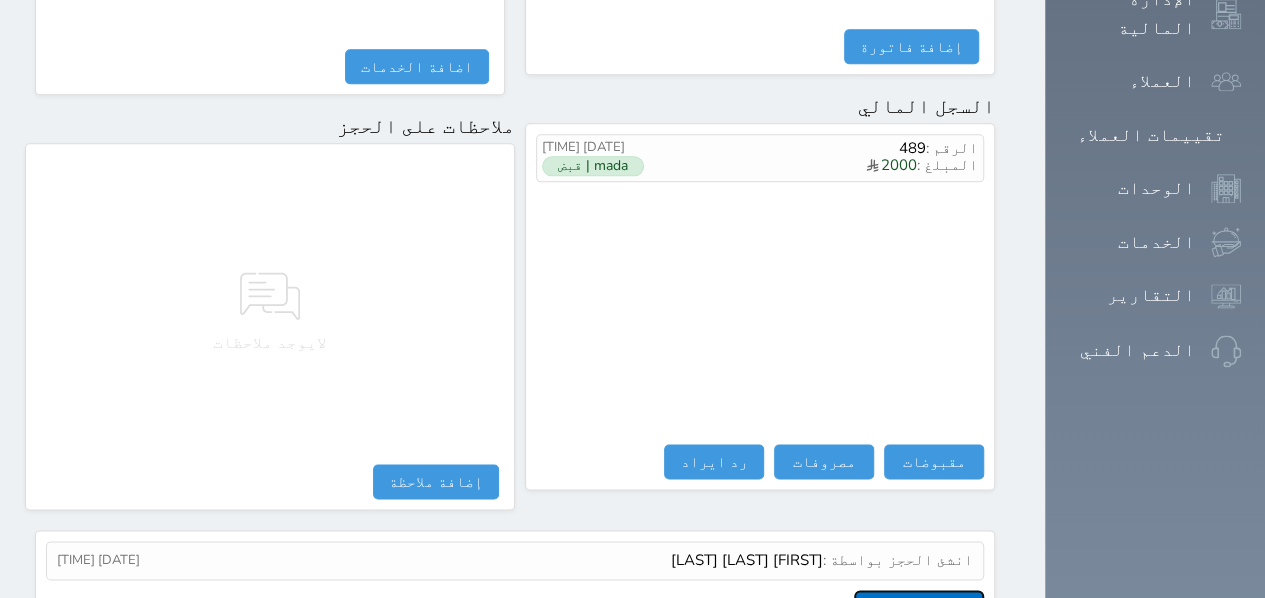 click on "عرض سجل شموس" at bounding box center [919, 607] 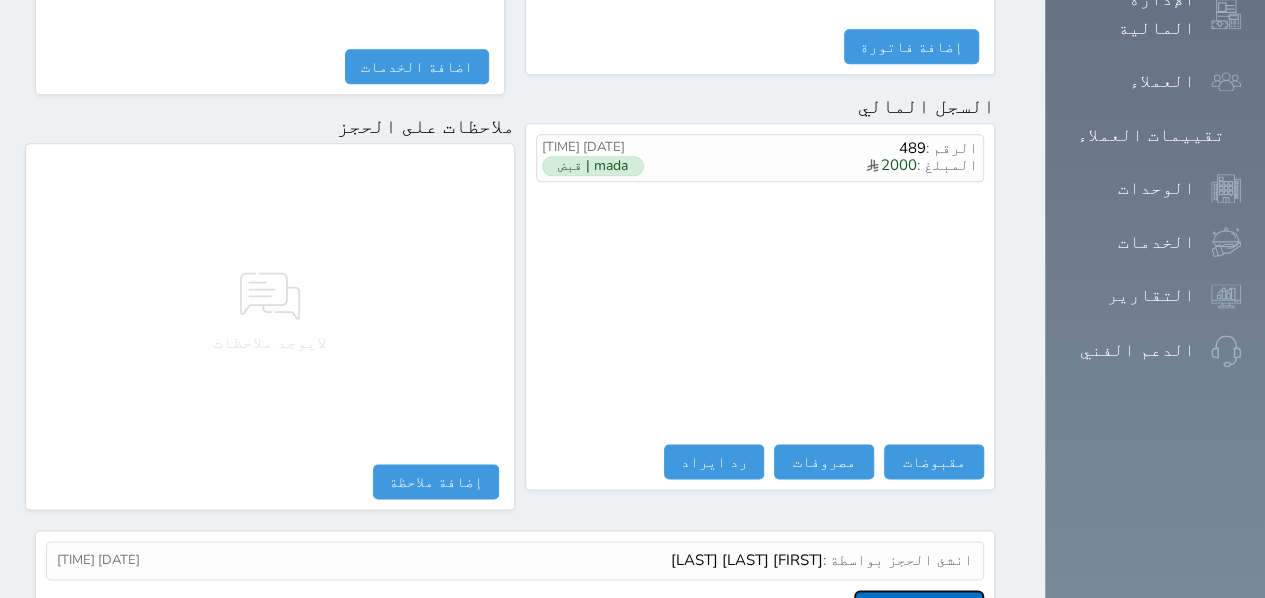 click on "عرض سجل شموس" at bounding box center [919, 607] 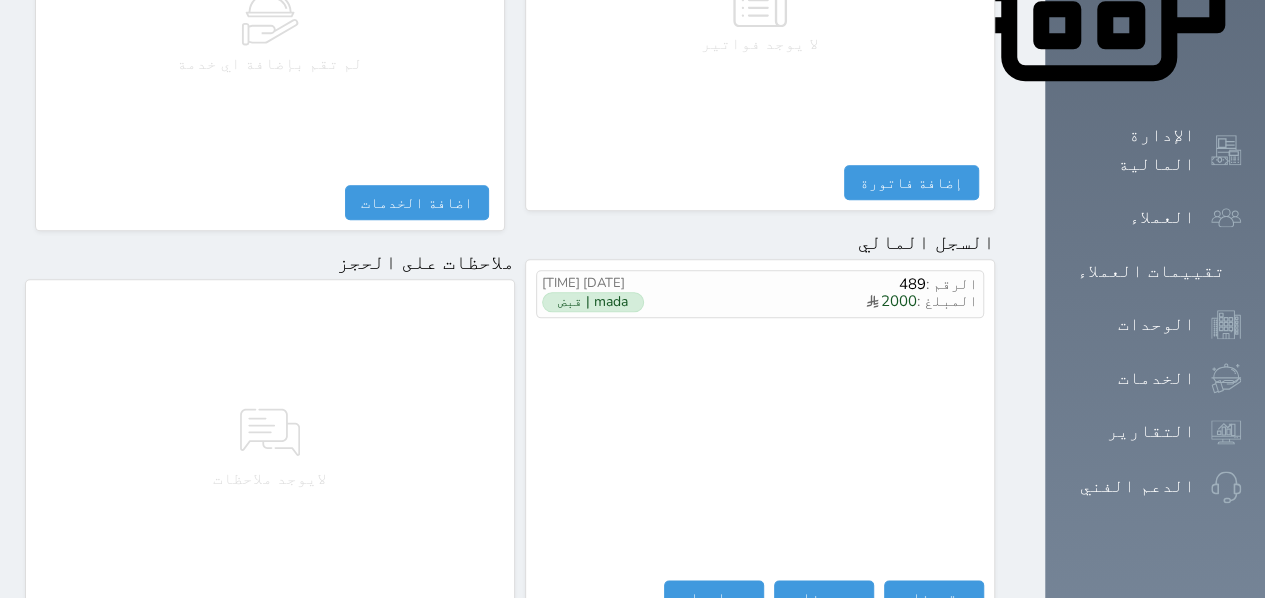 scroll, scrollTop: 1178, scrollLeft: 0, axis: vertical 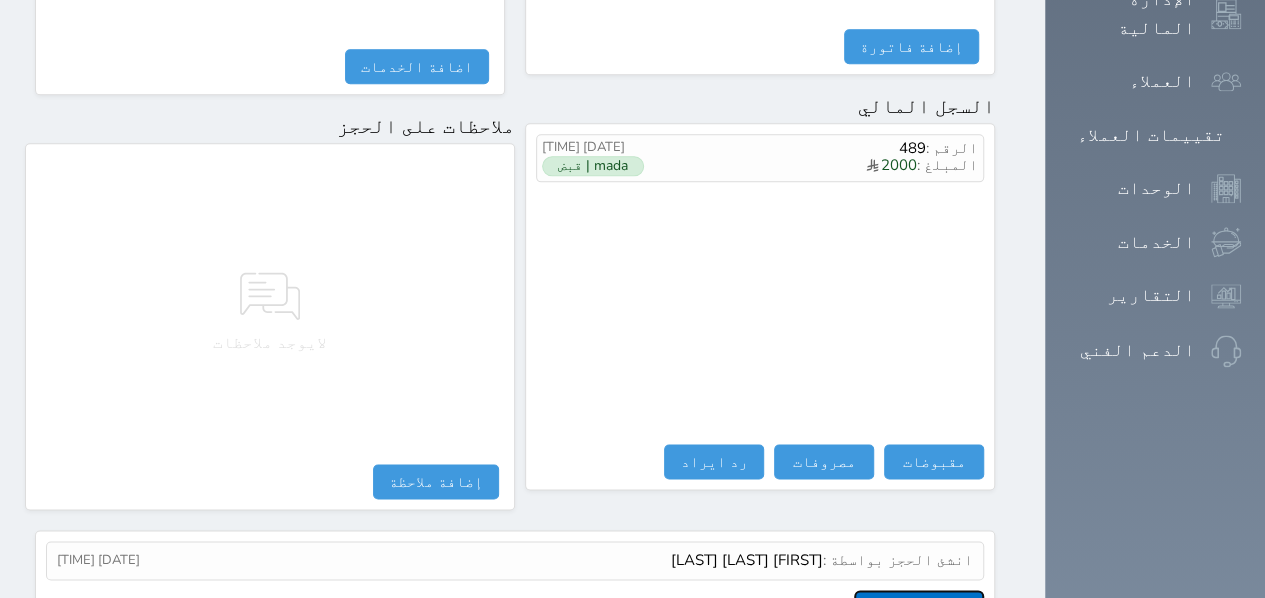 click on "عرض سجل شموس" at bounding box center [919, 607] 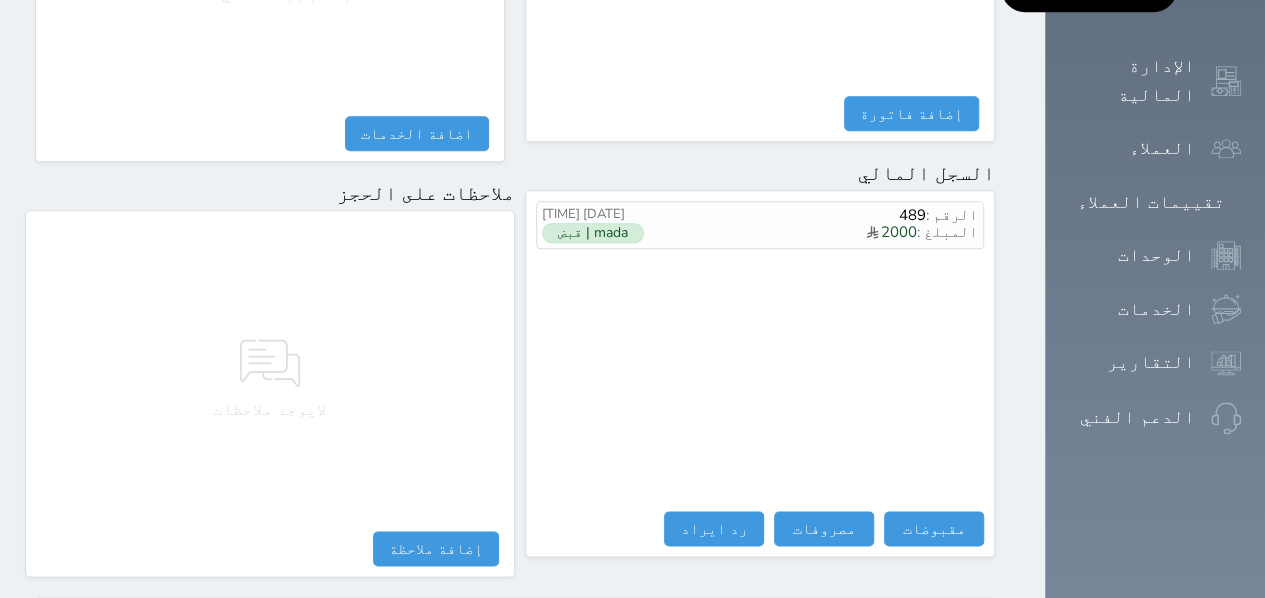 scroll, scrollTop: 1178, scrollLeft: 0, axis: vertical 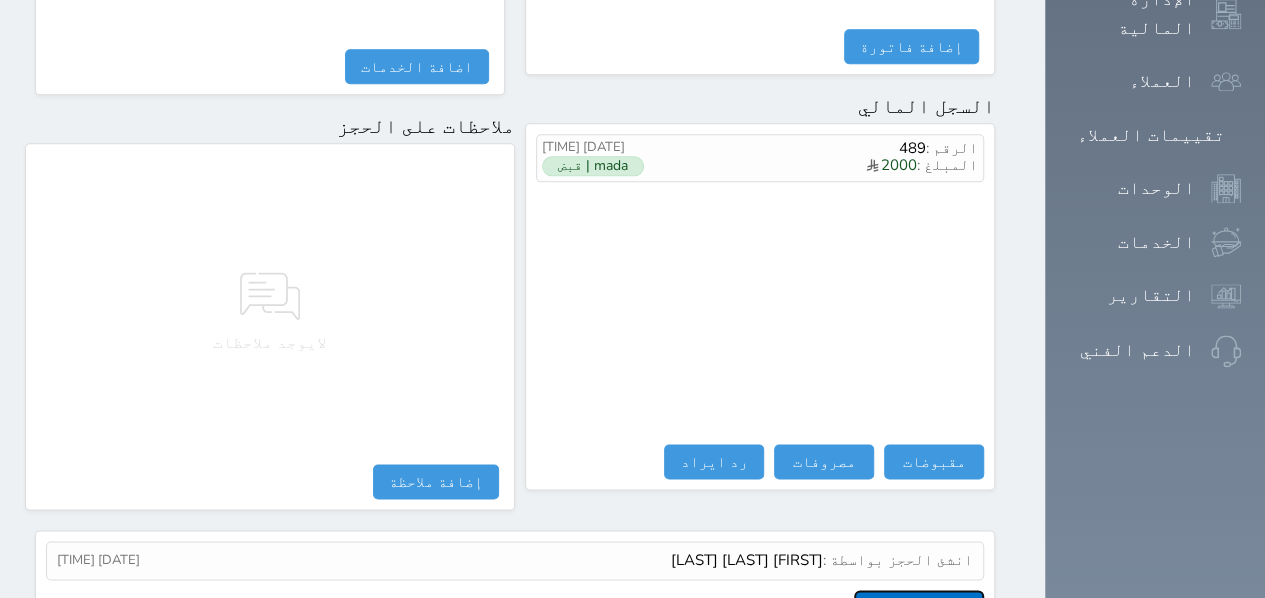 click on "عرض سجل شموس" at bounding box center [919, 607] 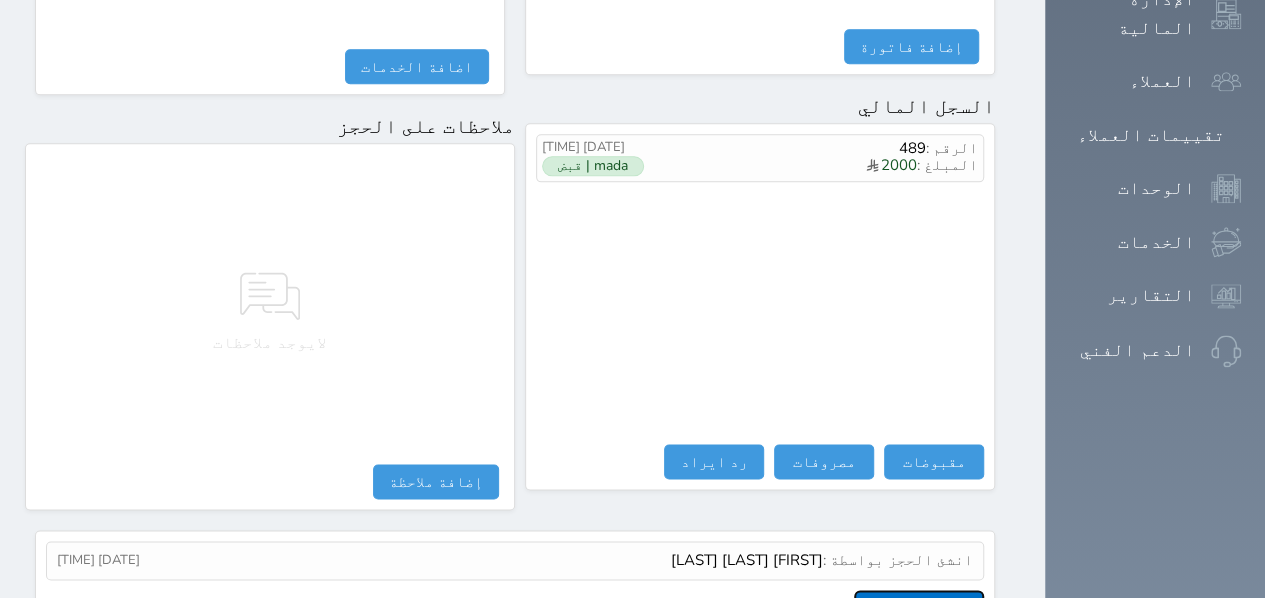 click on "عرض سجل شموس" at bounding box center (919, 607) 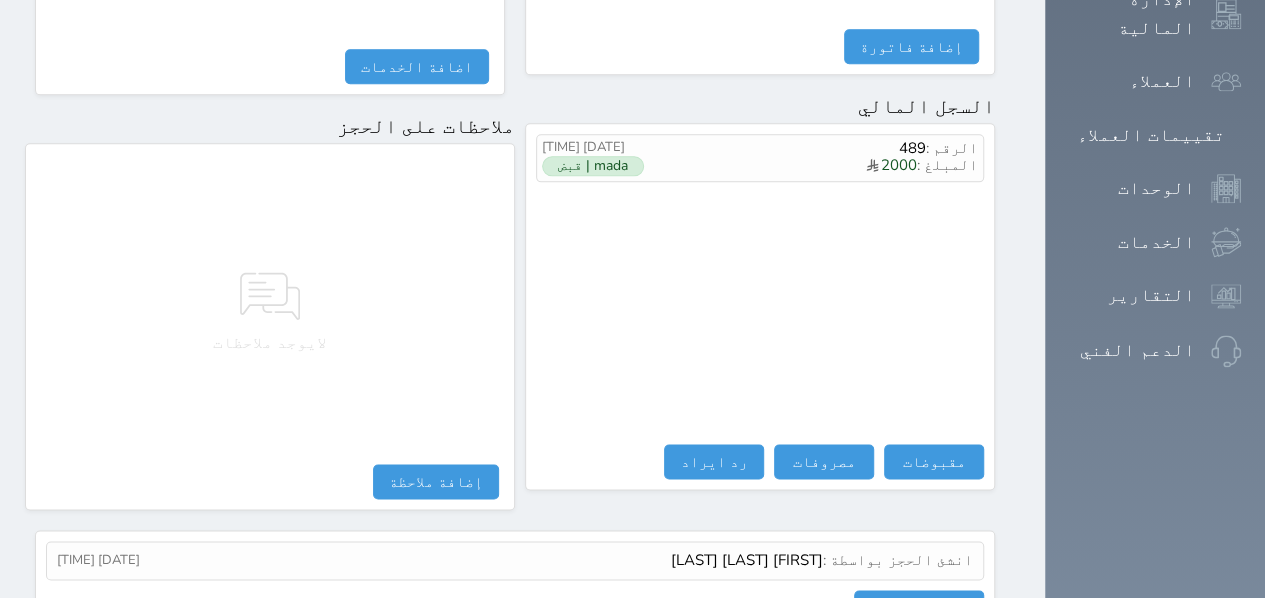 click on "انشئ الحجز بواسطة :
[FIRST] [LAST] [LAST]   [DATE] [TIME]" at bounding box center (515, 560) 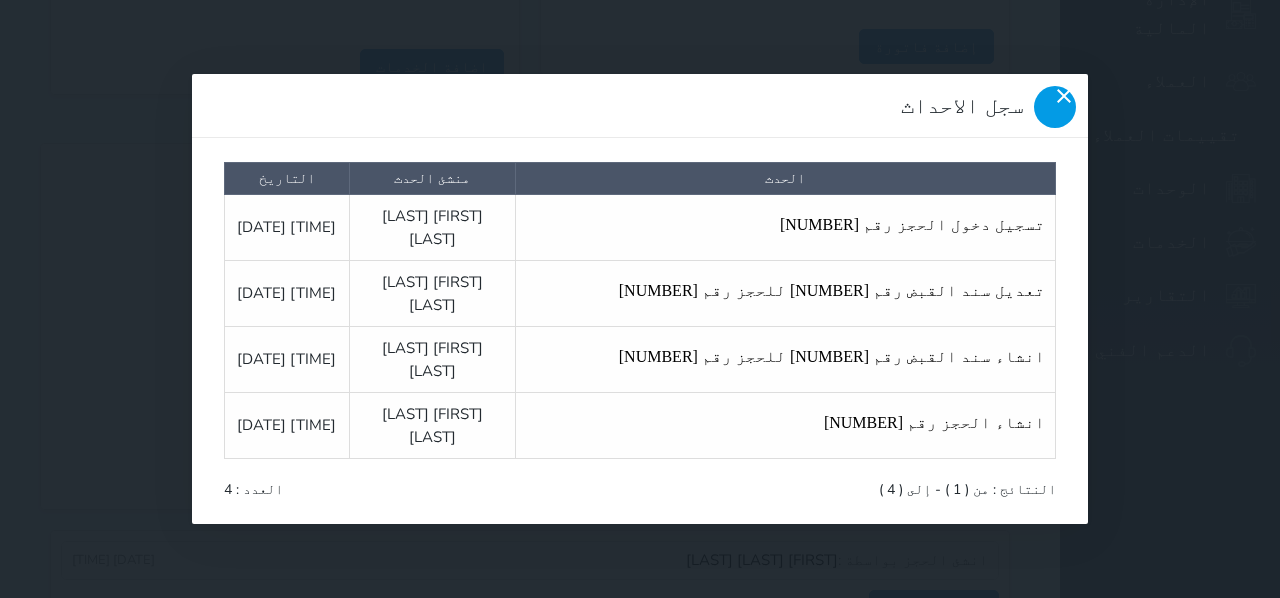 click 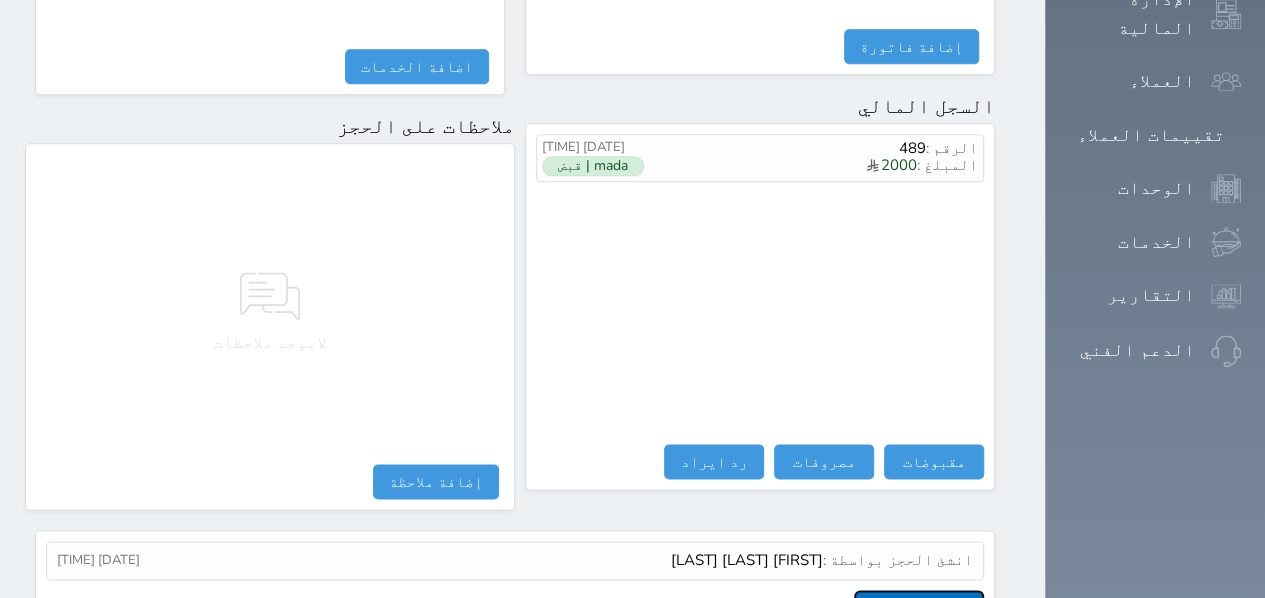 click on "عرض سجل شموس" at bounding box center (919, 607) 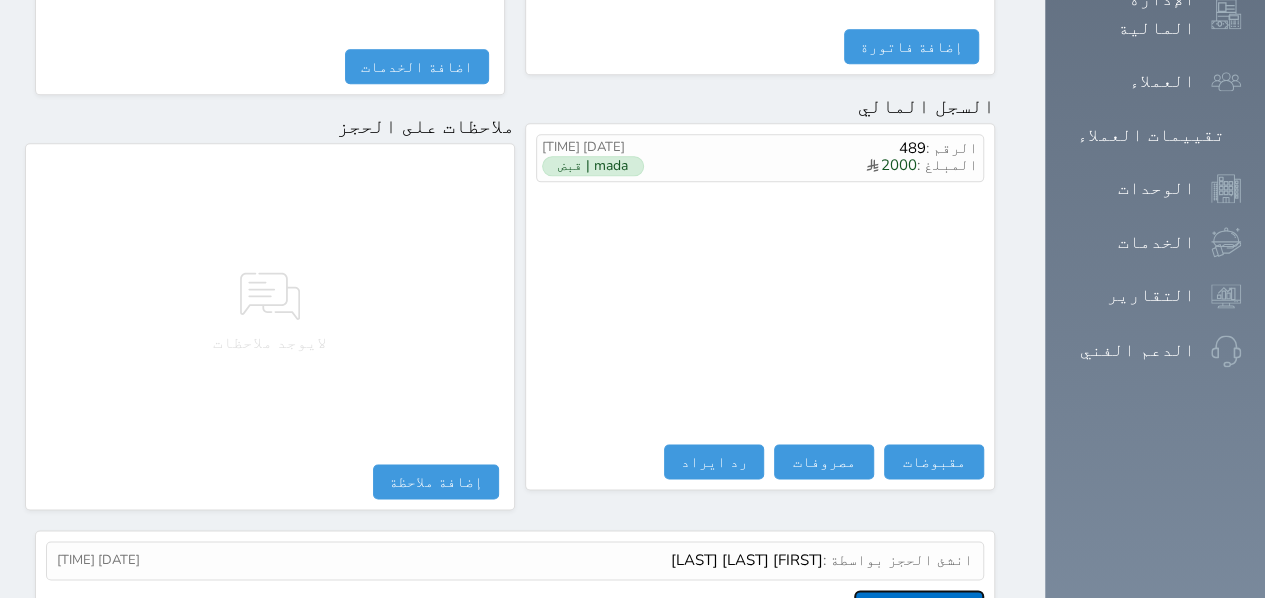 click on "عرض سجل شموس" at bounding box center (919, 607) 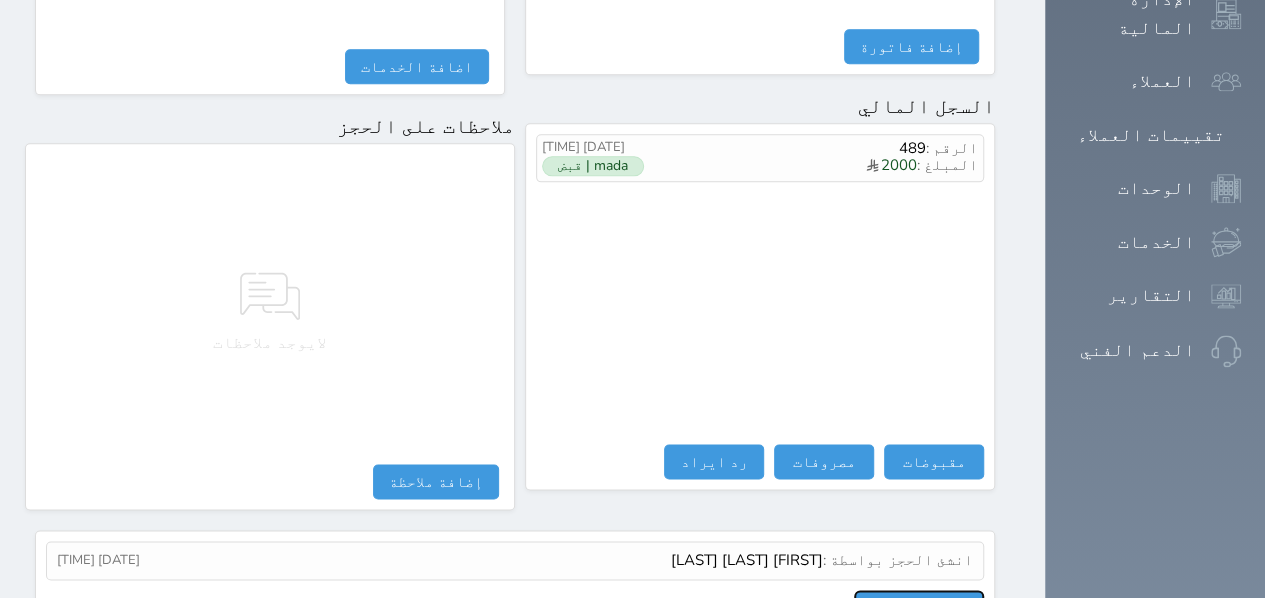 scroll, scrollTop: 655, scrollLeft: 0, axis: vertical 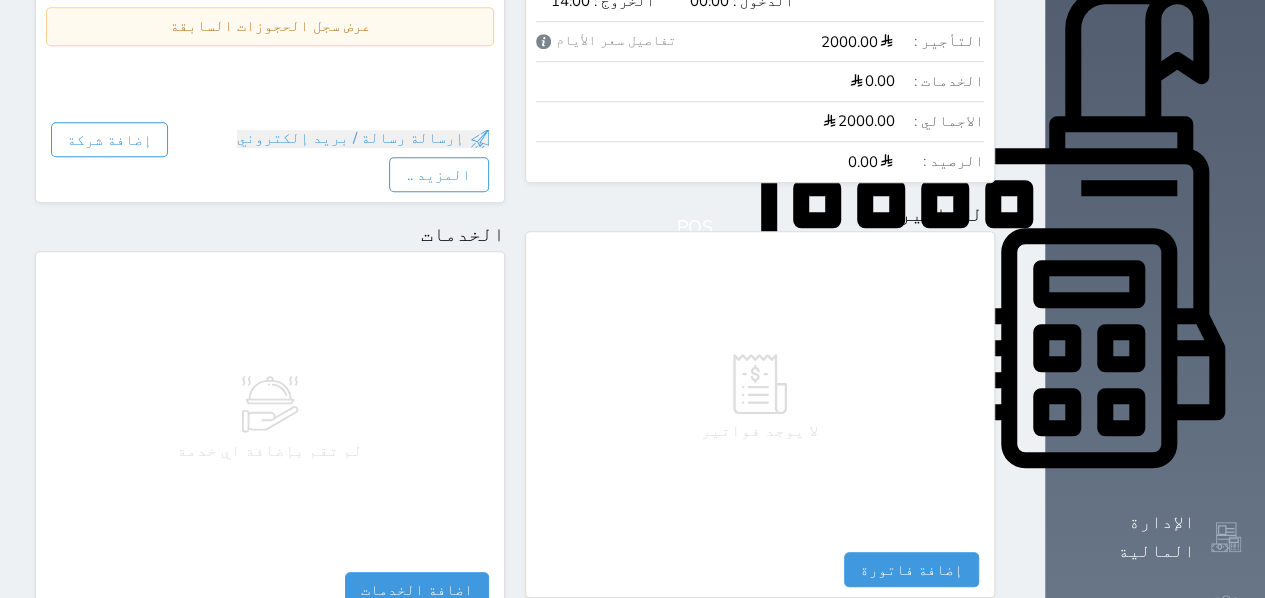 click on "تقييمات العملاء" at bounding box center [1151, 658] 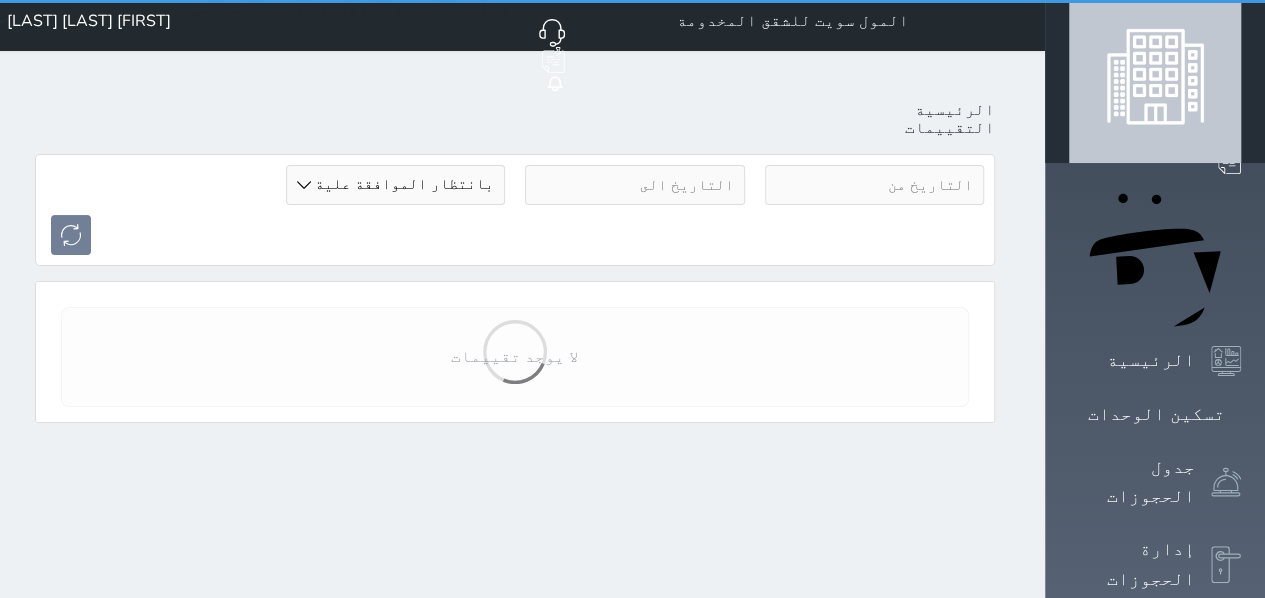 scroll, scrollTop: 0, scrollLeft: 0, axis: both 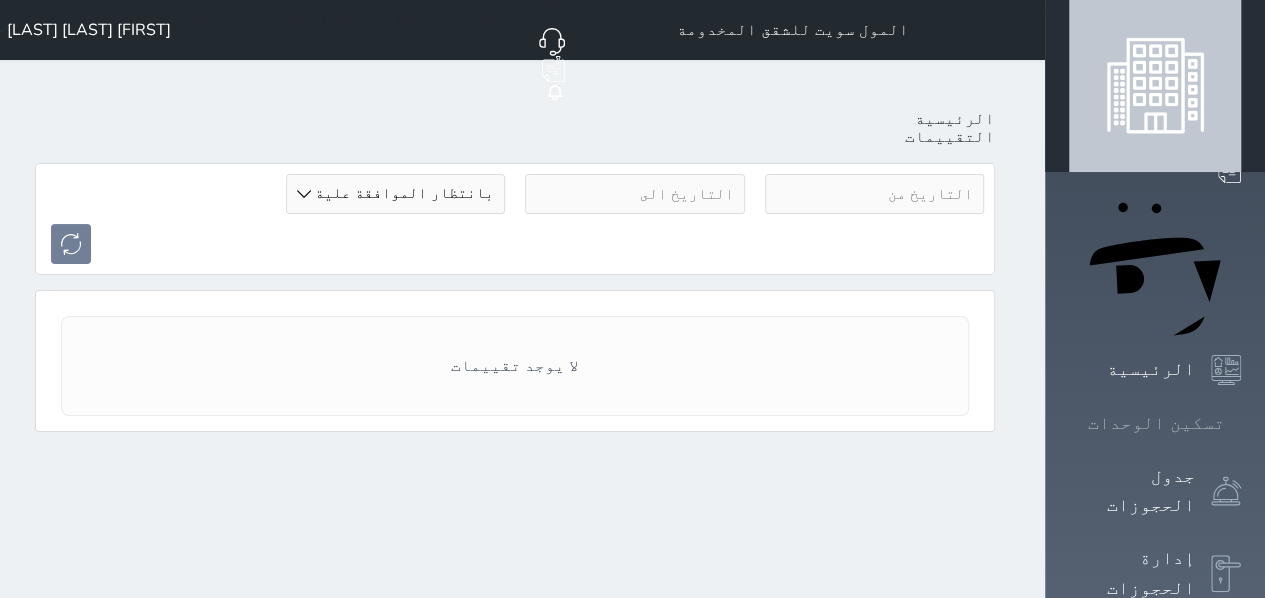 click 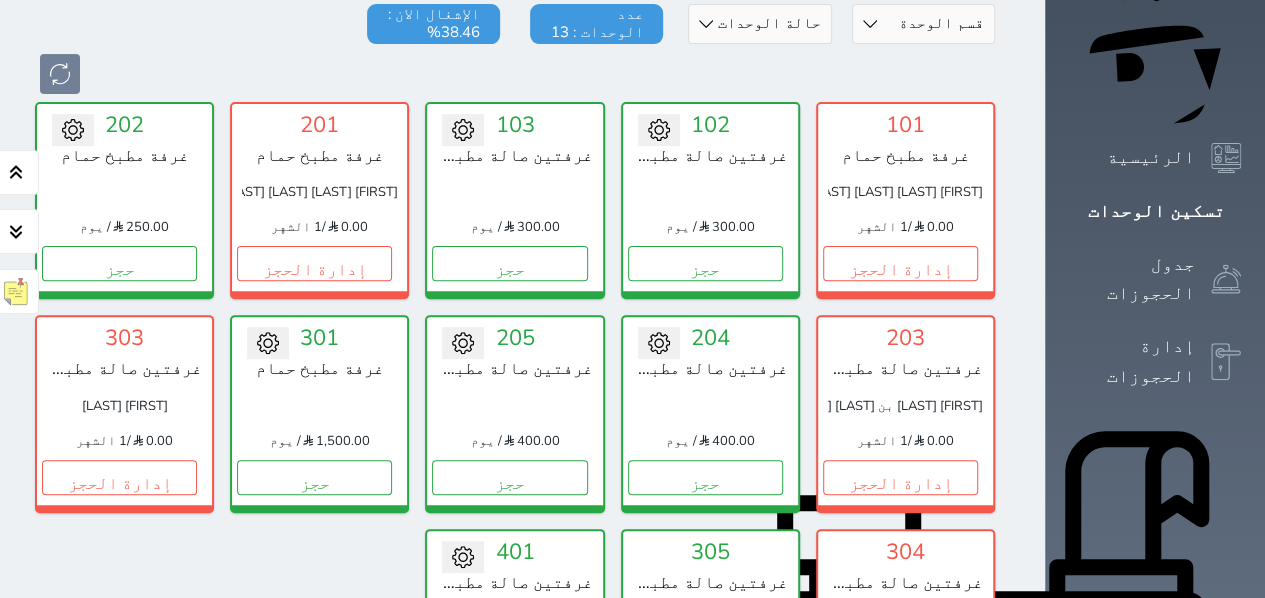 scroll, scrollTop: 223, scrollLeft: 0, axis: vertical 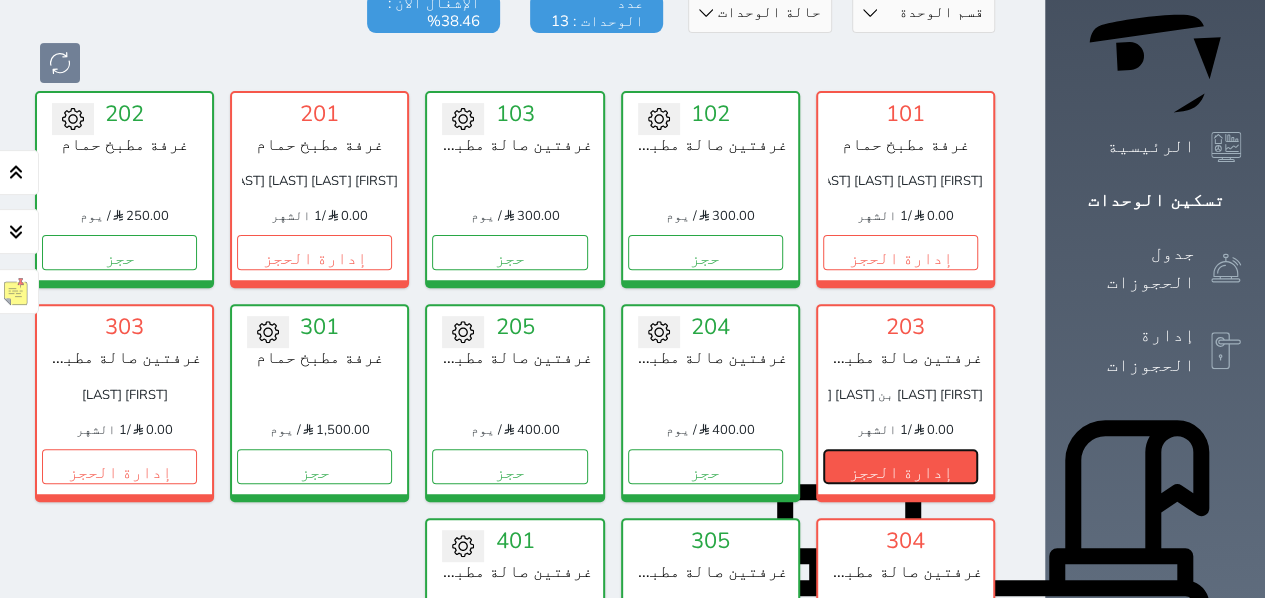 click on "إدارة الحجز" at bounding box center (900, 466) 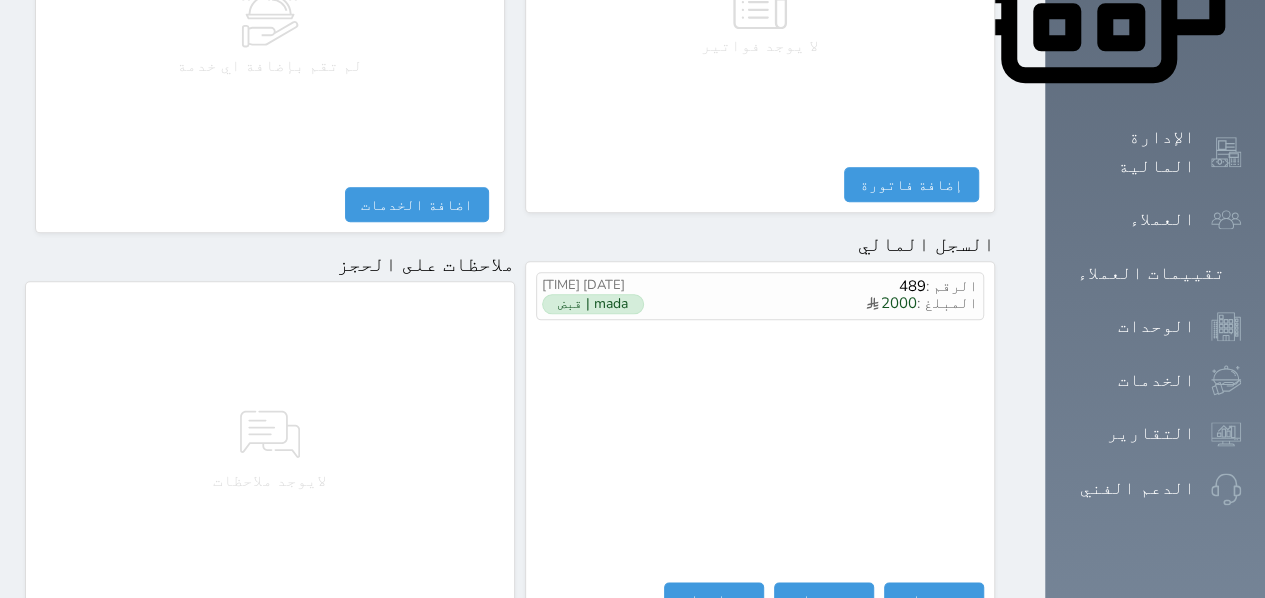scroll, scrollTop: 1178, scrollLeft: 0, axis: vertical 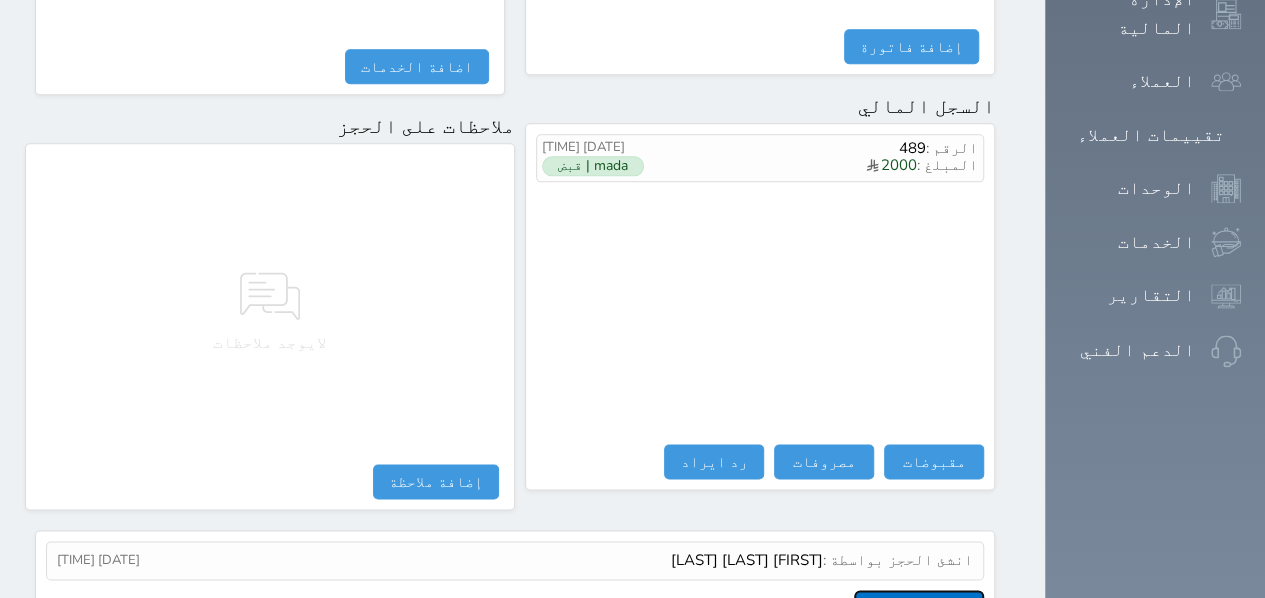 click on "عرض سجل شموس" at bounding box center (919, 607) 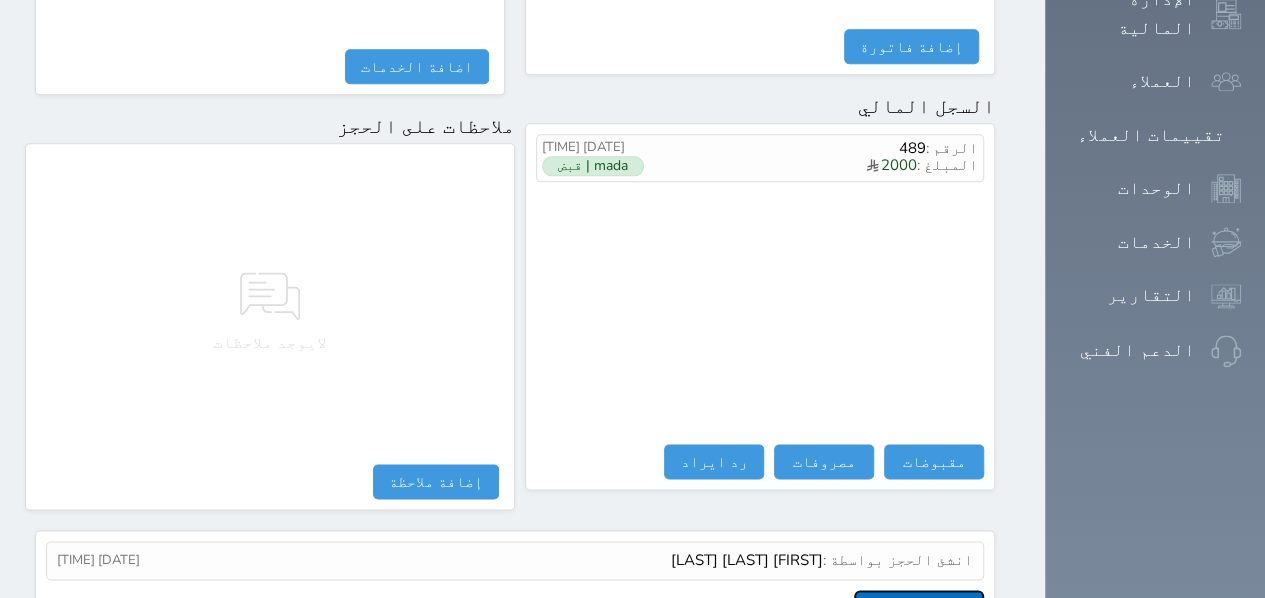 click on "عرض سجل شموس" at bounding box center [919, 607] 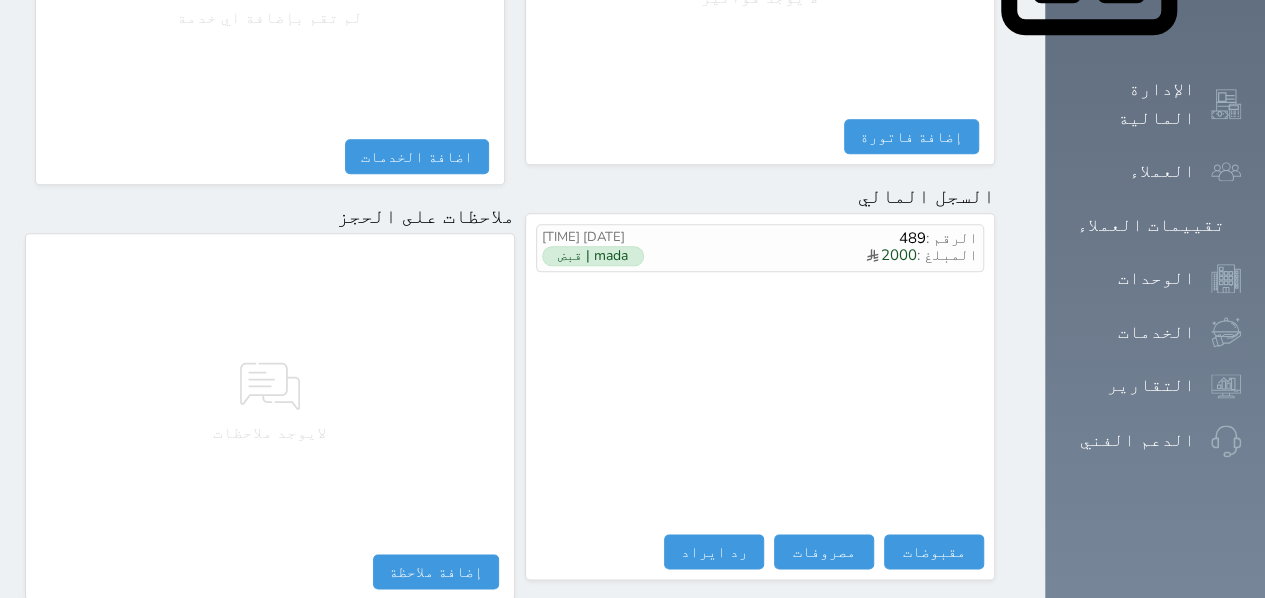 scroll, scrollTop: 1178, scrollLeft: 0, axis: vertical 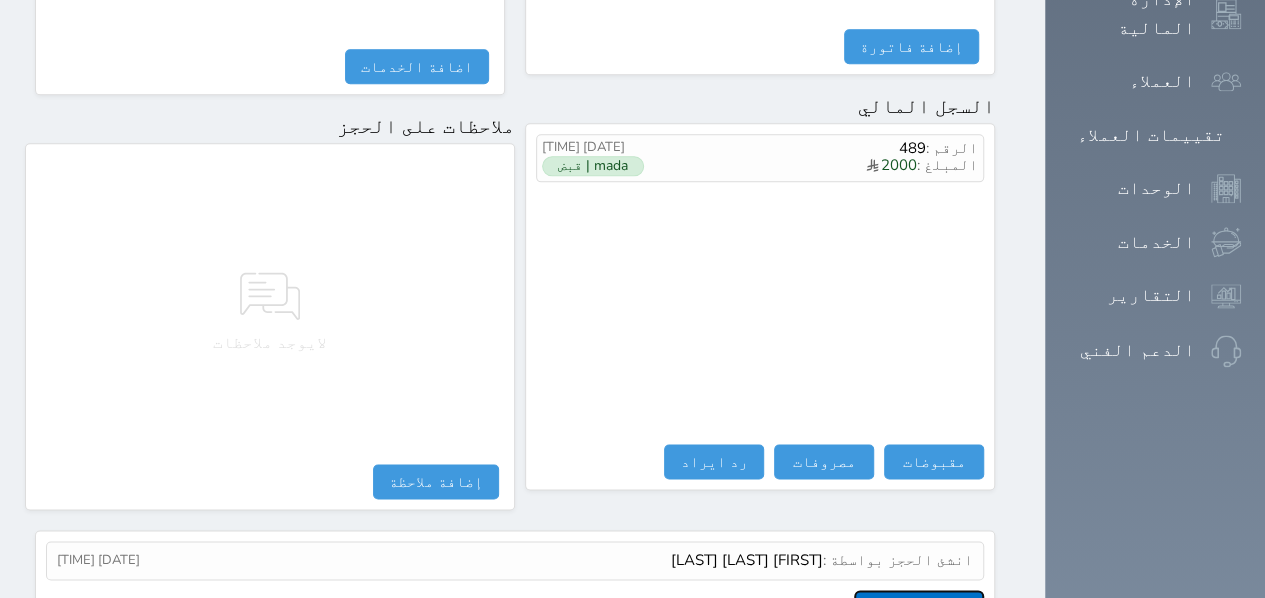 click on "عرض سجل شموس" at bounding box center (919, 607) 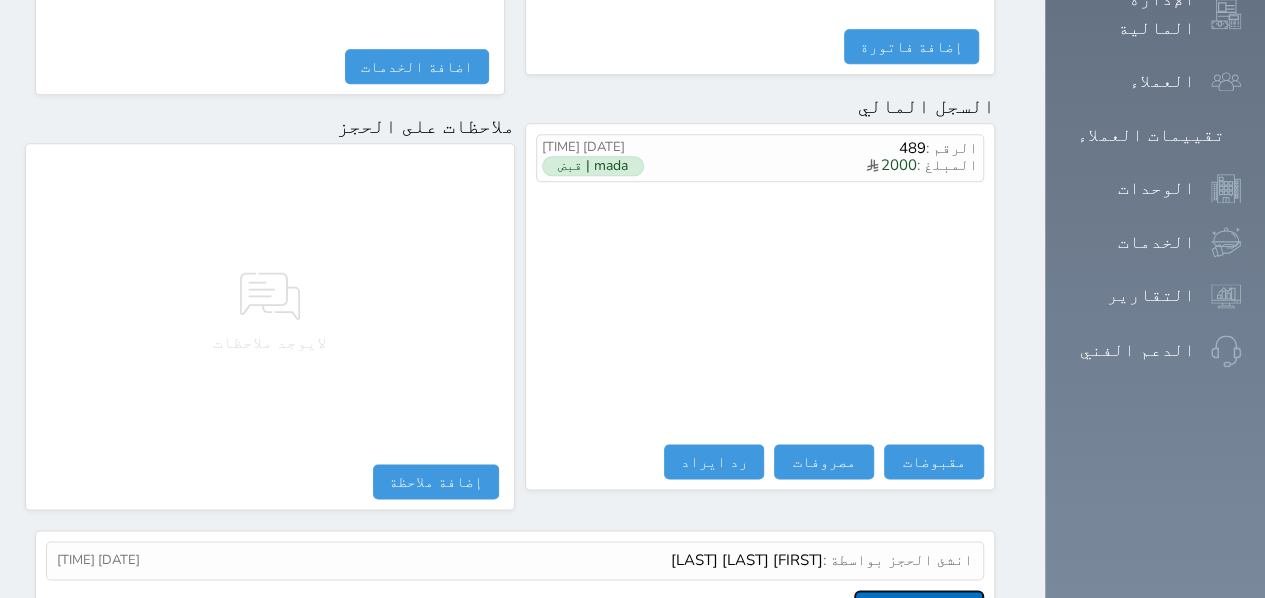 click on "عرض سجل شموس" at bounding box center (919, 607) 